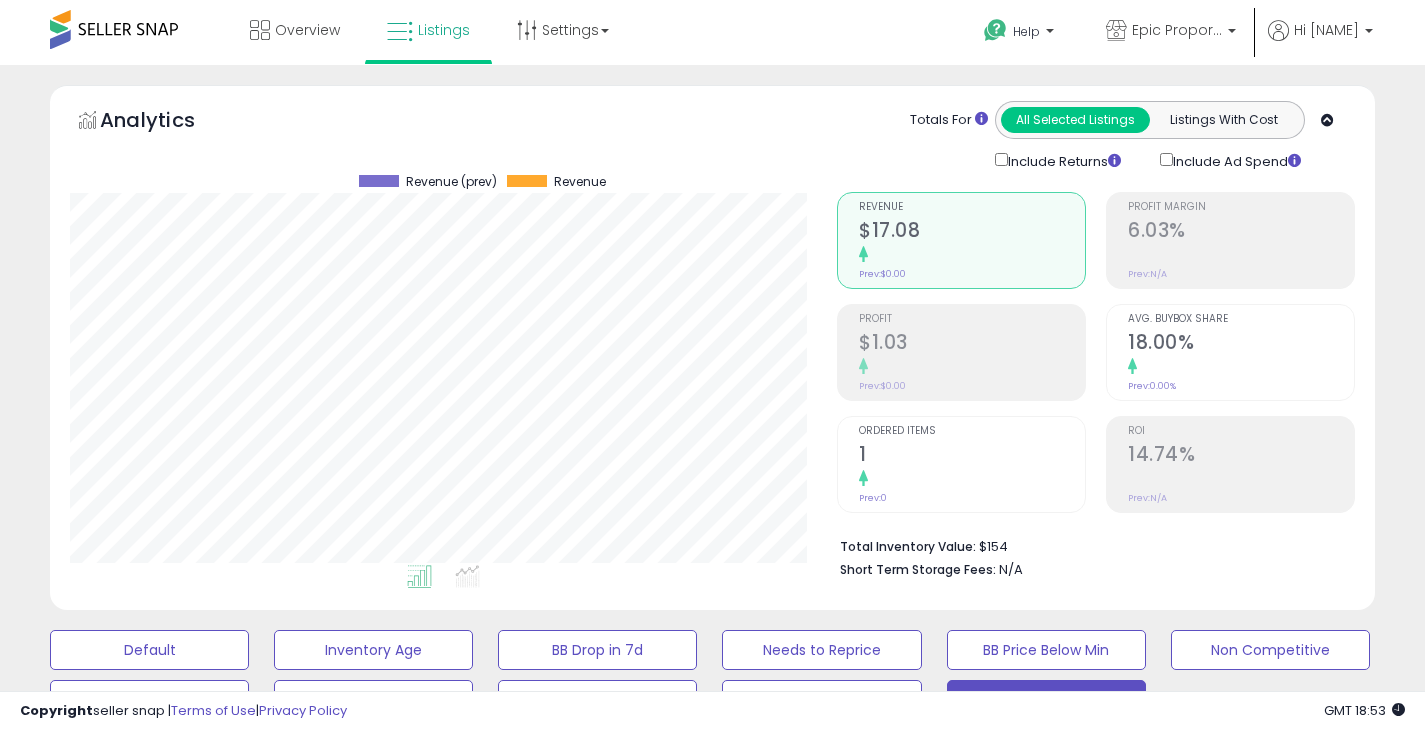 scroll, scrollTop: 489, scrollLeft: 0, axis: vertical 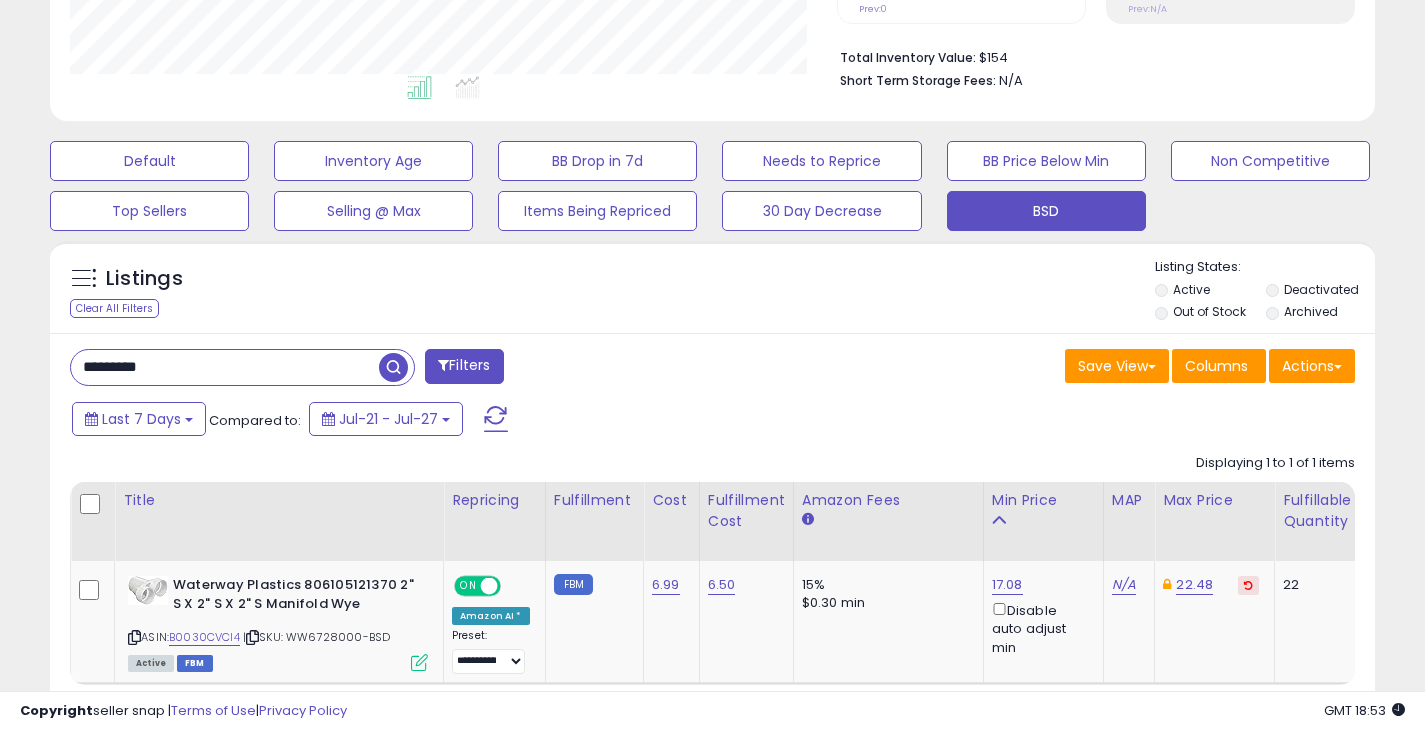drag, startPoint x: 242, startPoint y: 375, endPoint x: 25, endPoint y: 342, distance: 219.49487 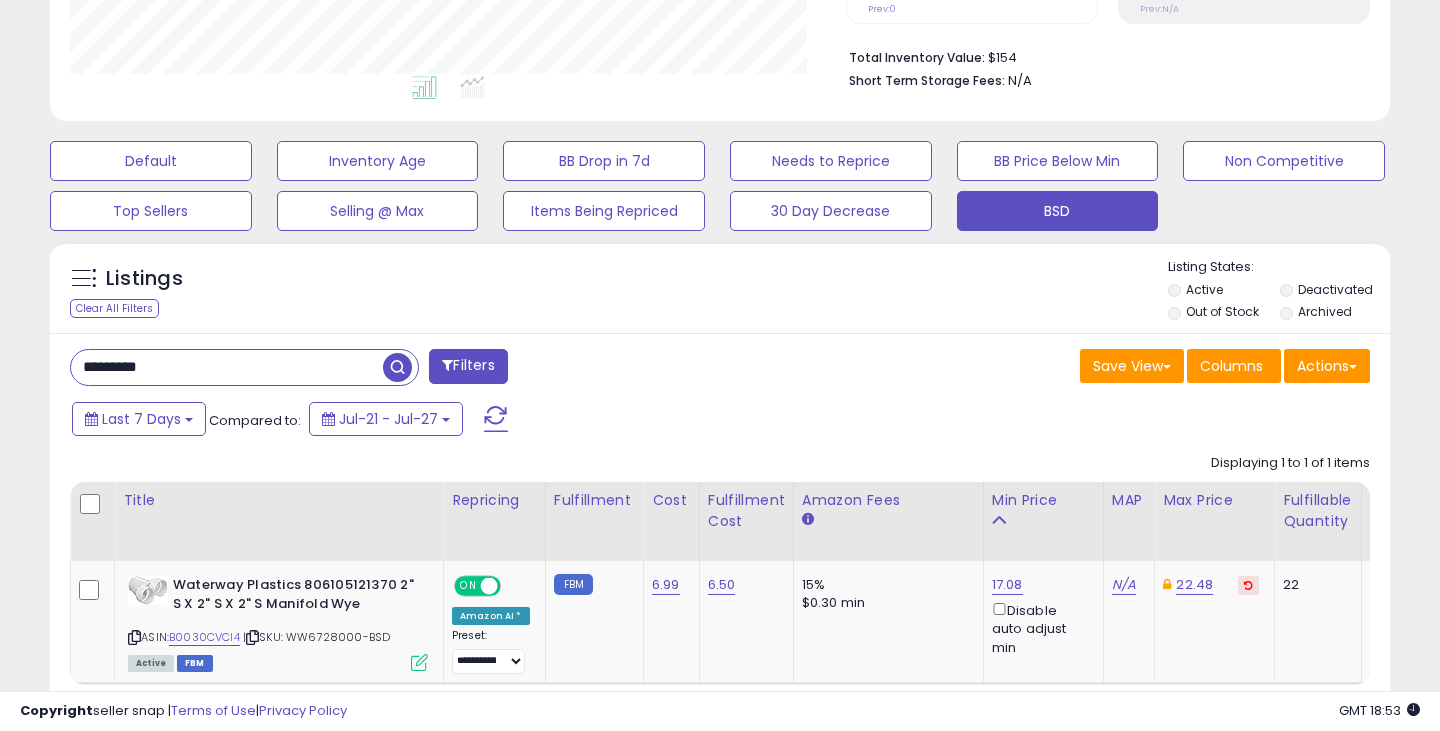 scroll, scrollTop: 999590, scrollLeft: 999224, axis: both 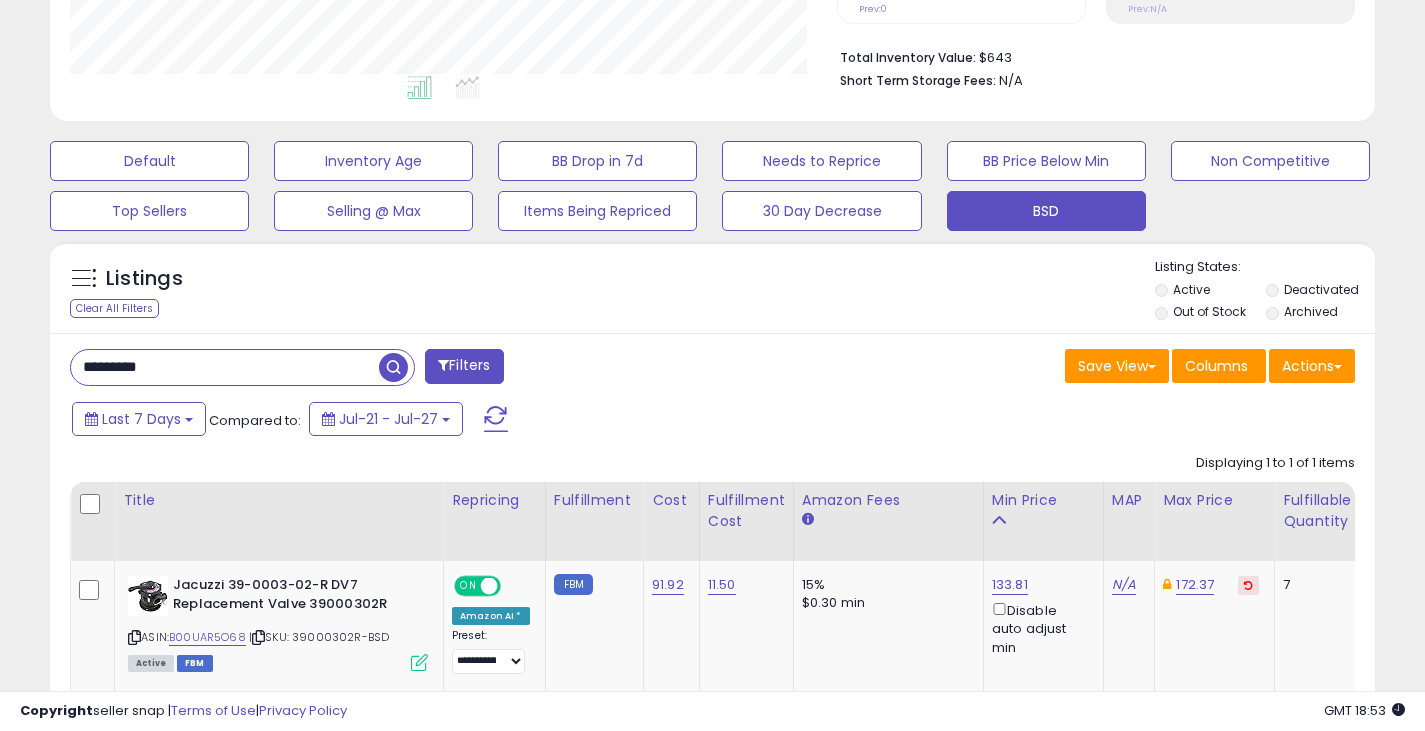 drag, startPoint x: 187, startPoint y: 377, endPoint x: 59, endPoint y: 382, distance: 128.09763 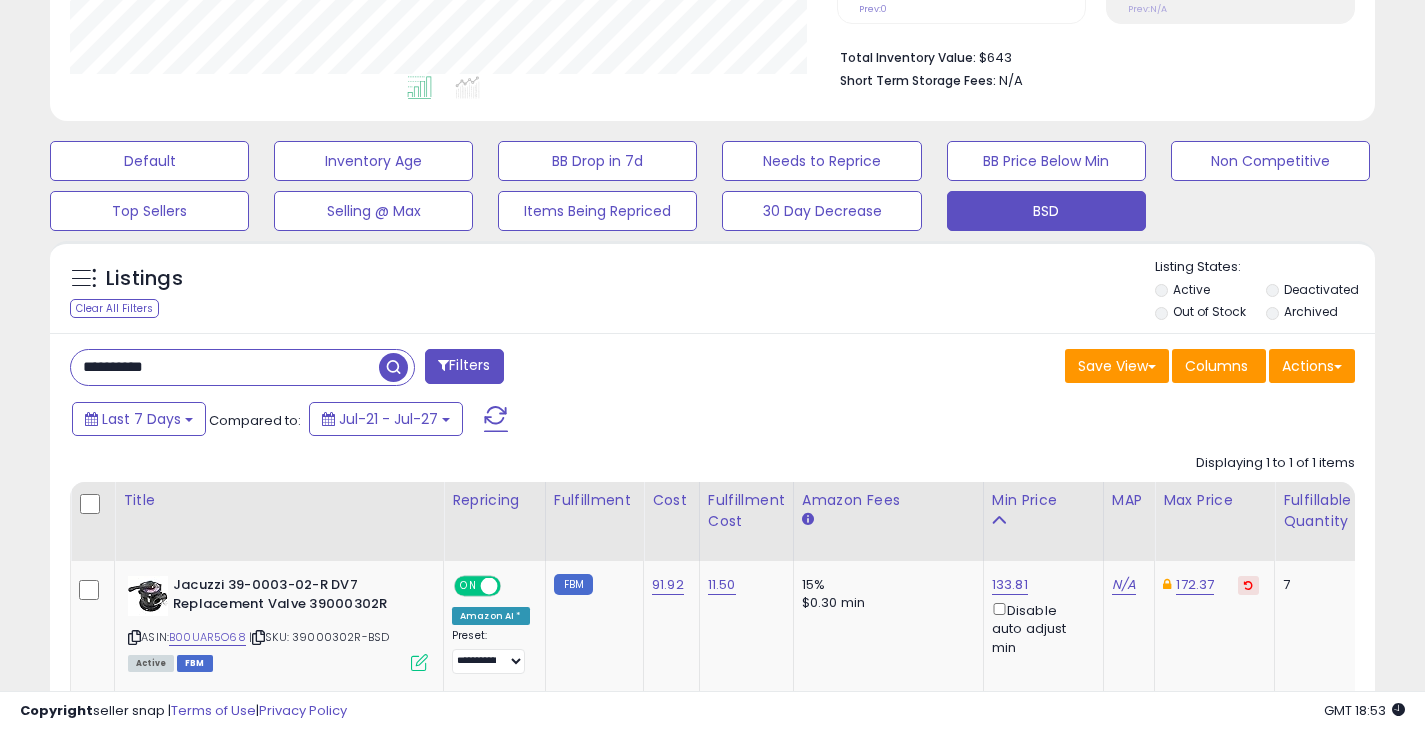 click at bounding box center (393, 367) 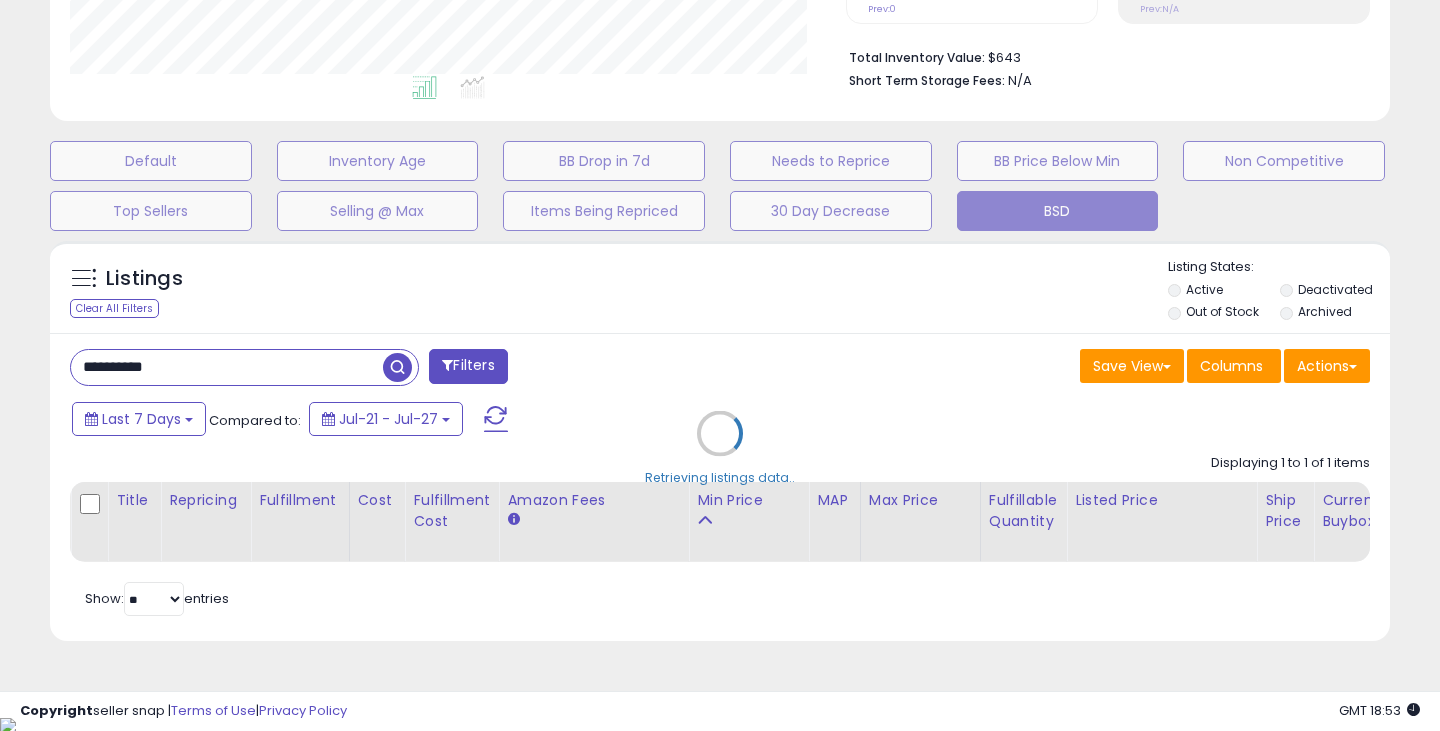 scroll, scrollTop: 999590, scrollLeft: 999224, axis: both 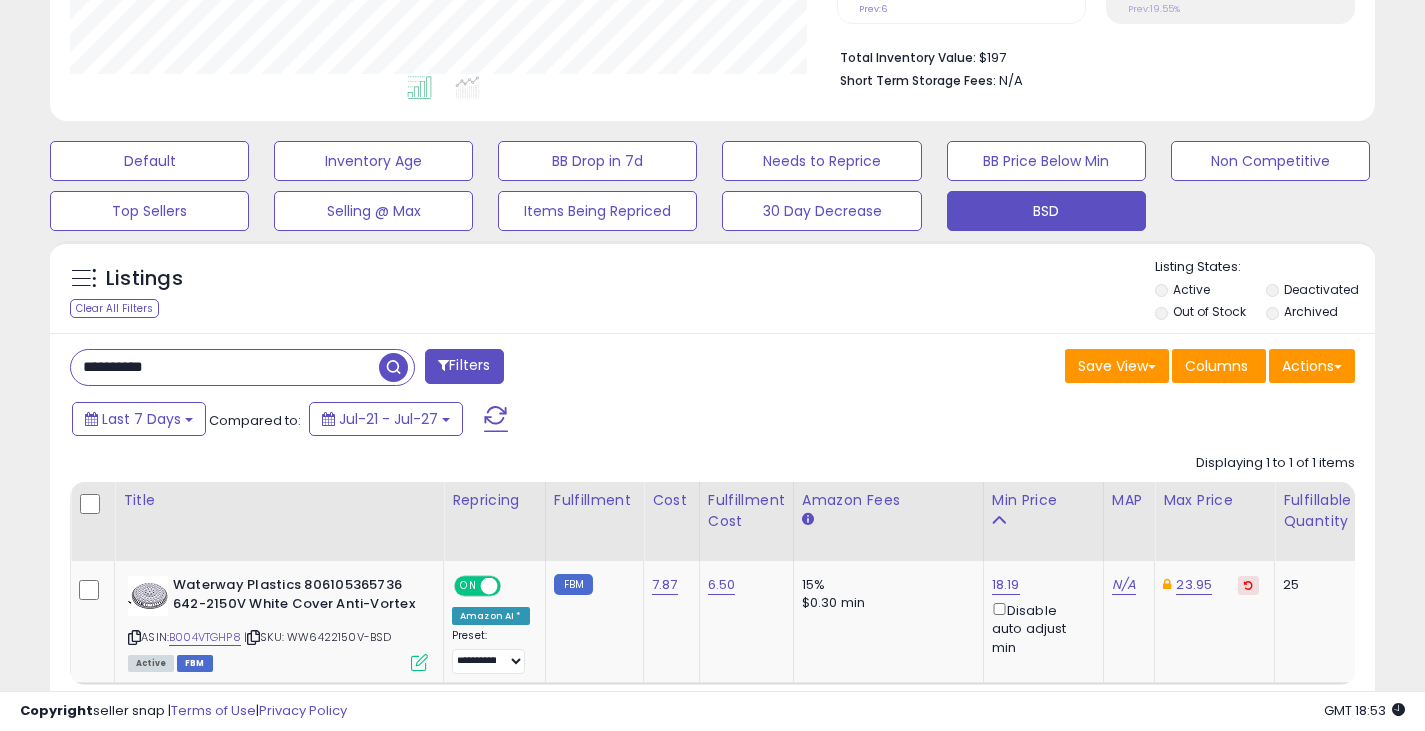 drag, startPoint x: 198, startPoint y: 361, endPoint x: 79, endPoint y: 376, distance: 119.94165 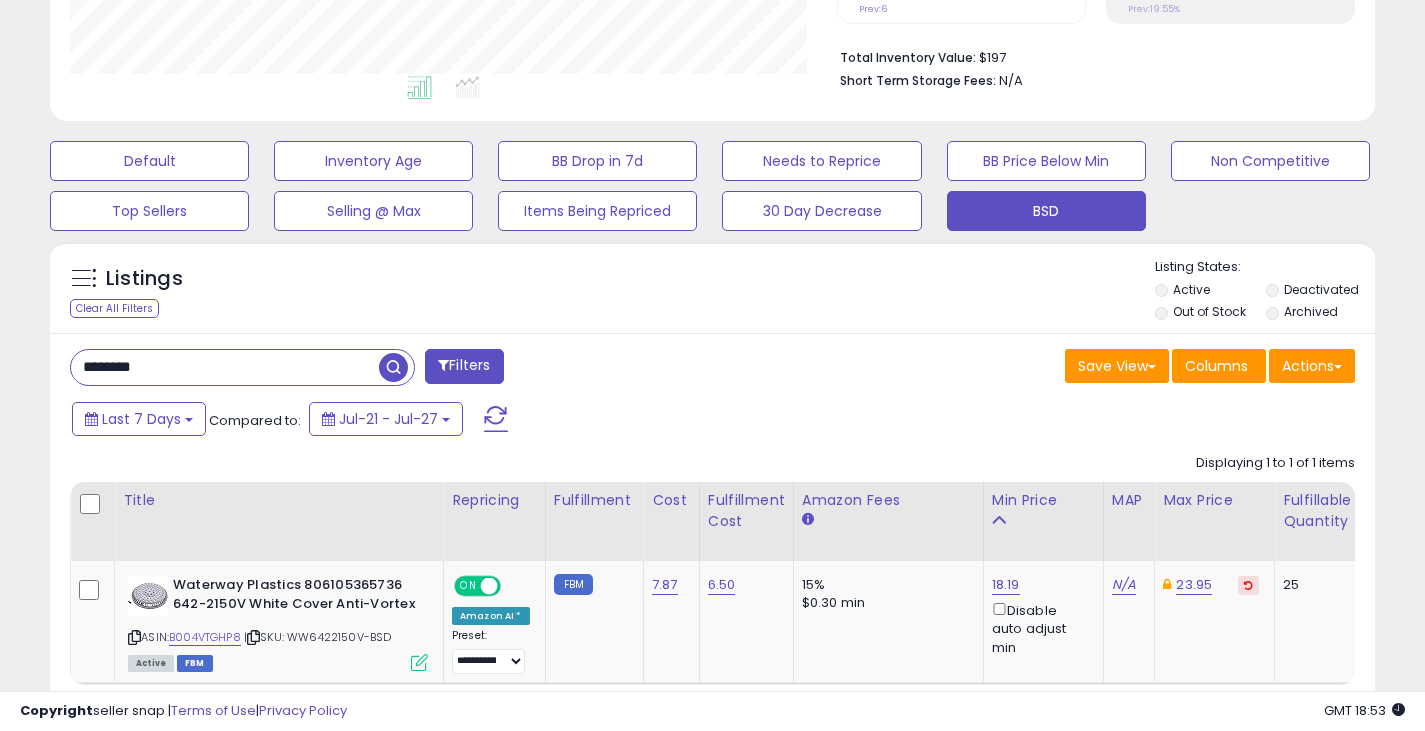click at bounding box center [393, 367] 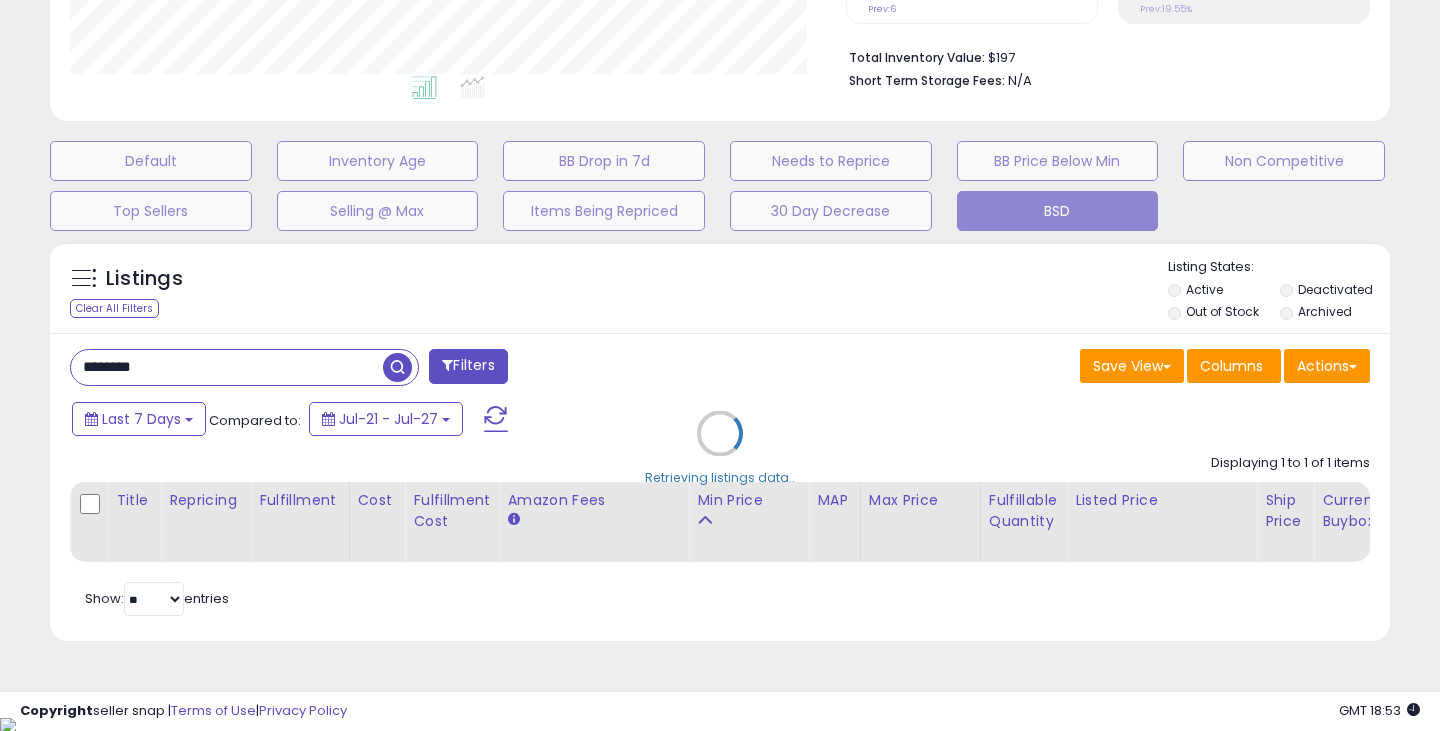 scroll, scrollTop: 999590, scrollLeft: 999224, axis: both 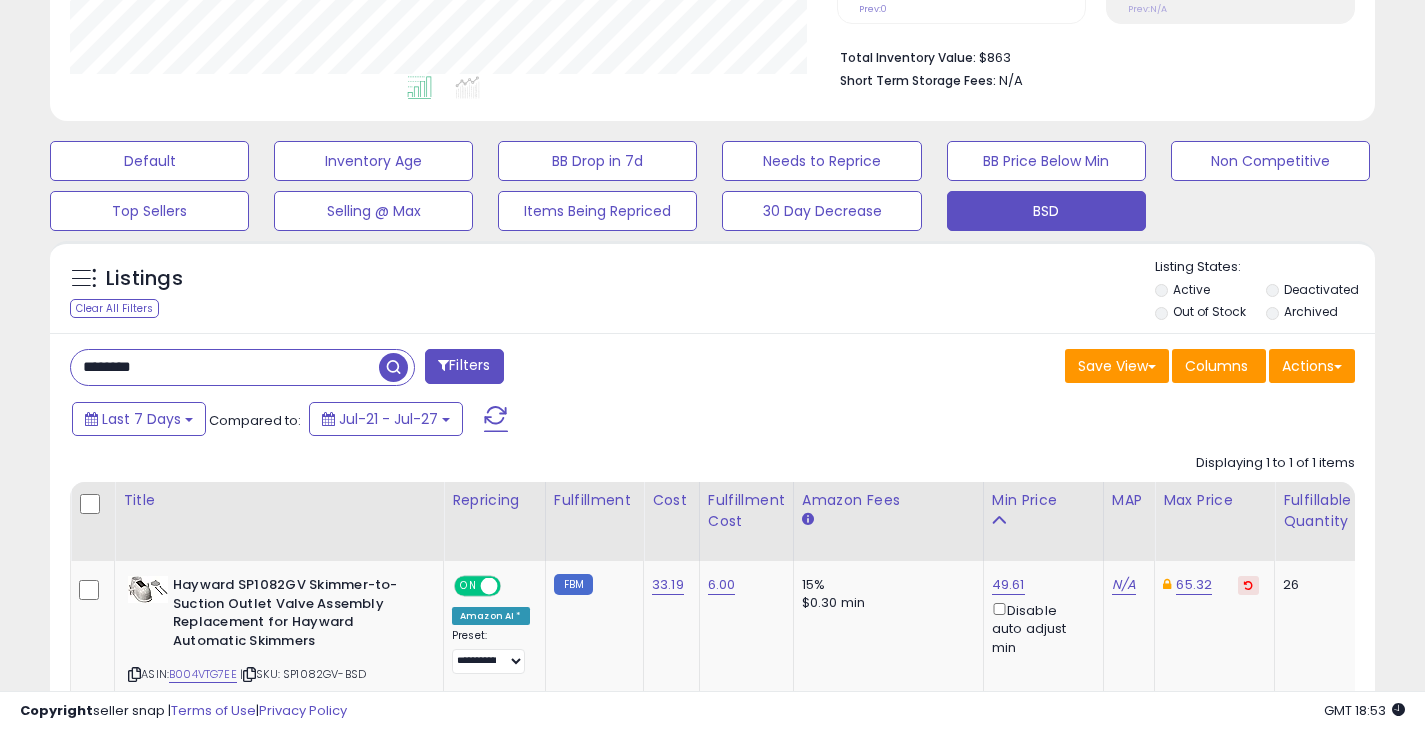 drag, startPoint x: 172, startPoint y: 378, endPoint x: -57, endPoint y: 421, distance: 233.00215 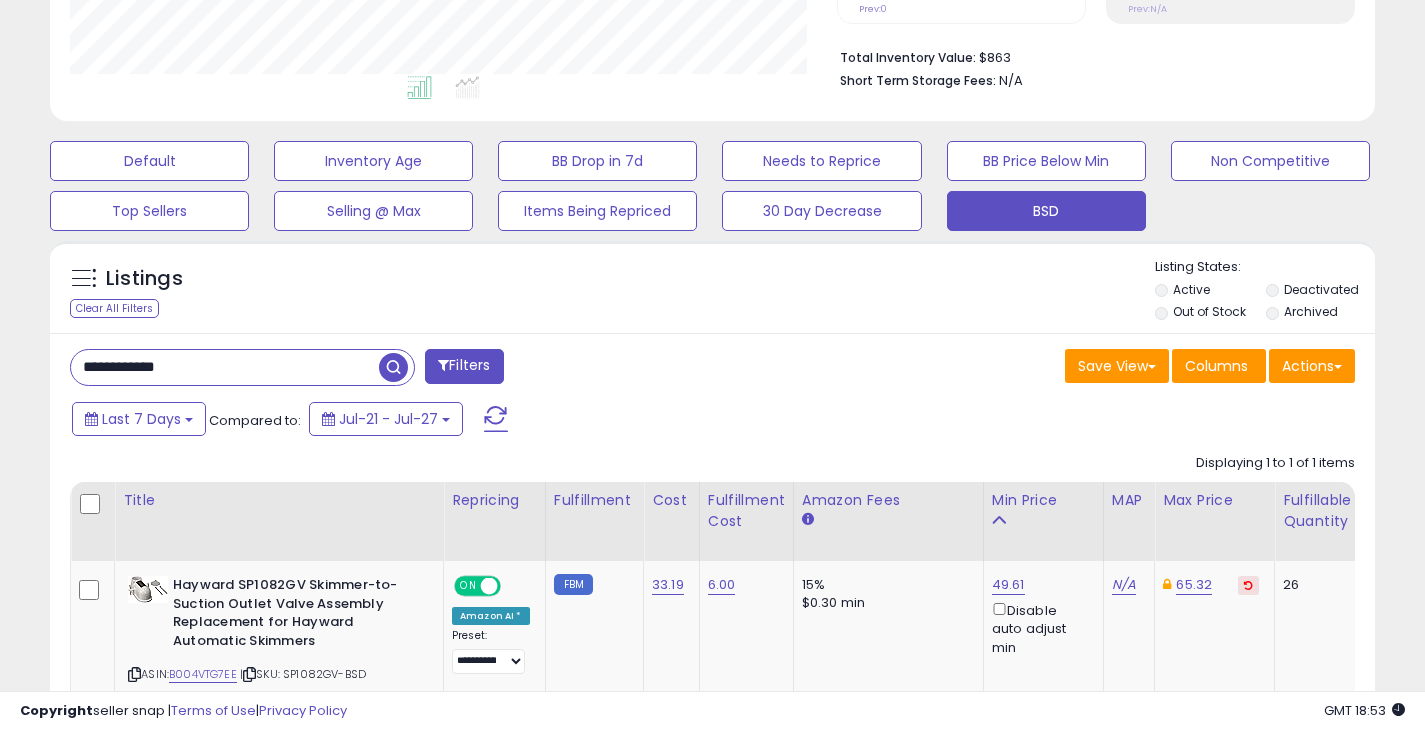 click at bounding box center (393, 367) 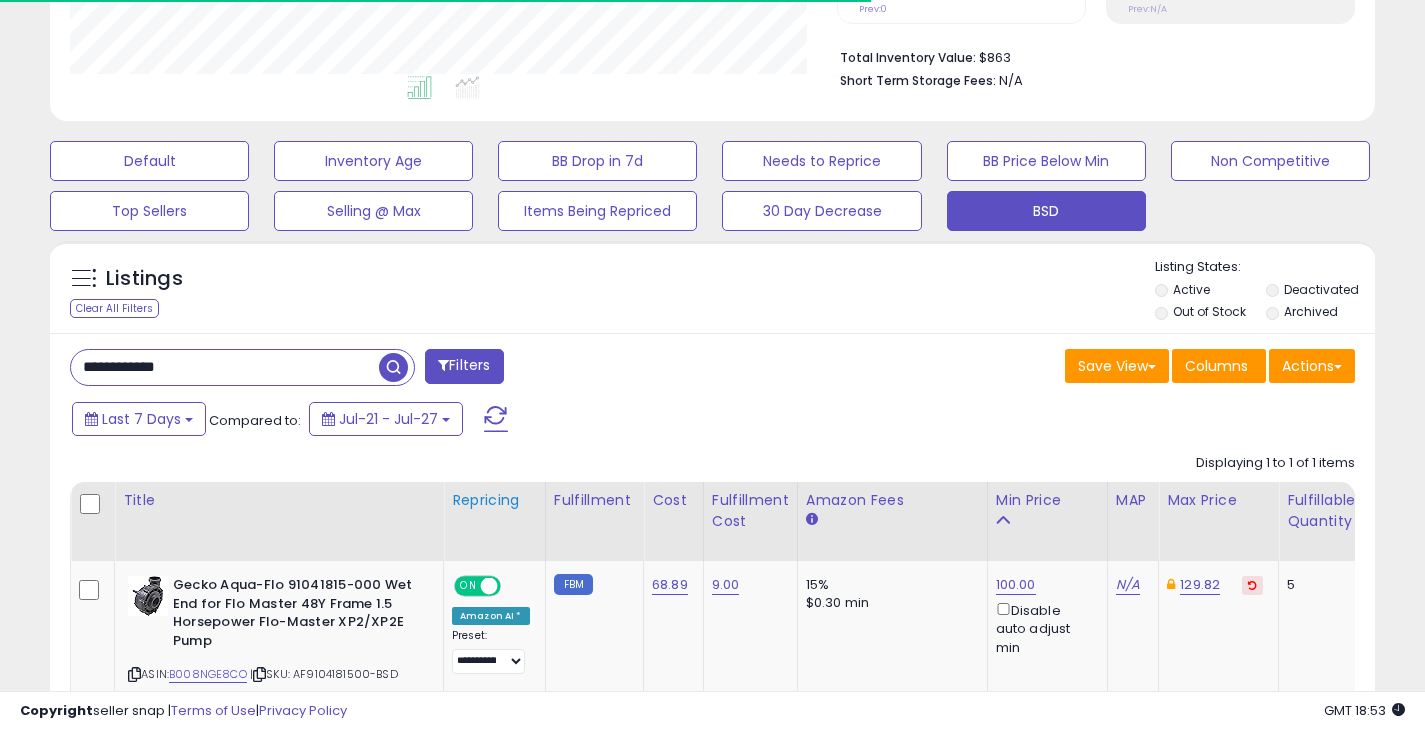 scroll, scrollTop: 410, scrollLeft: 767, axis: both 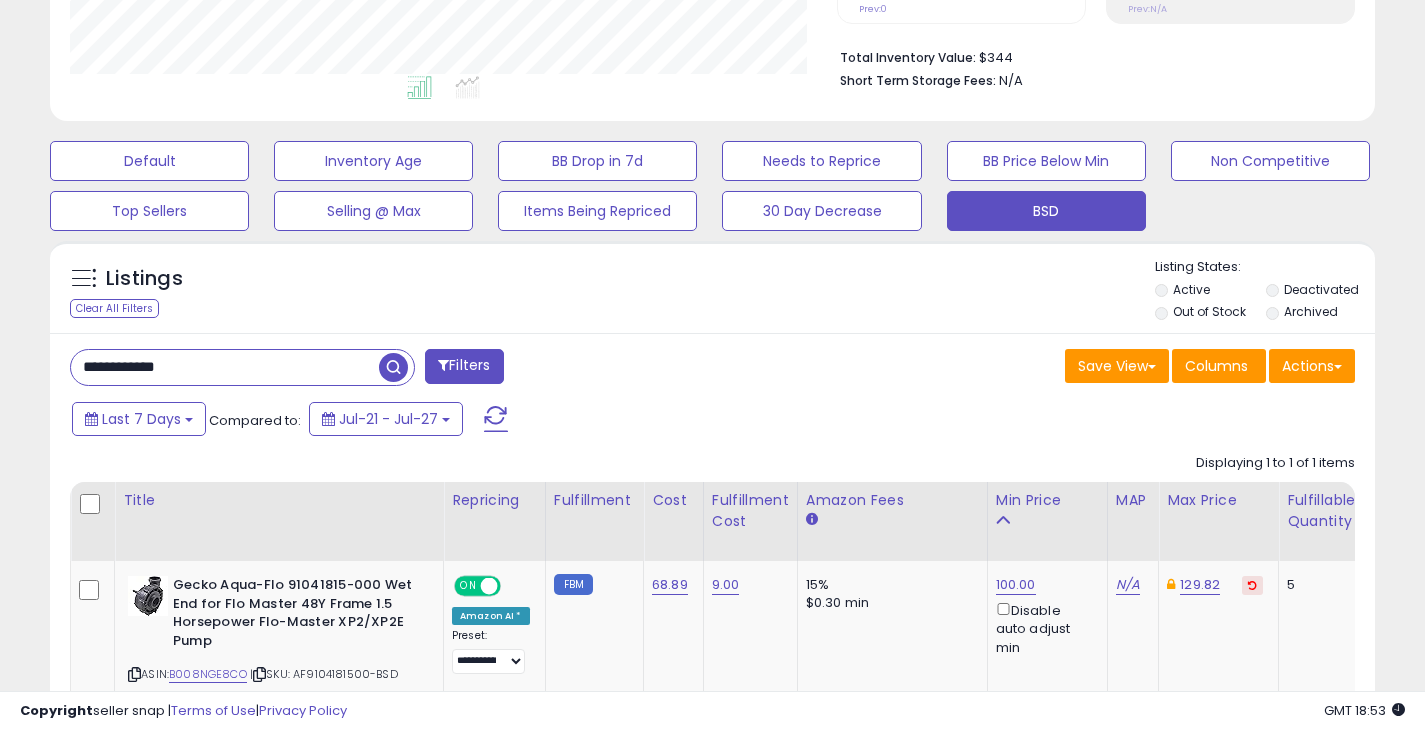 drag, startPoint x: 215, startPoint y: 362, endPoint x: -60, endPoint y: 393, distance: 276.74176 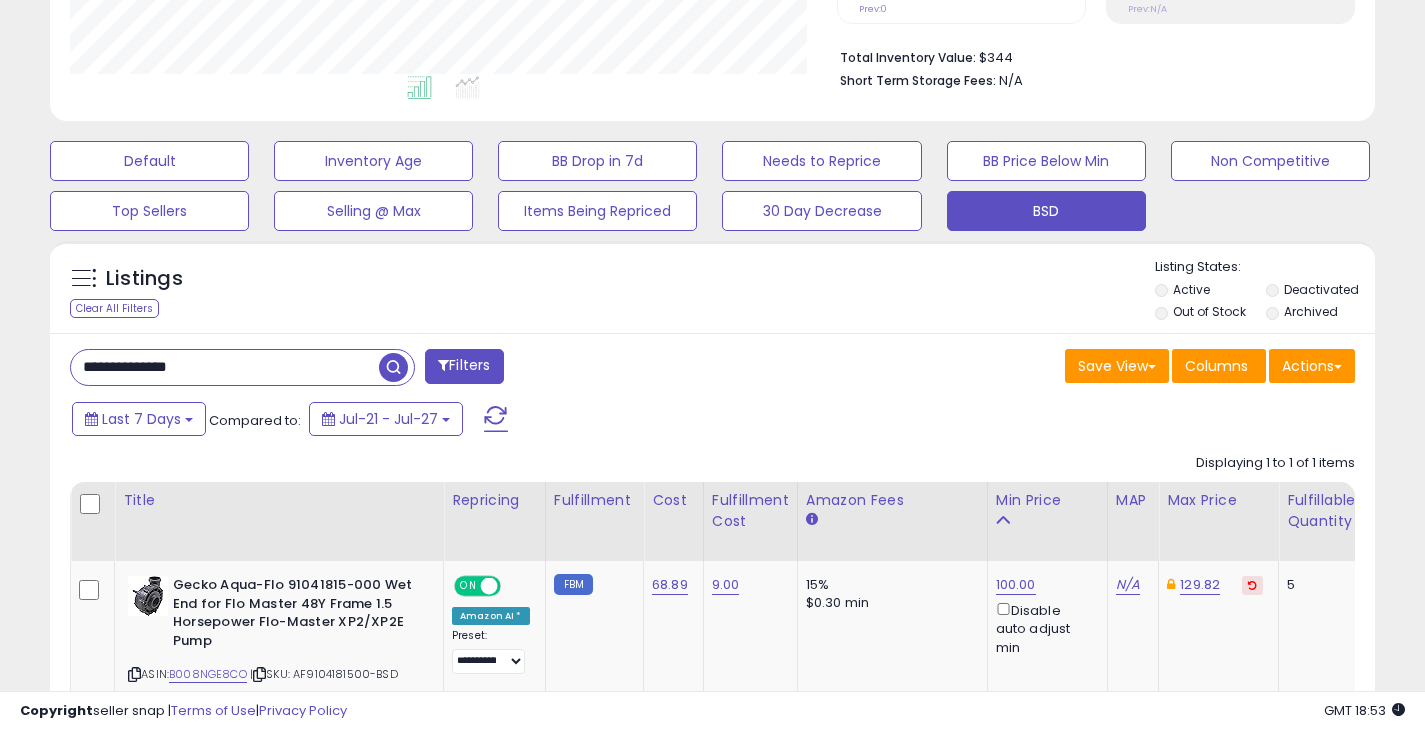 type on "**********" 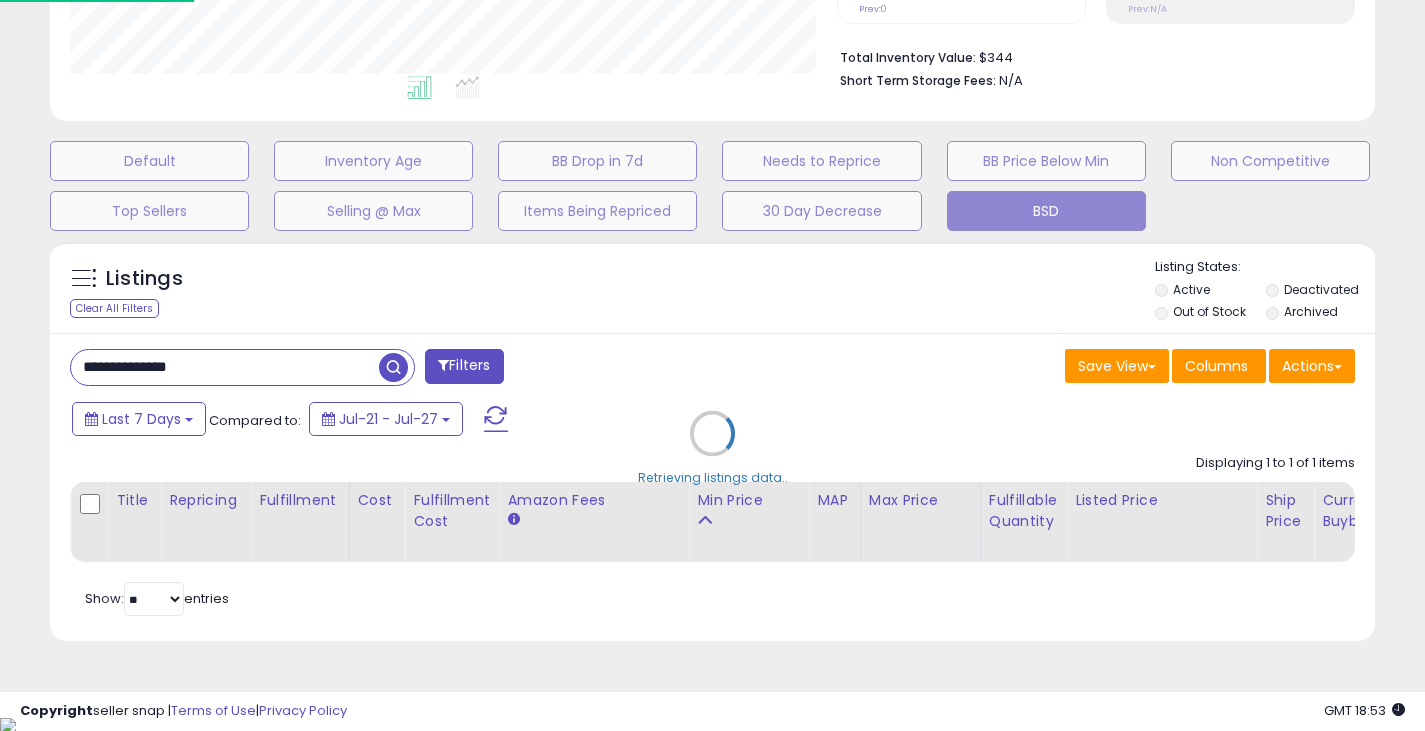 scroll, scrollTop: 999590, scrollLeft: 999224, axis: both 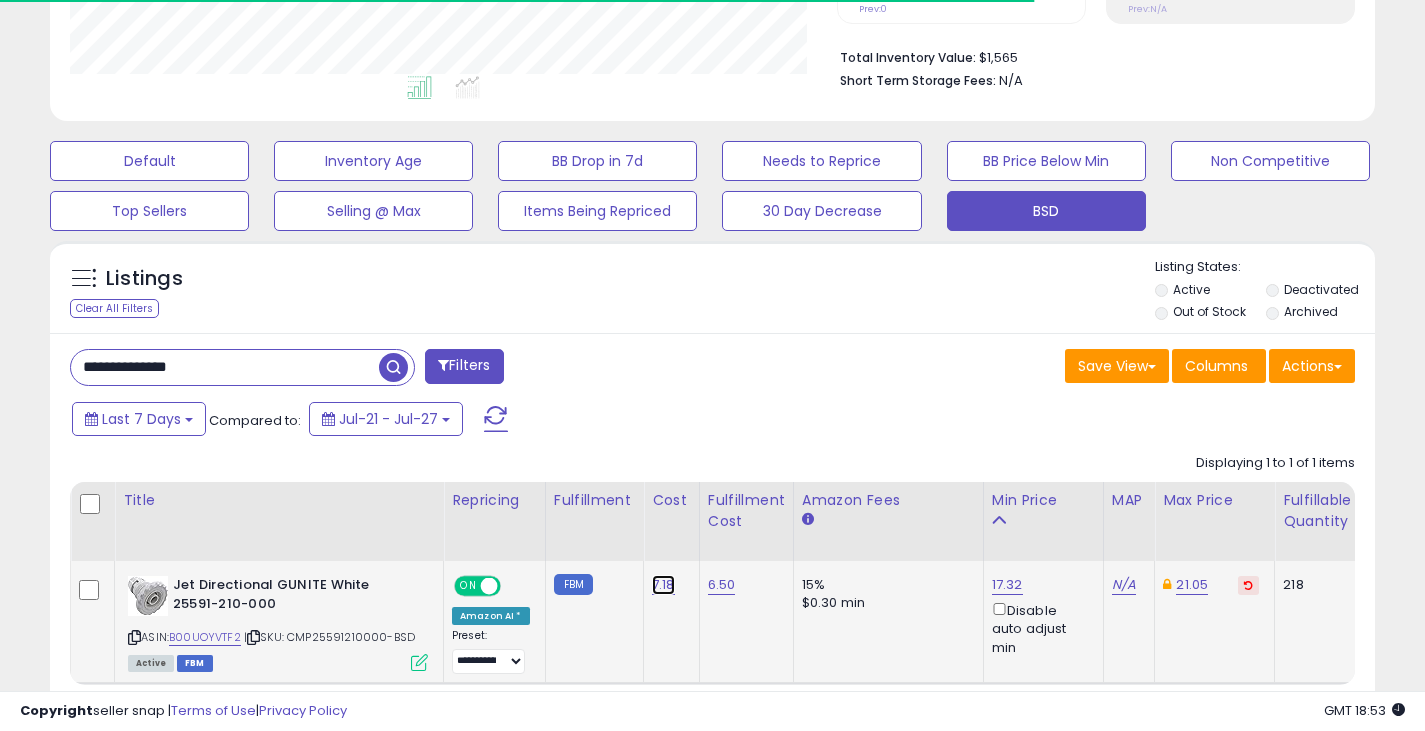 click on "7.18" at bounding box center [663, 585] 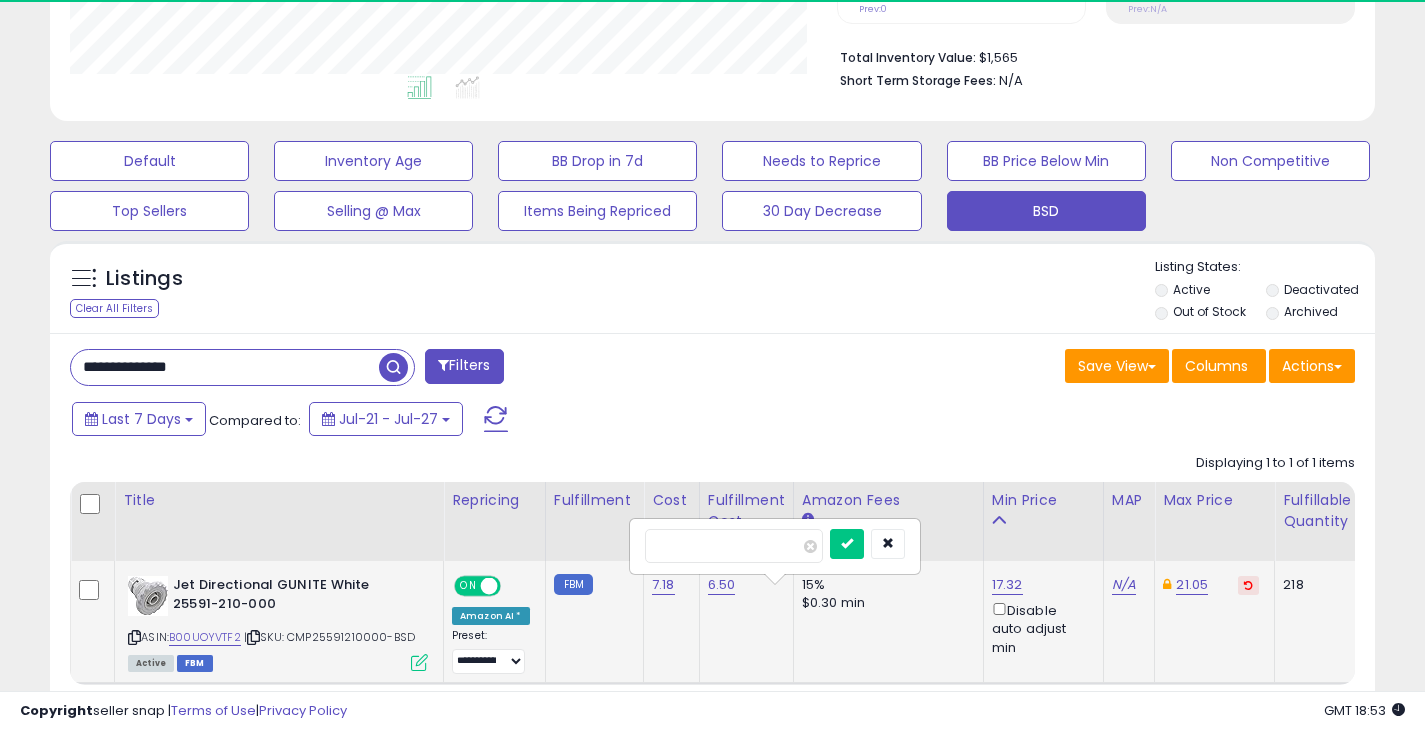 scroll, scrollTop: 999590, scrollLeft: 999233, axis: both 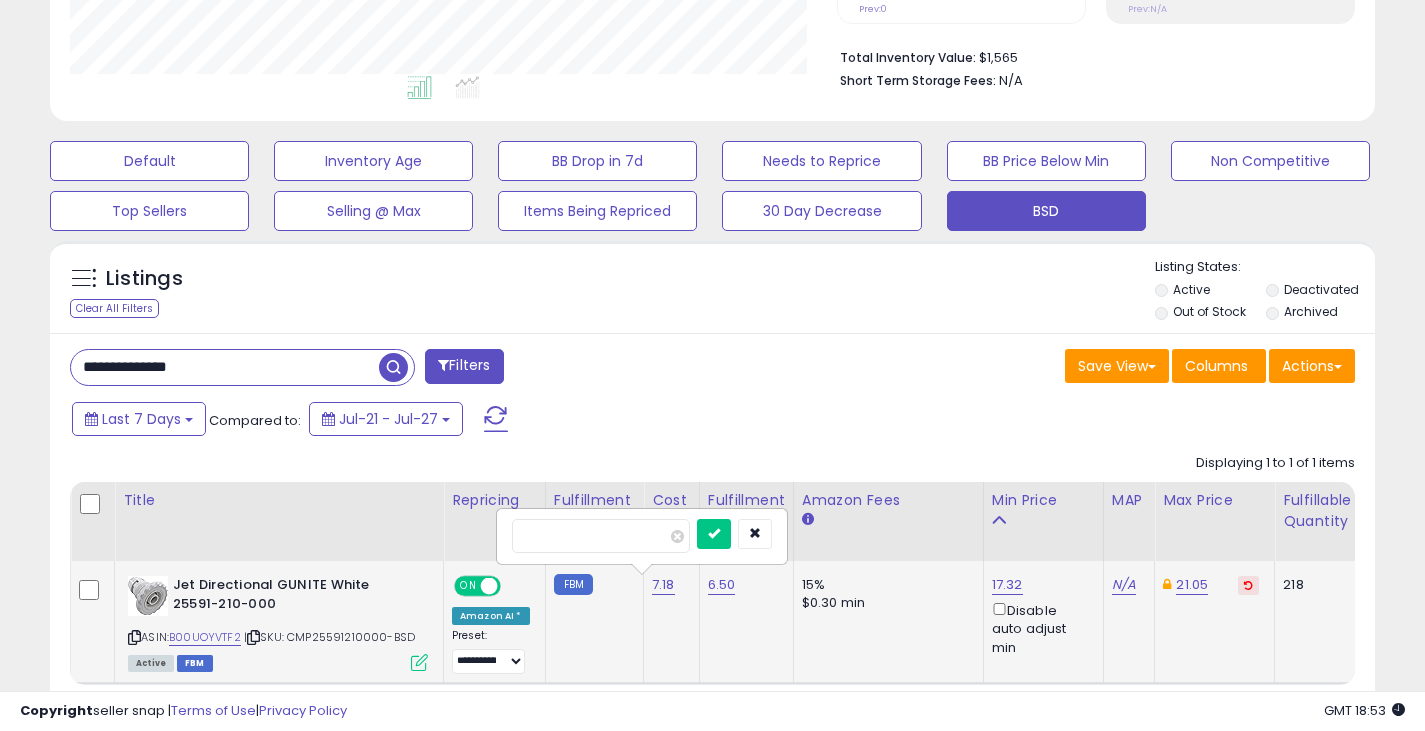 type on "****" 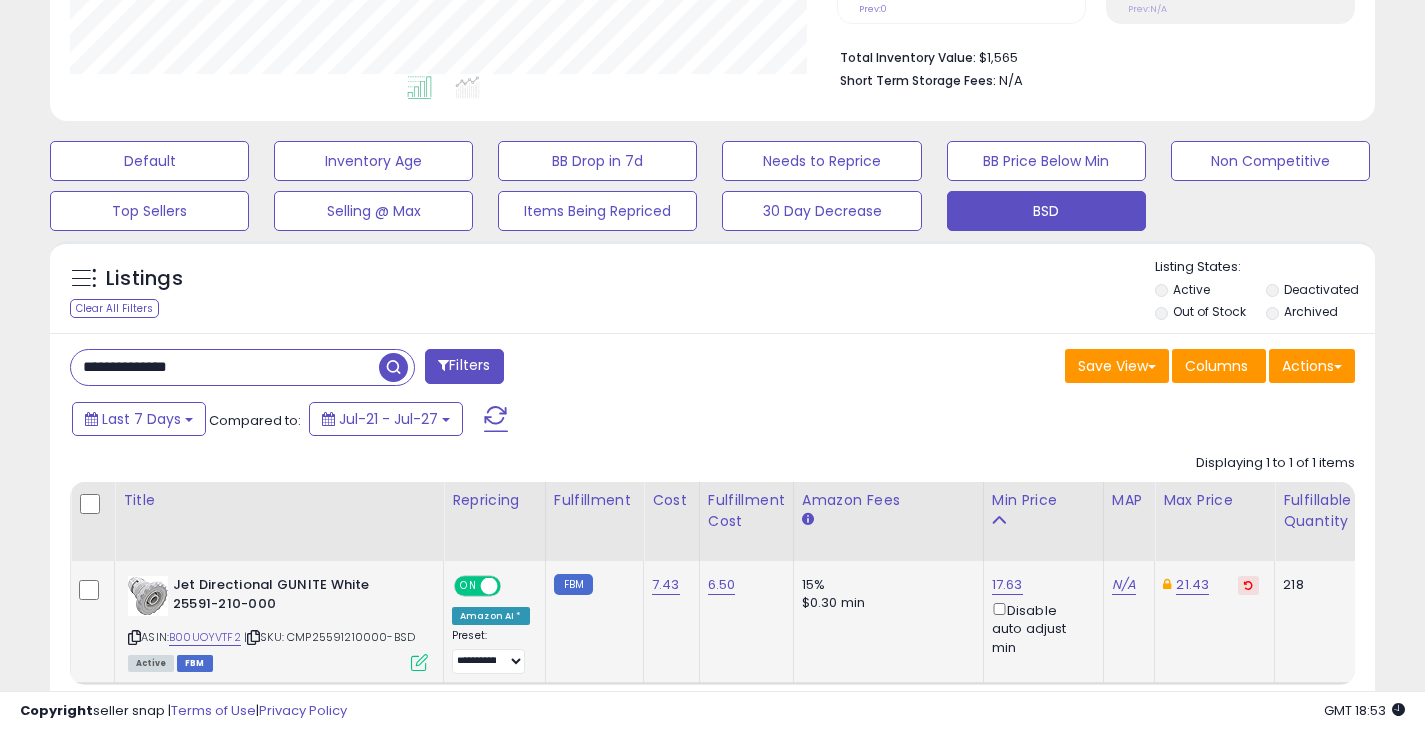 drag, startPoint x: 118, startPoint y: 382, endPoint x: 36, endPoint y: 390, distance: 82.38932 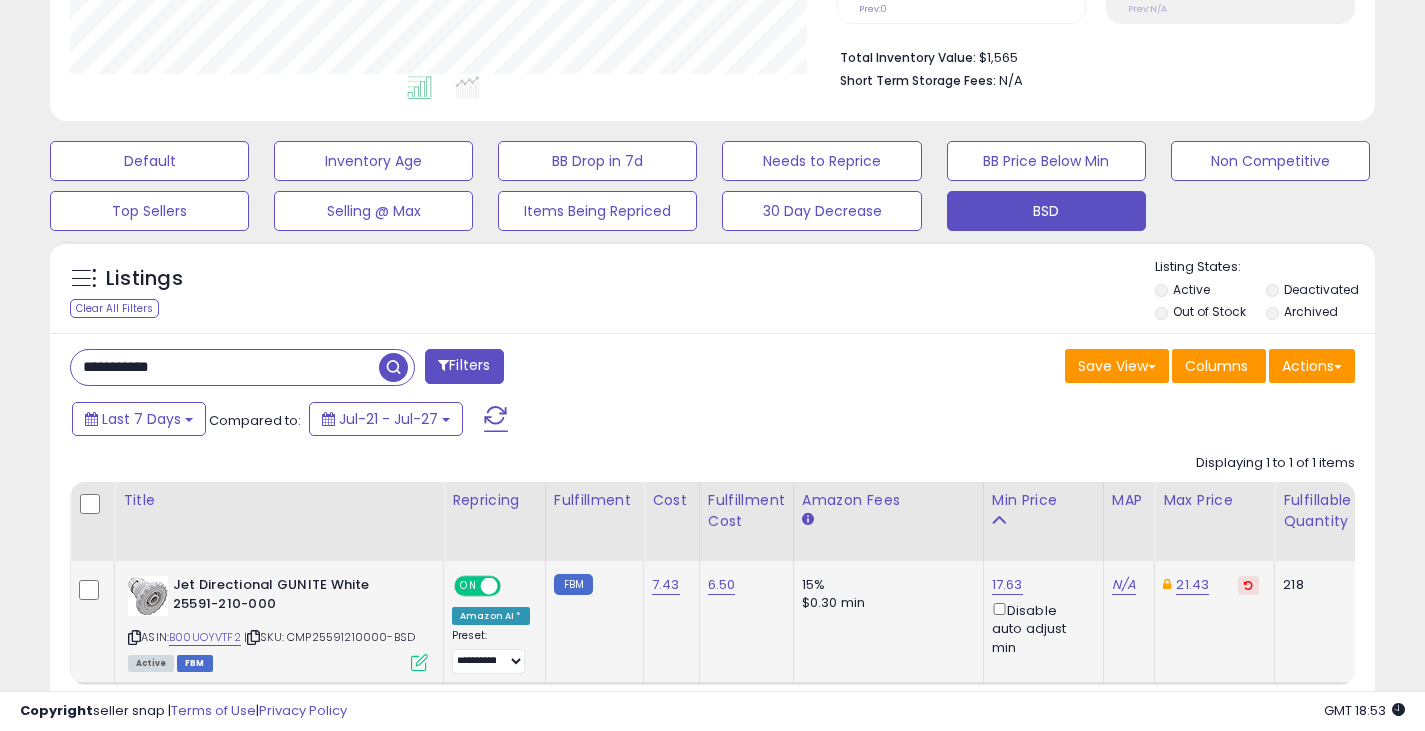 click at bounding box center [393, 367] 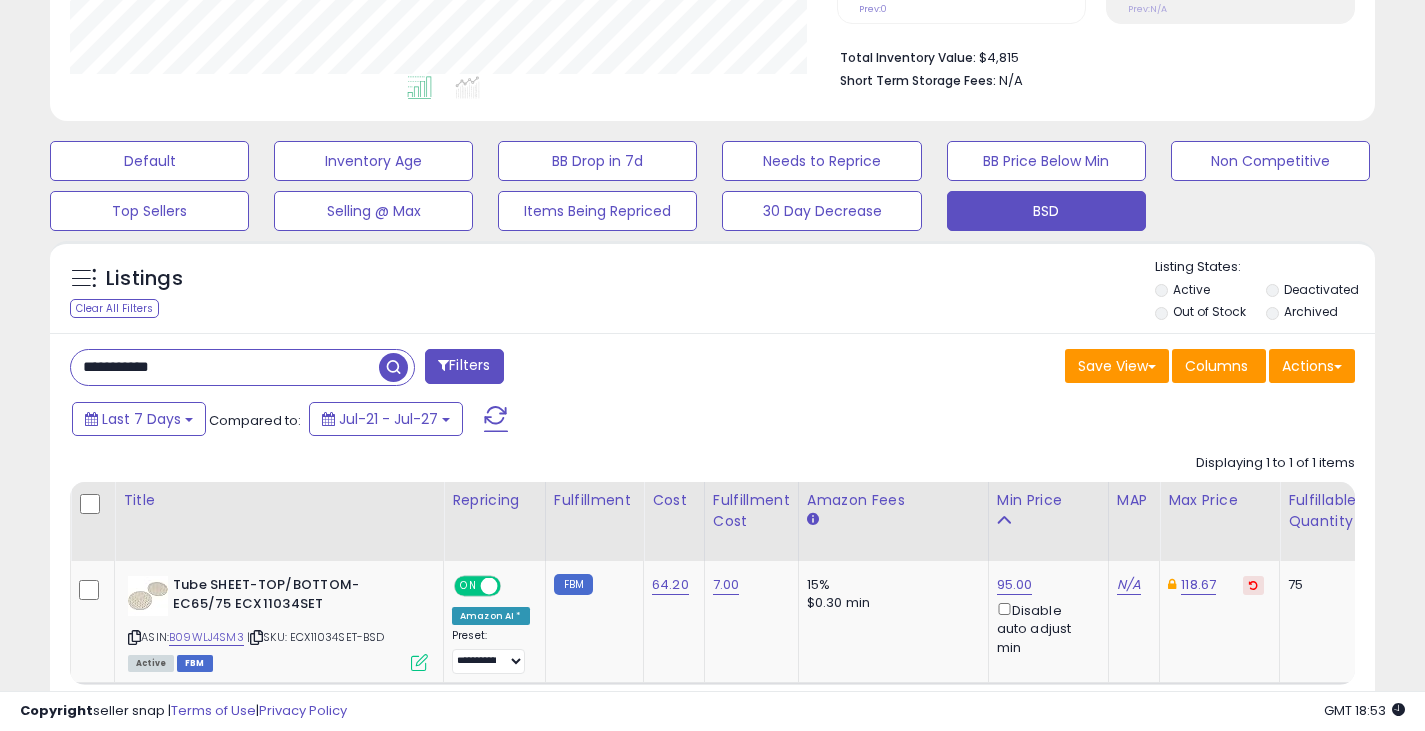 drag, startPoint x: 187, startPoint y: 360, endPoint x: 68, endPoint y: 371, distance: 119.507324 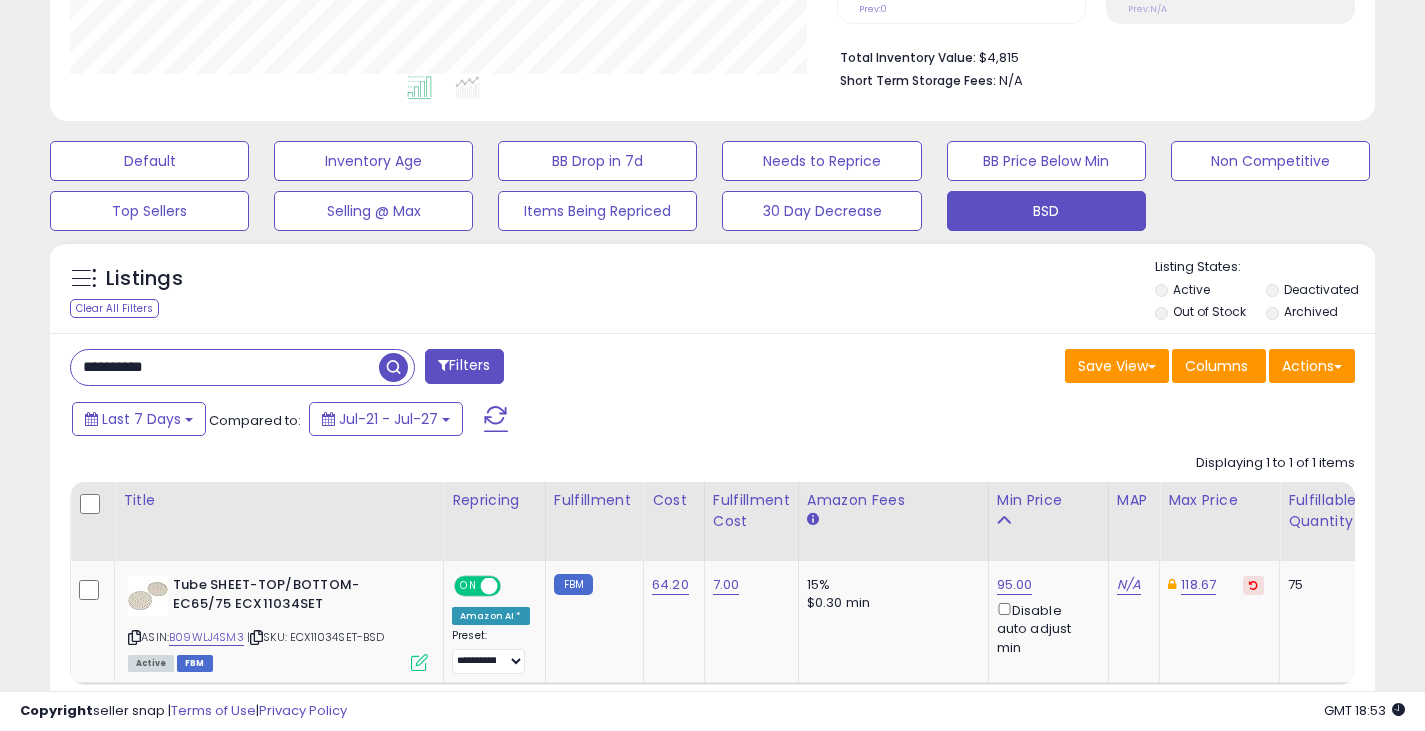 type on "**********" 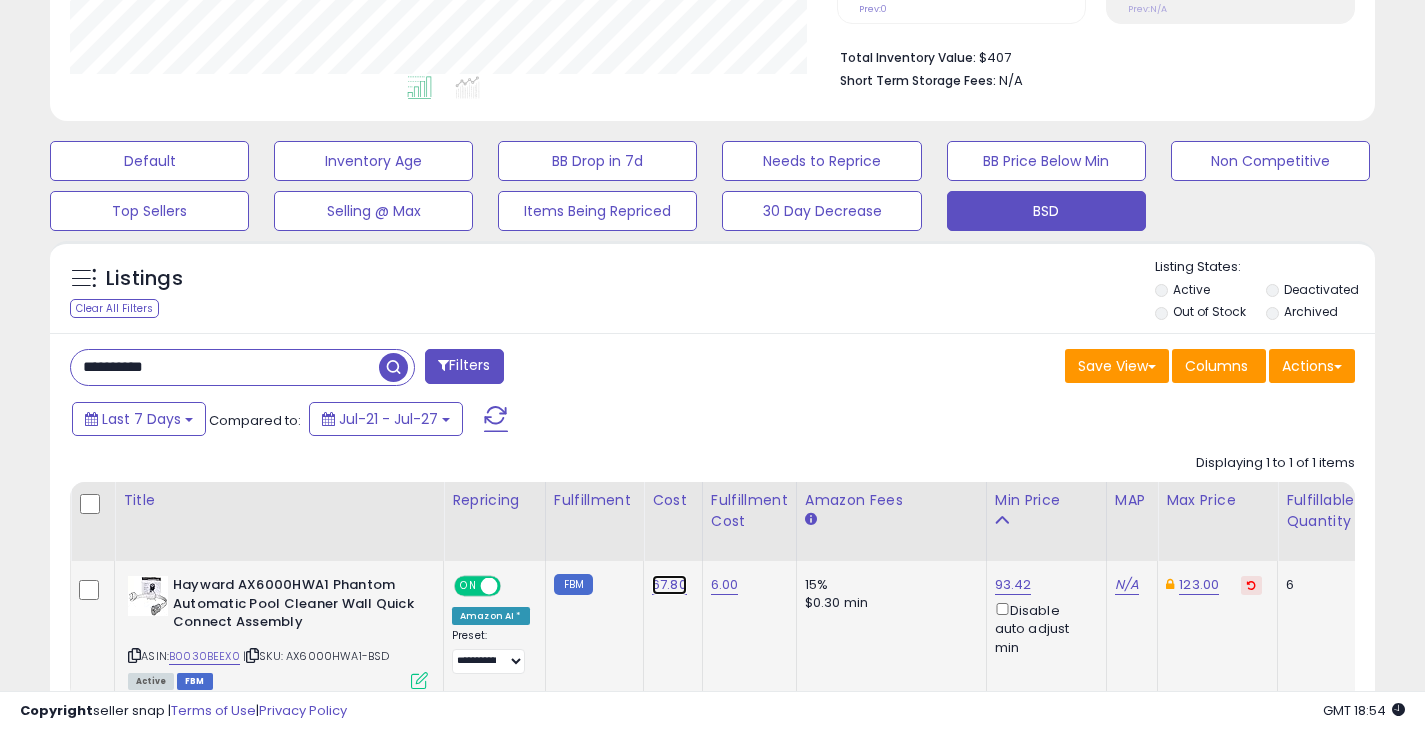 click on "67.80" at bounding box center [669, 585] 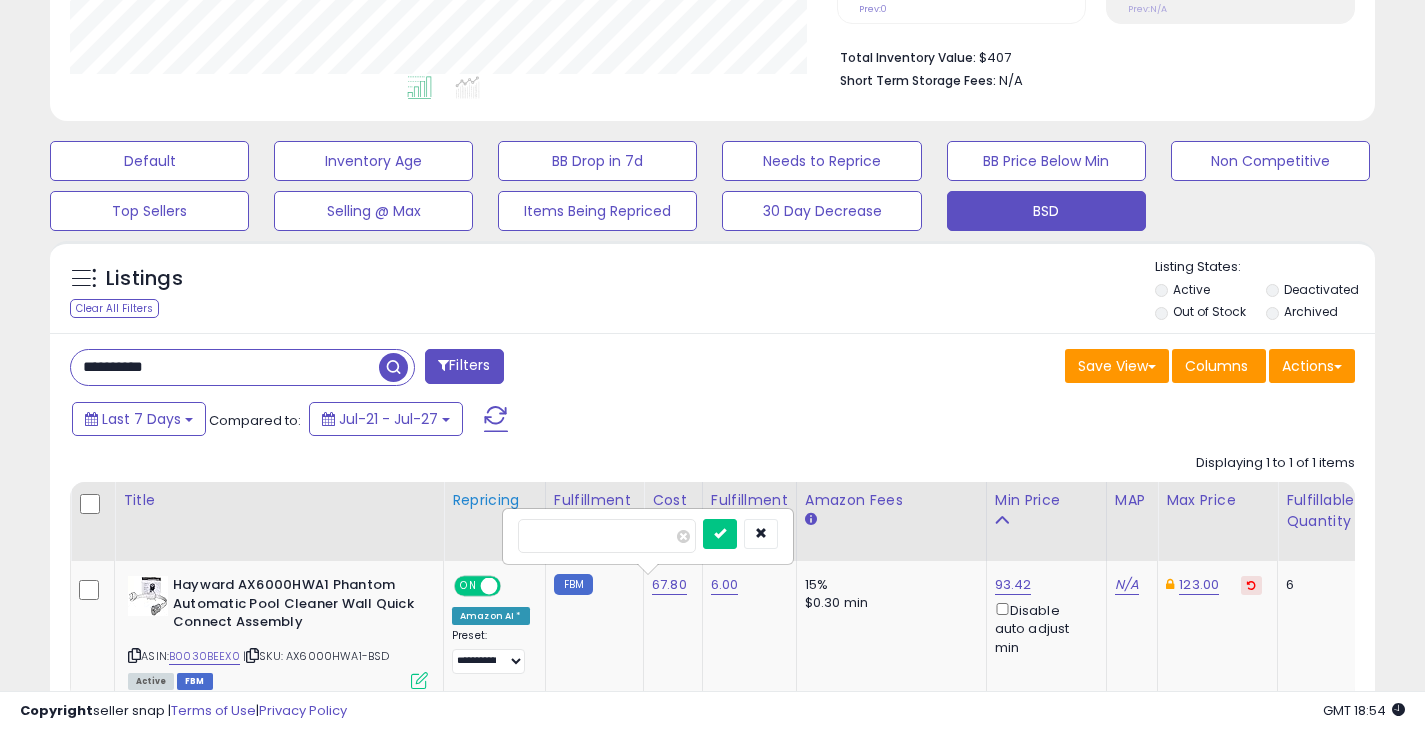 drag, startPoint x: 591, startPoint y: 545, endPoint x: 489, endPoint y: 543, distance: 102.01961 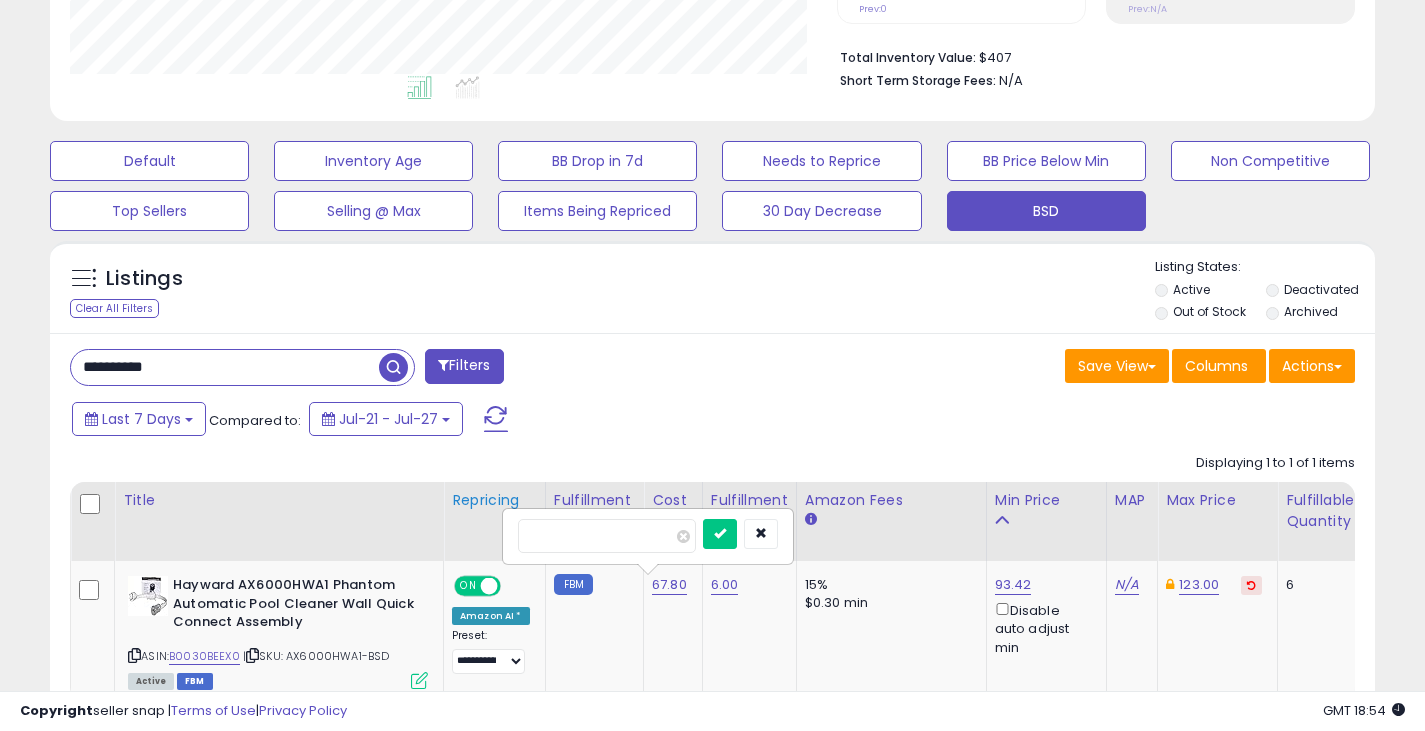 type on "*****" 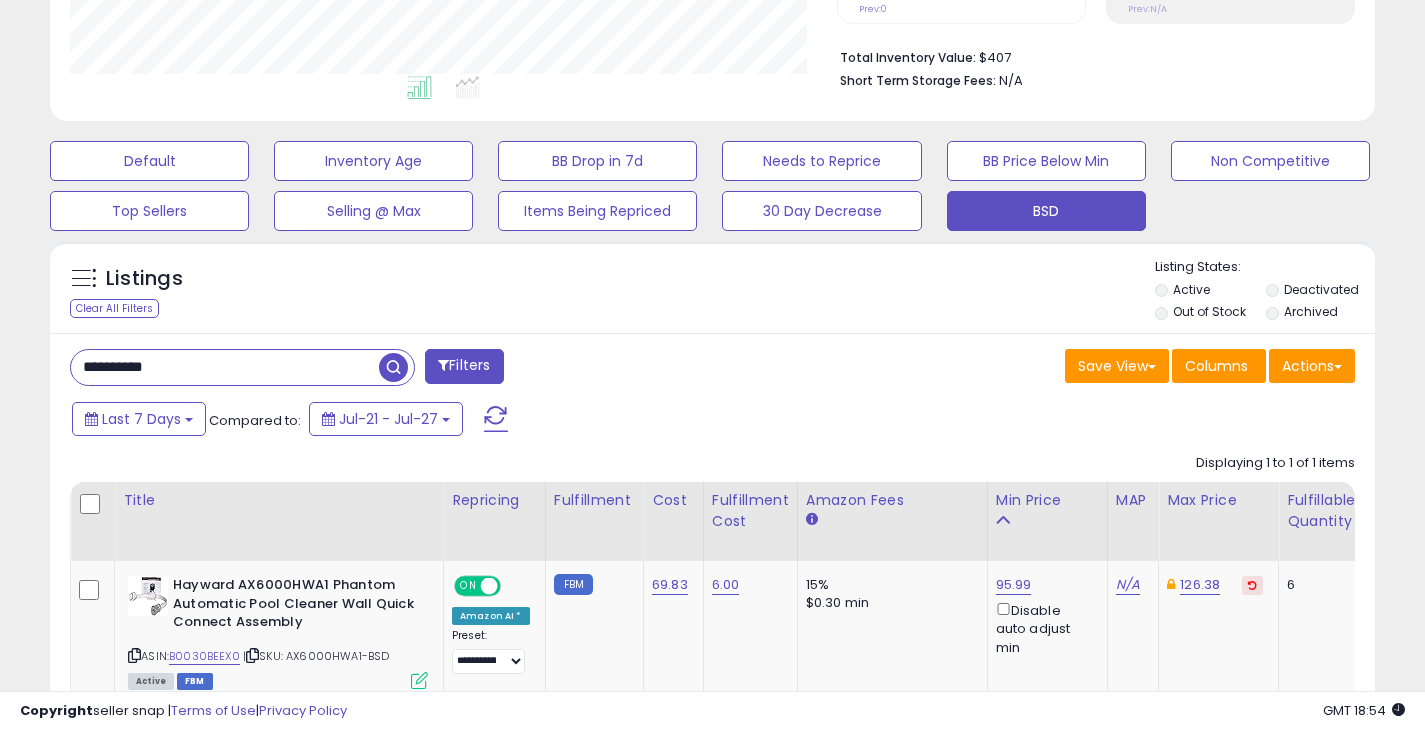 drag, startPoint x: 211, startPoint y: 373, endPoint x: 9, endPoint y: 382, distance: 202.2004 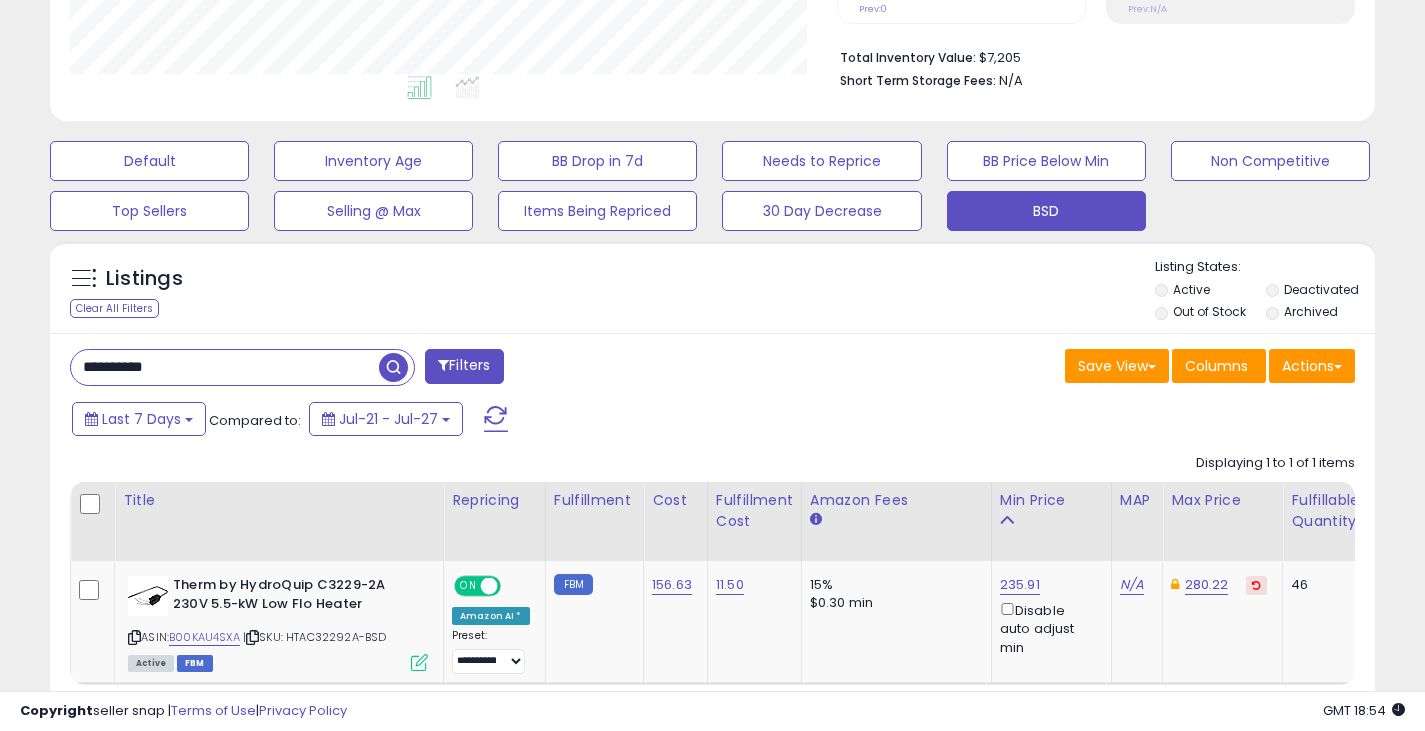 drag, startPoint x: 181, startPoint y: 374, endPoint x: 42, endPoint y: 388, distance: 139.70326 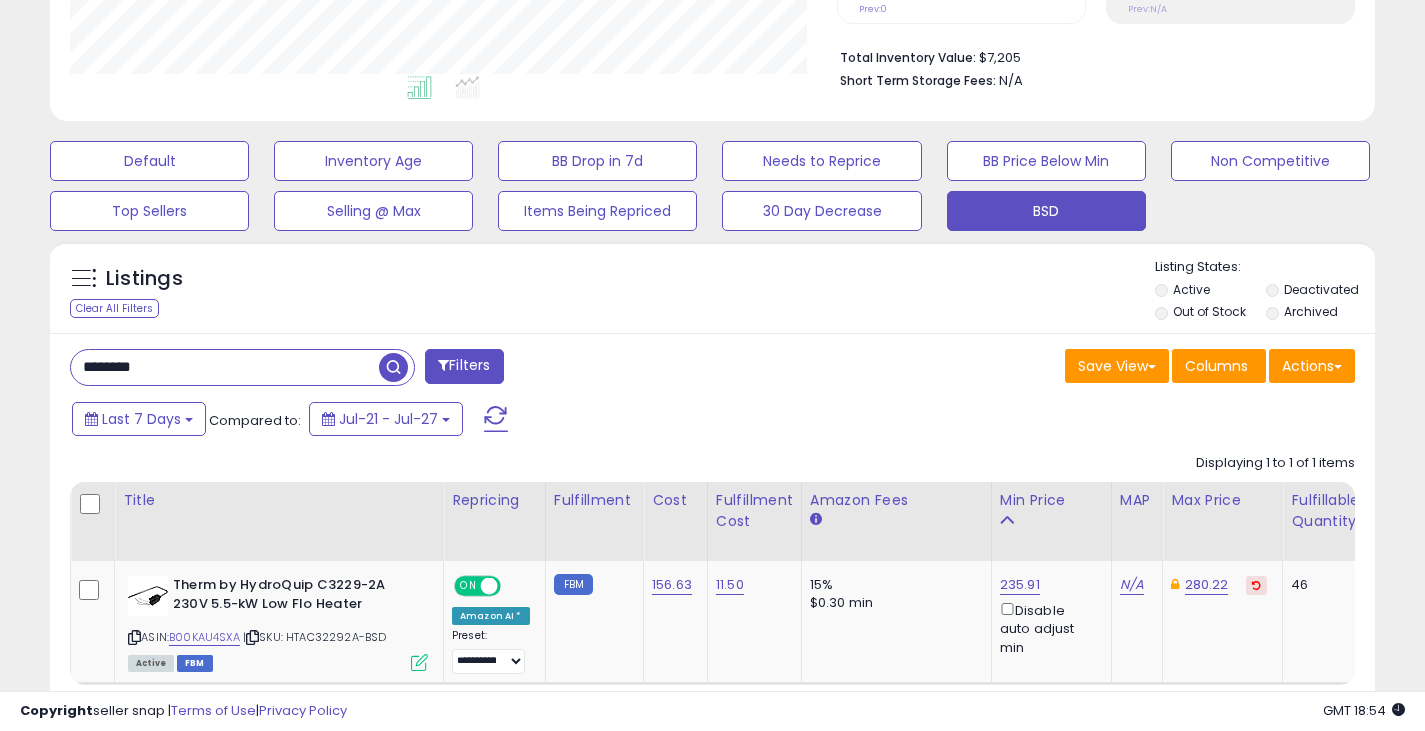 type on "********" 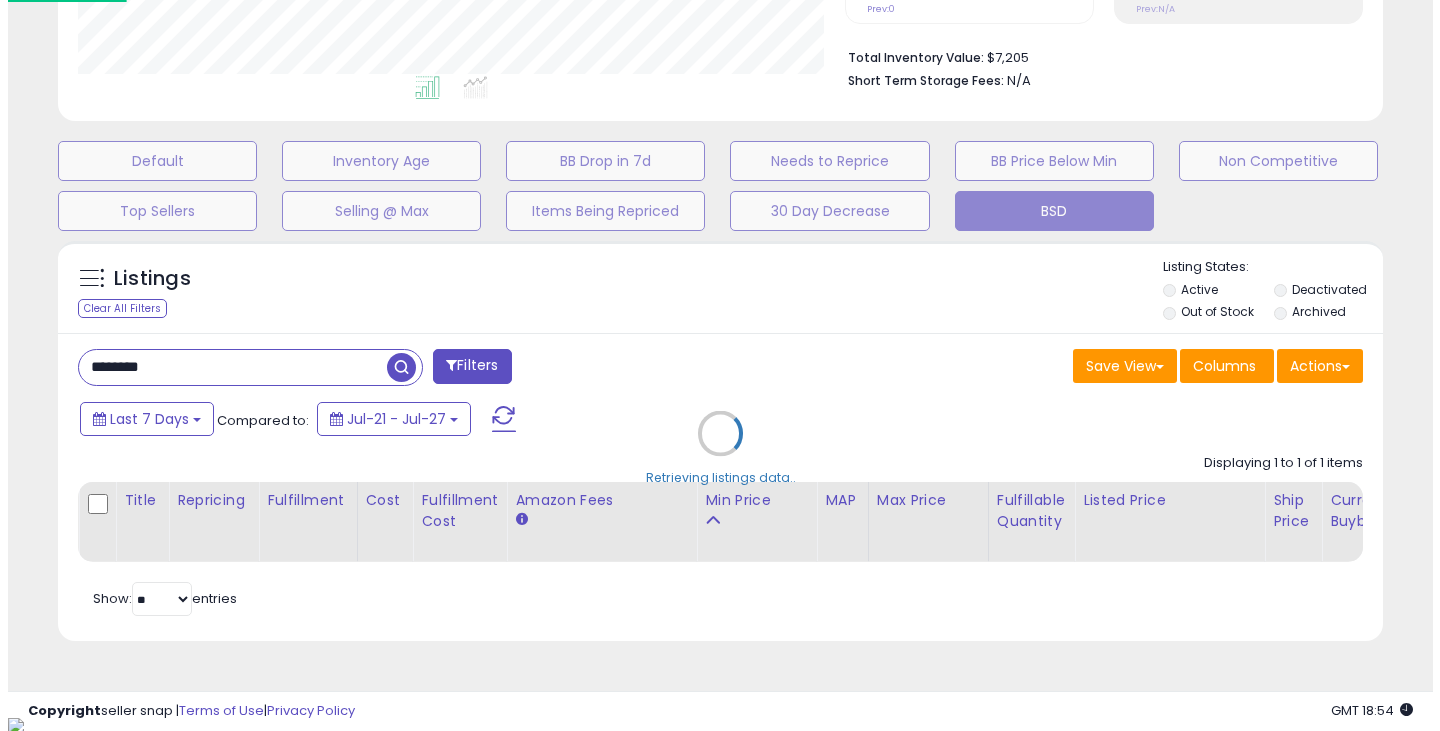 scroll, scrollTop: 999590, scrollLeft: 999224, axis: both 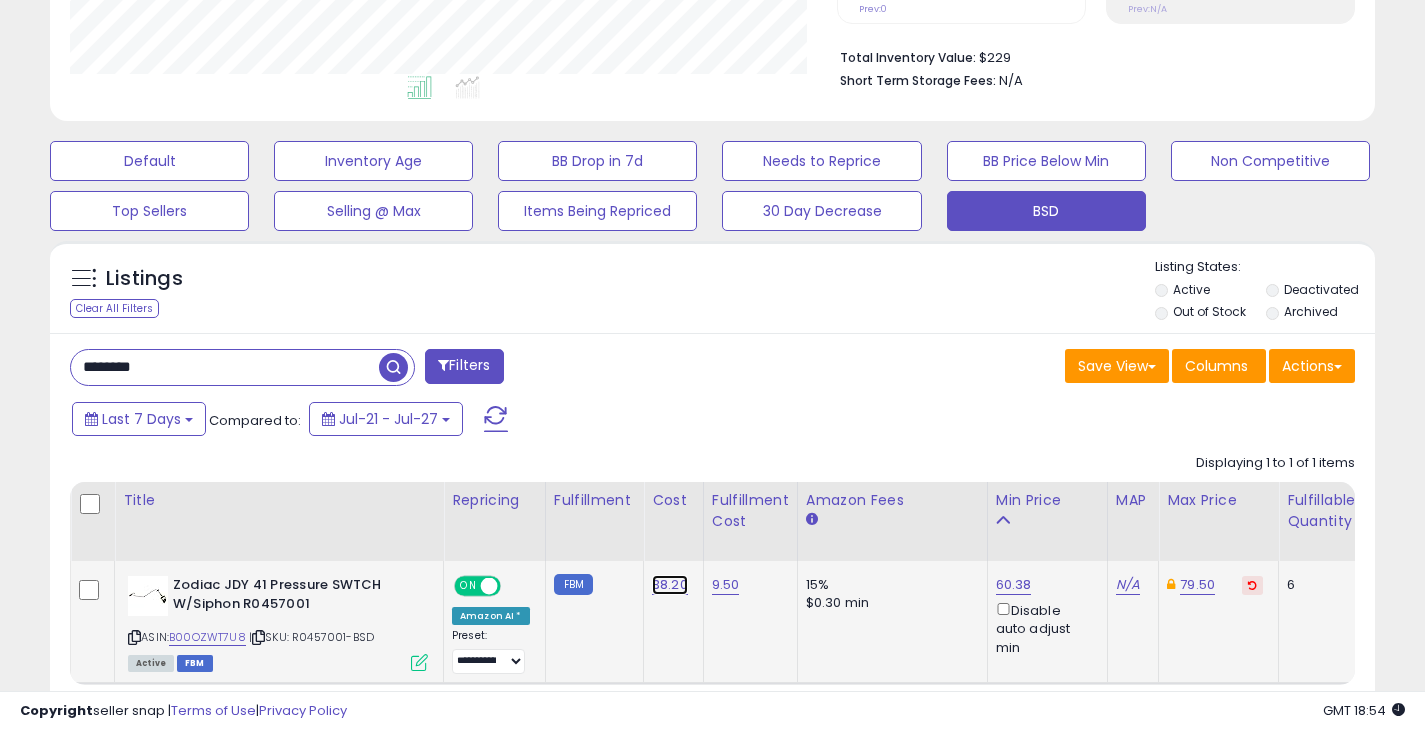 click on "38.20" at bounding box center [670, 585] 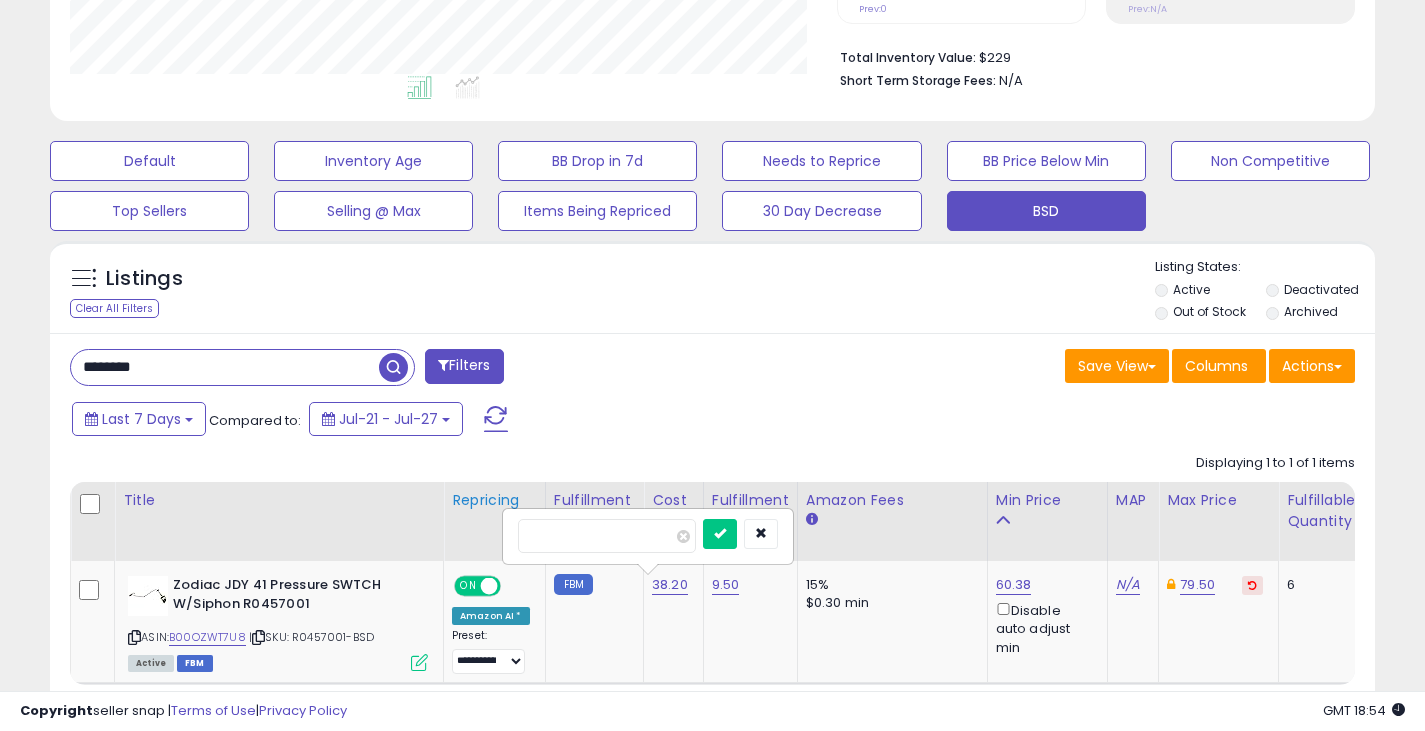 drag, startPoint x: 593, startPoint y: 541, endPoint x: 473, endPoint y: 542, distance: 120.004166 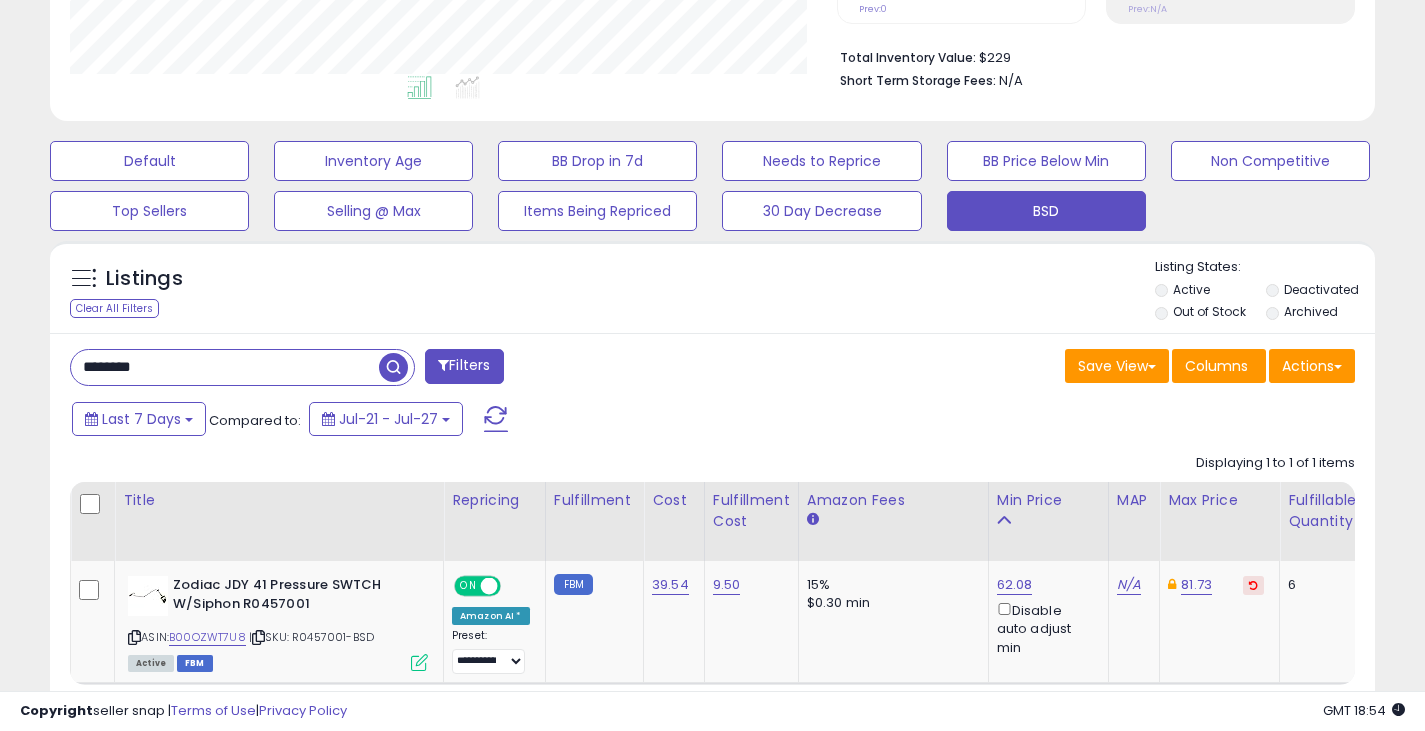 drag, startPoint x: 161, startPoint y: 369, endPoint x: 32, endPoint y: 369, distance: 129 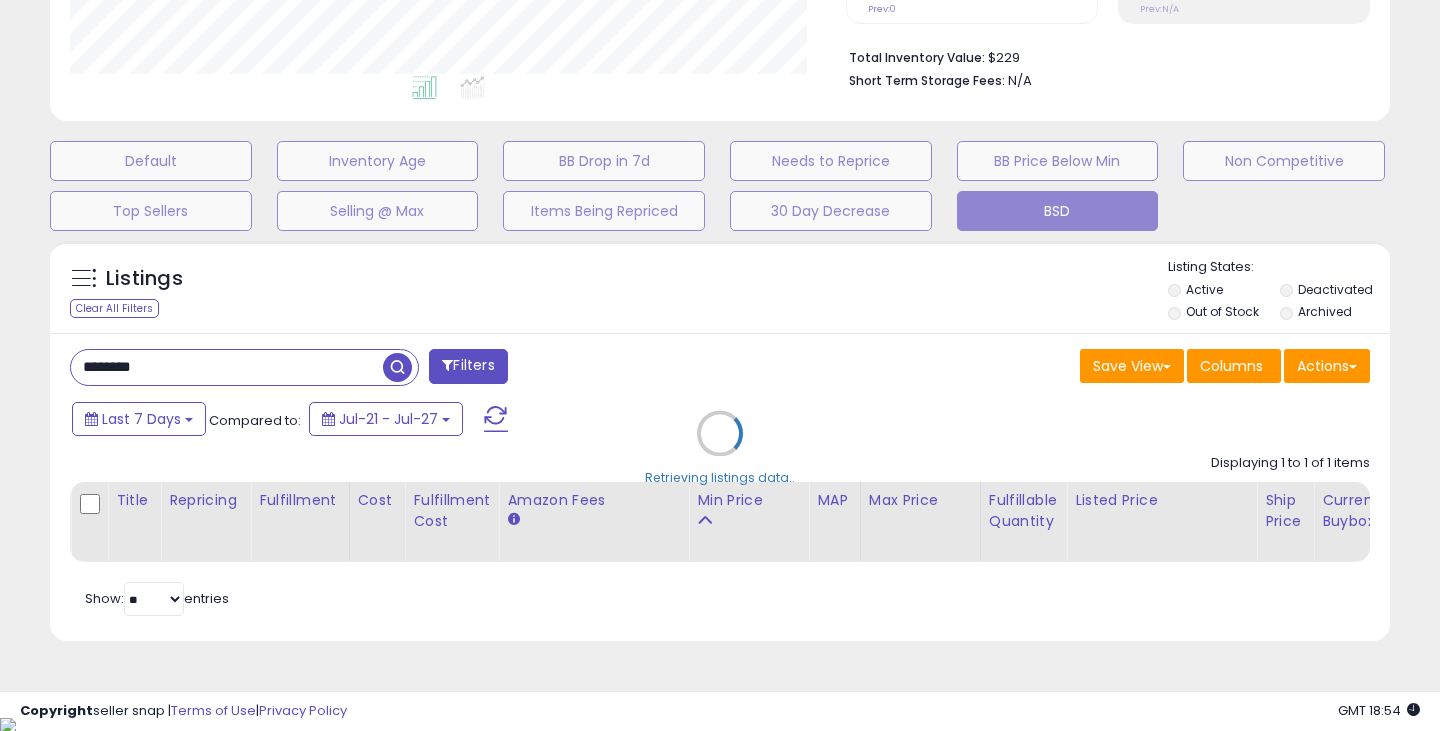 scroll, scrollTop: 999590, scrollLeft: 999224, axis: both 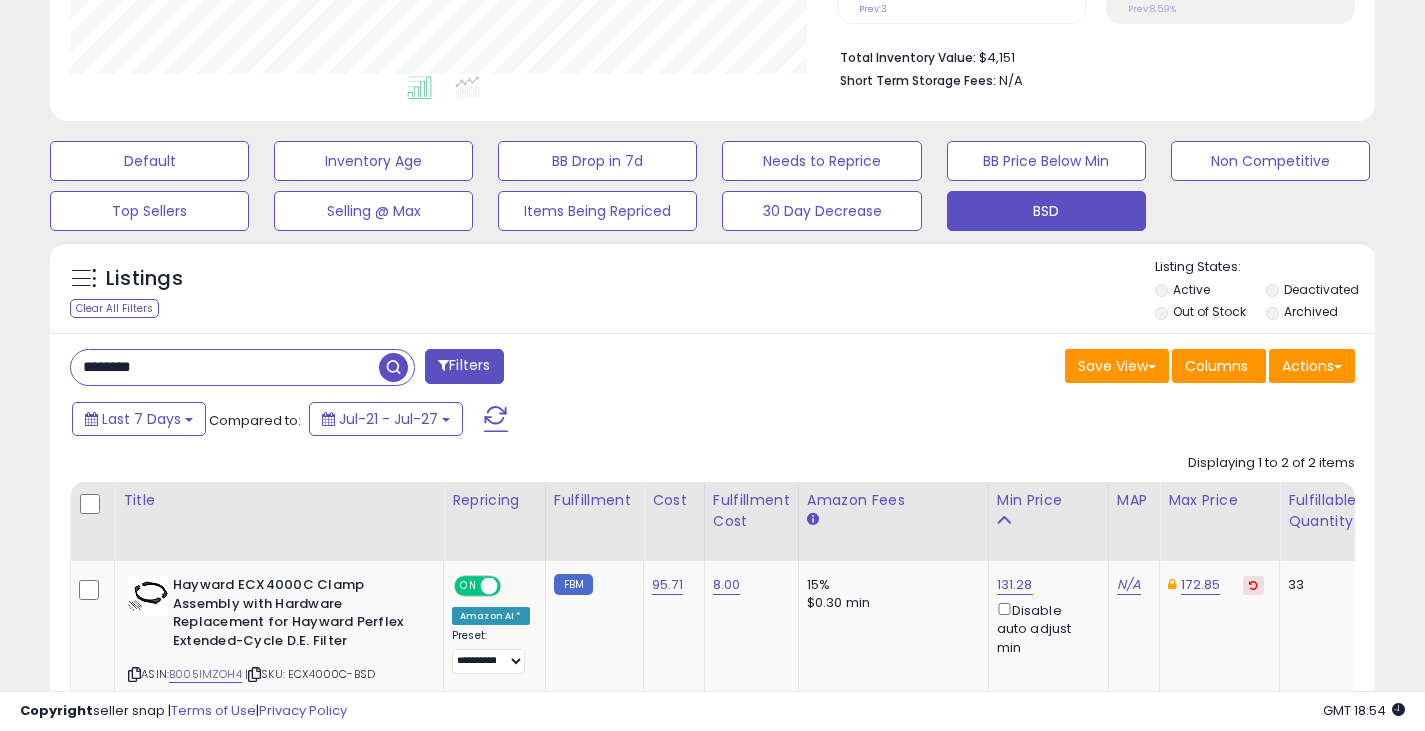 drag, startPoint x: 175, startPoint y: 368, endPoint x: 47, endPoint y: 388, distance: 129.55309 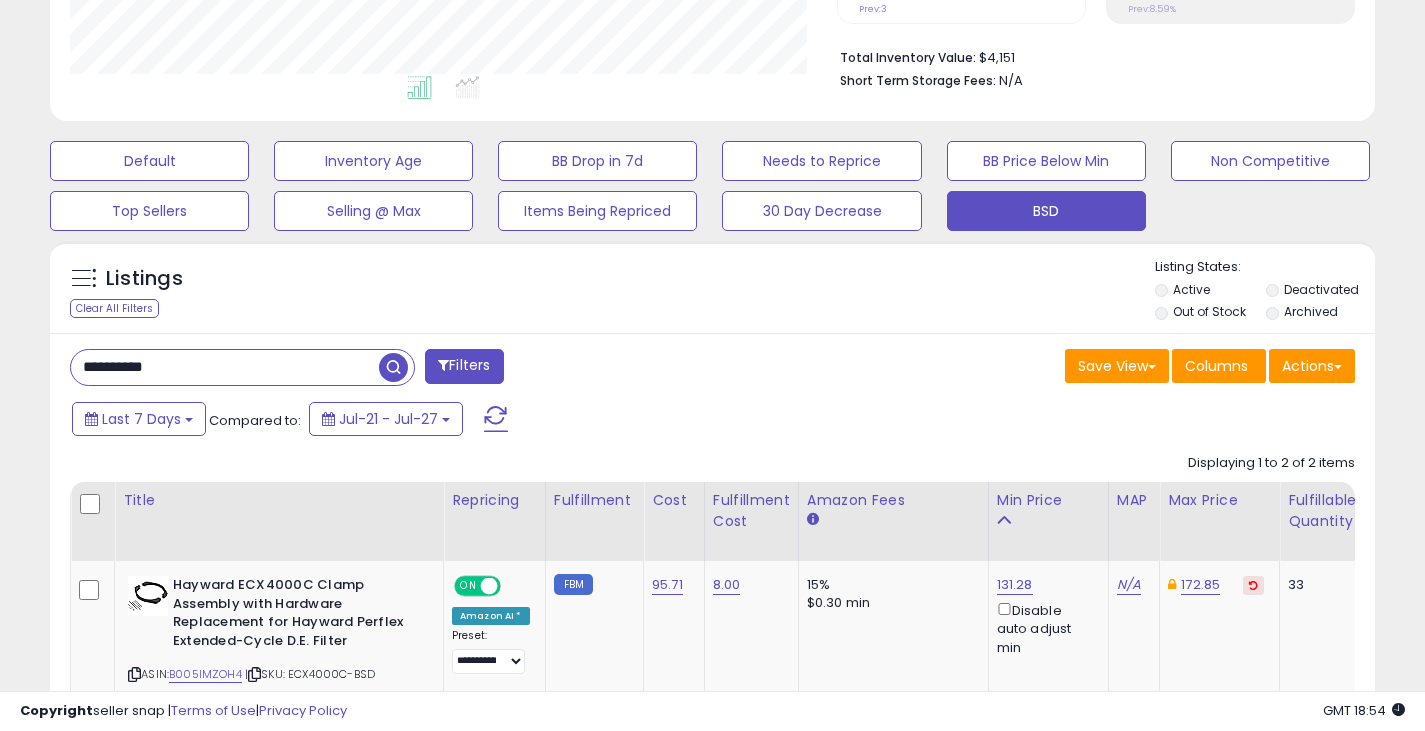 click at bounding box center (393, 367) 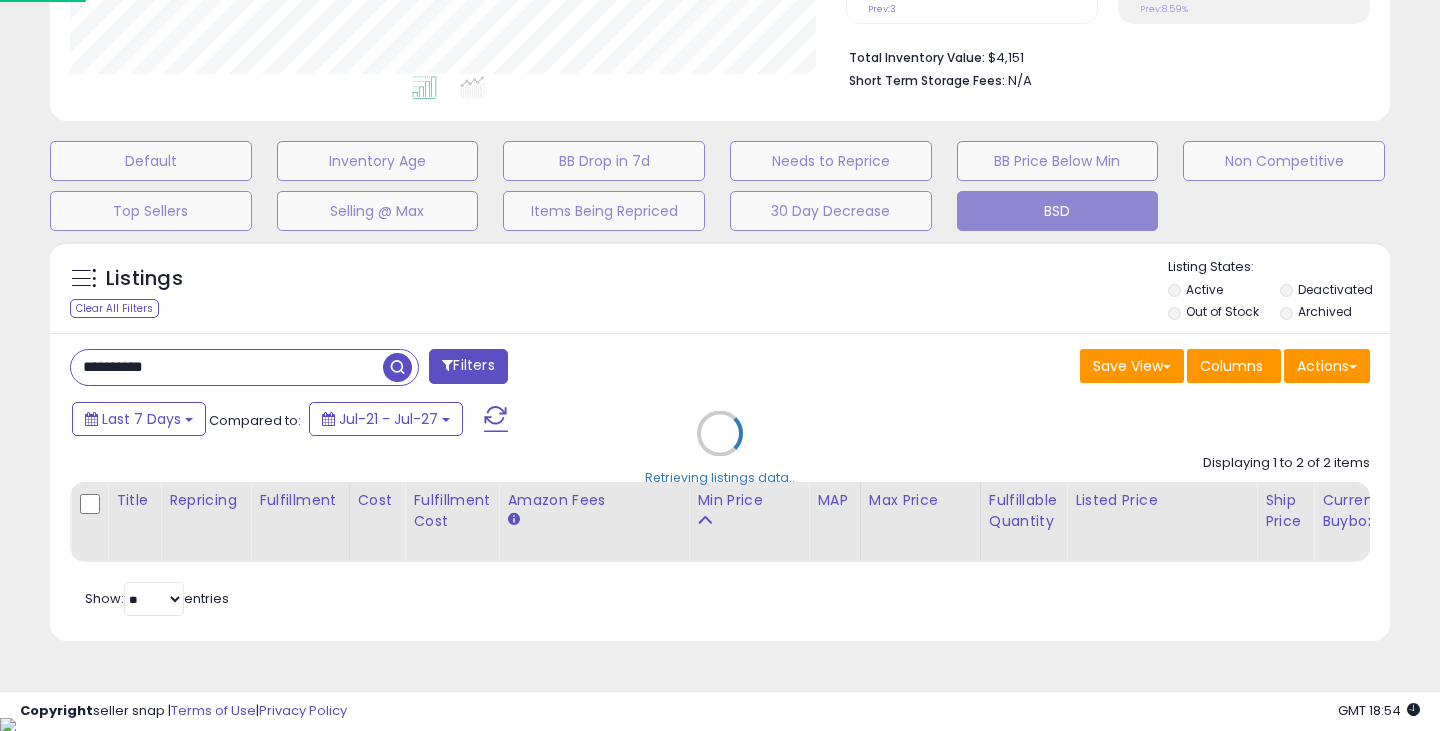scroll, scrollTop: 999590, scrollLeft: 999224, axis: both 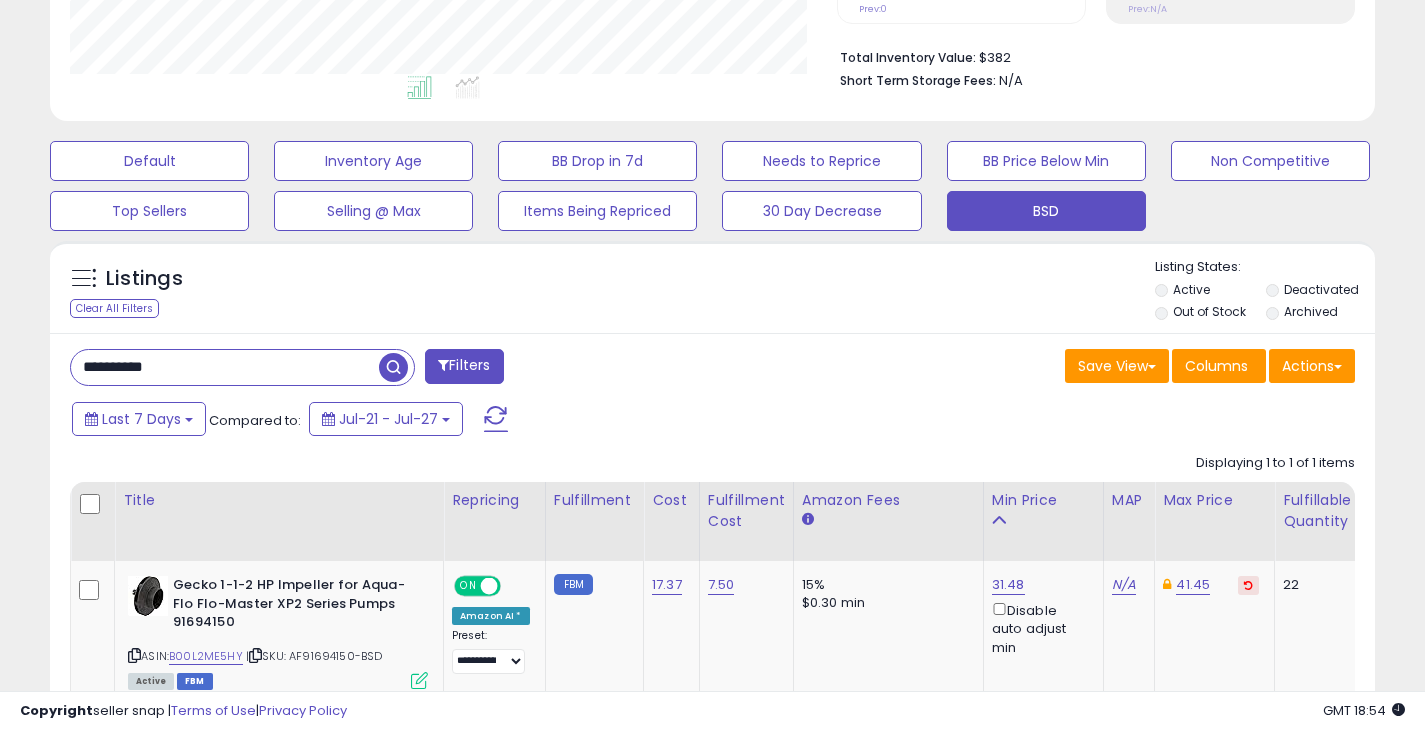drag, startPoint x: 171, startPoint y: 360, endPoint x: 4, endPoint y: 368, distance: 167.19151 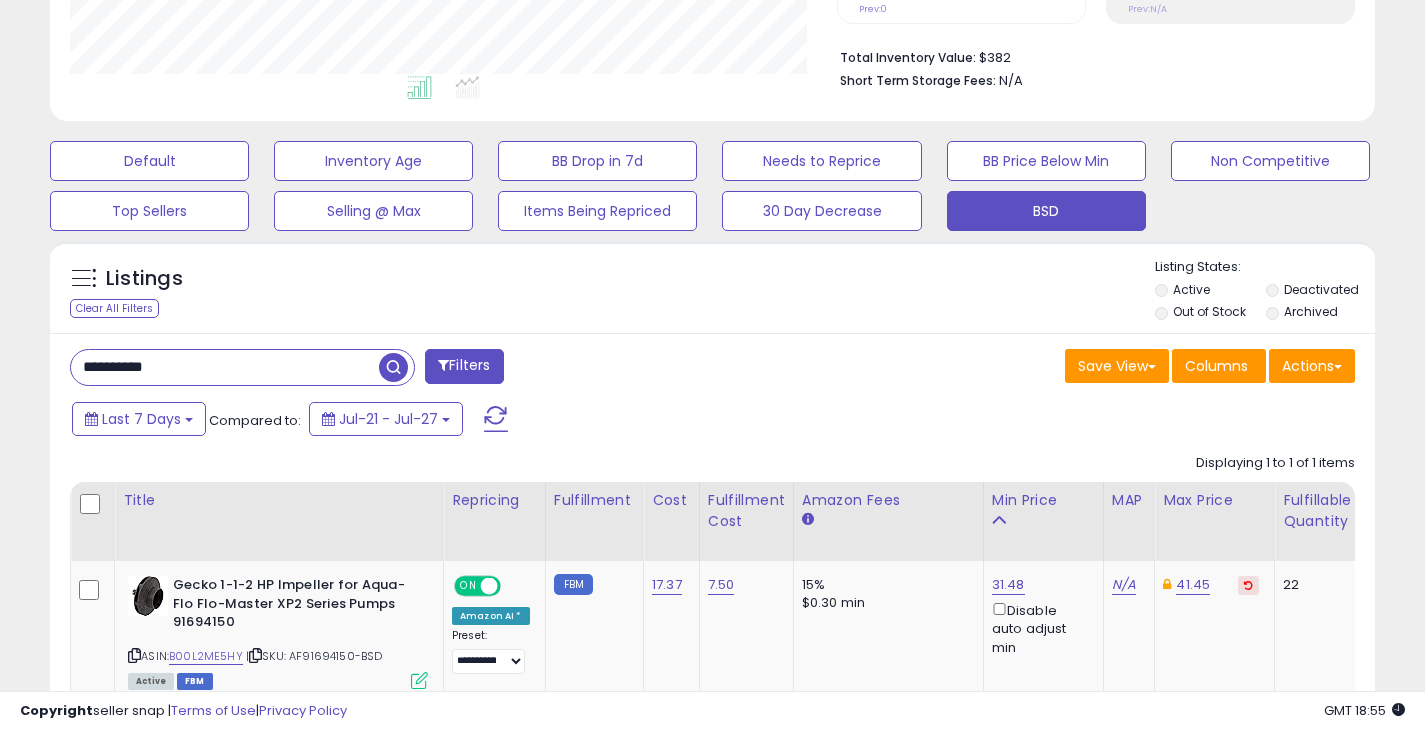 paste 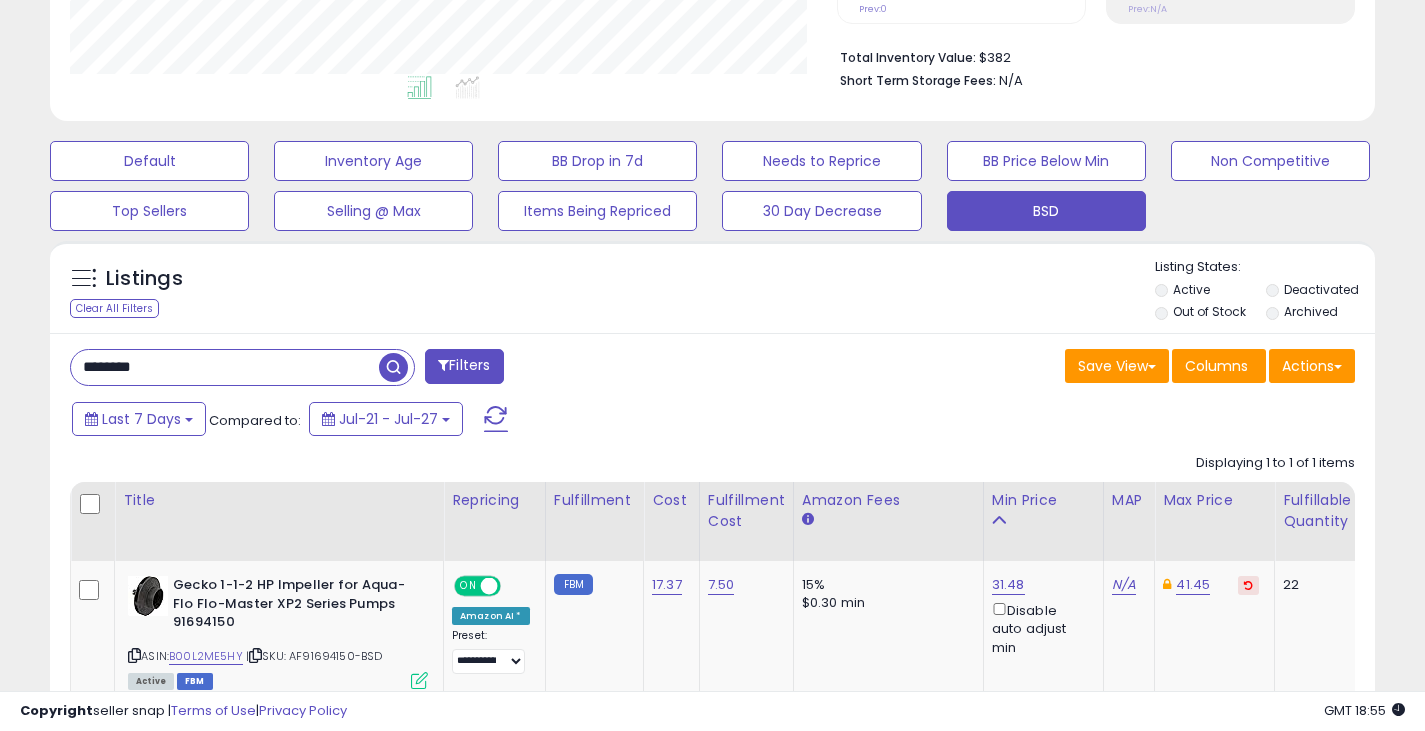 click at bounding box center (393, 367) 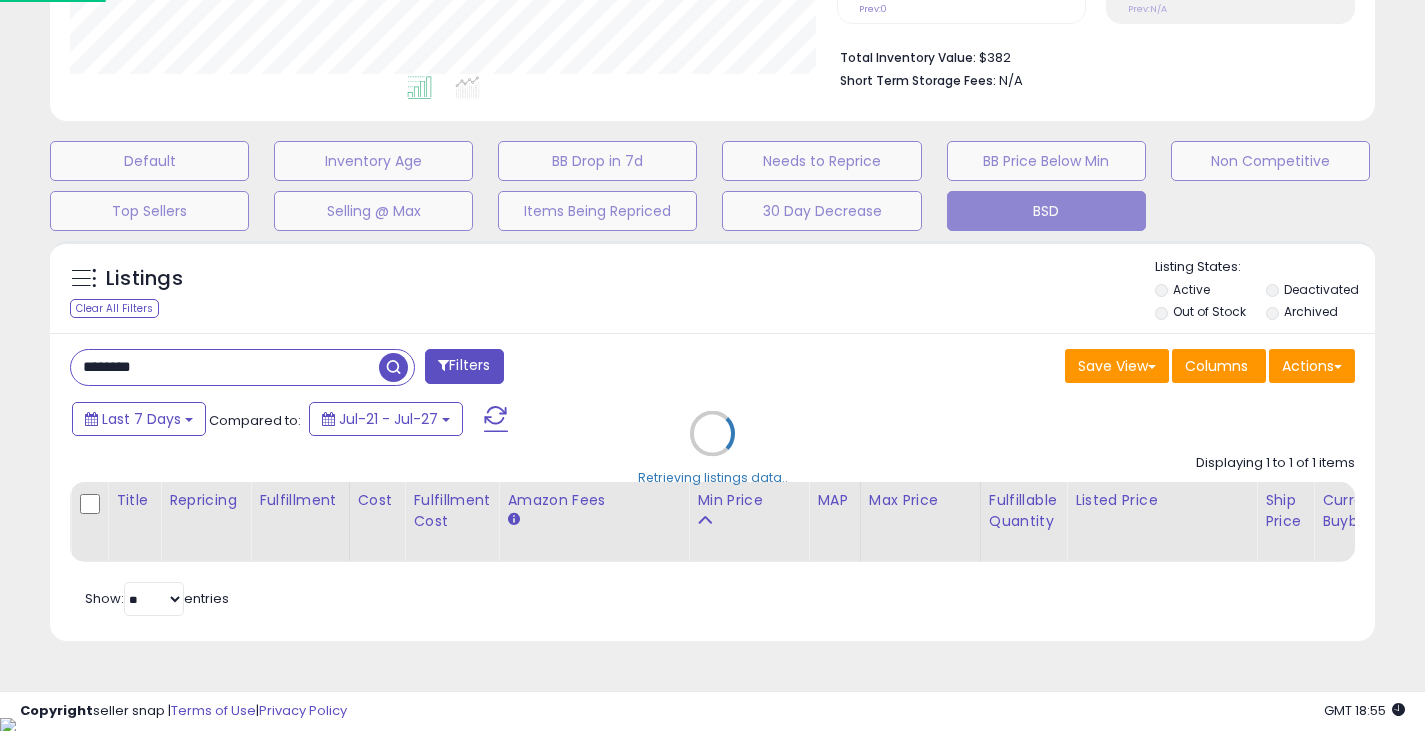 scroll, scrollTop: 999590, scrollLeft: 999224, axis: both 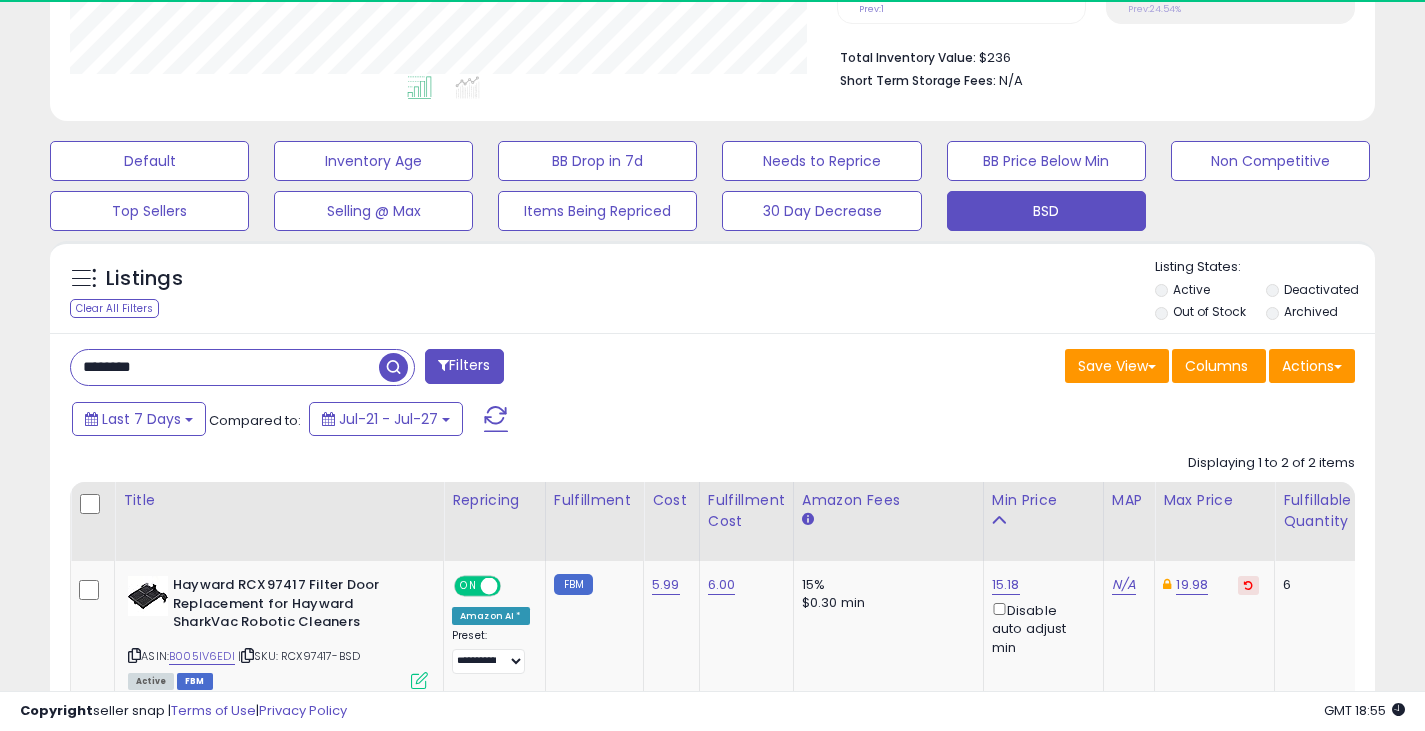 drag, startPoint x: 192, startPoint y: 372, endPoint x: 50, endPoint y: 381, distance: 142.28493 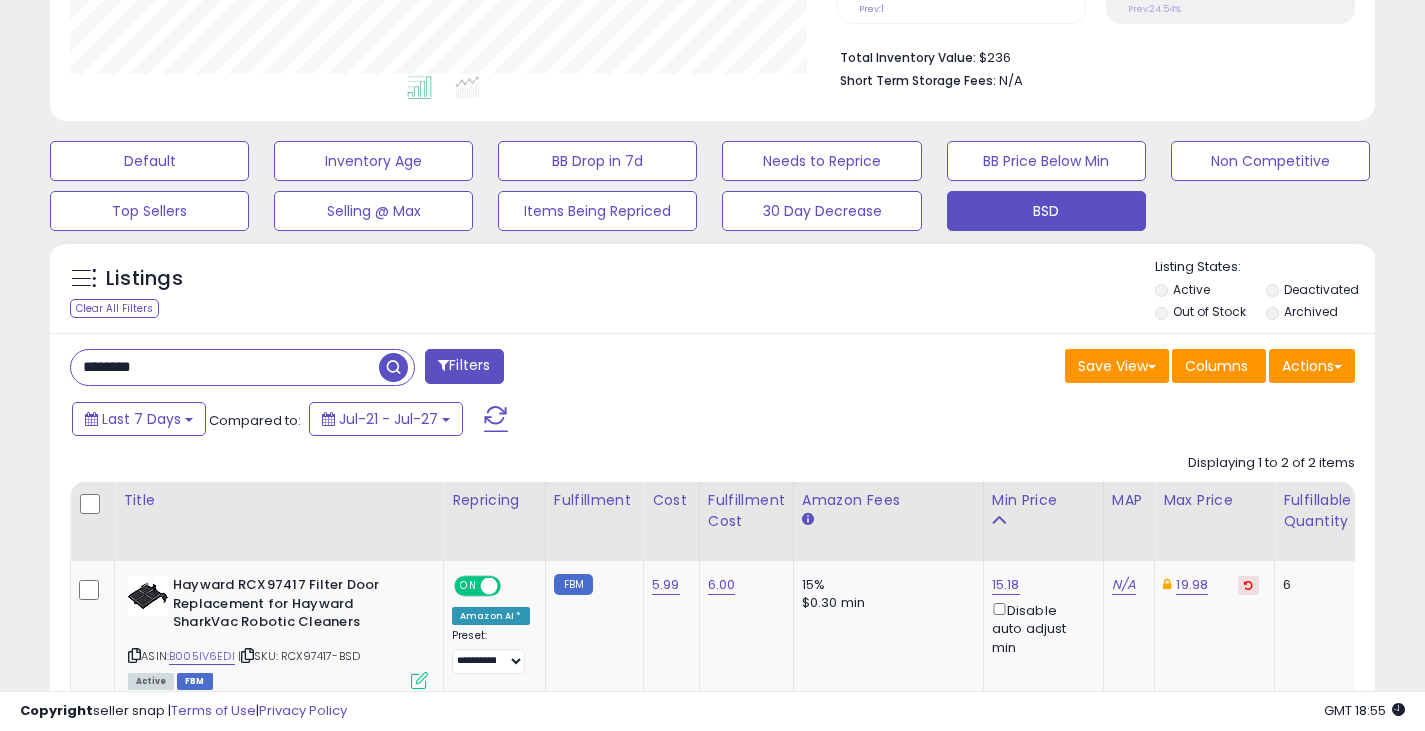 paste on "******" 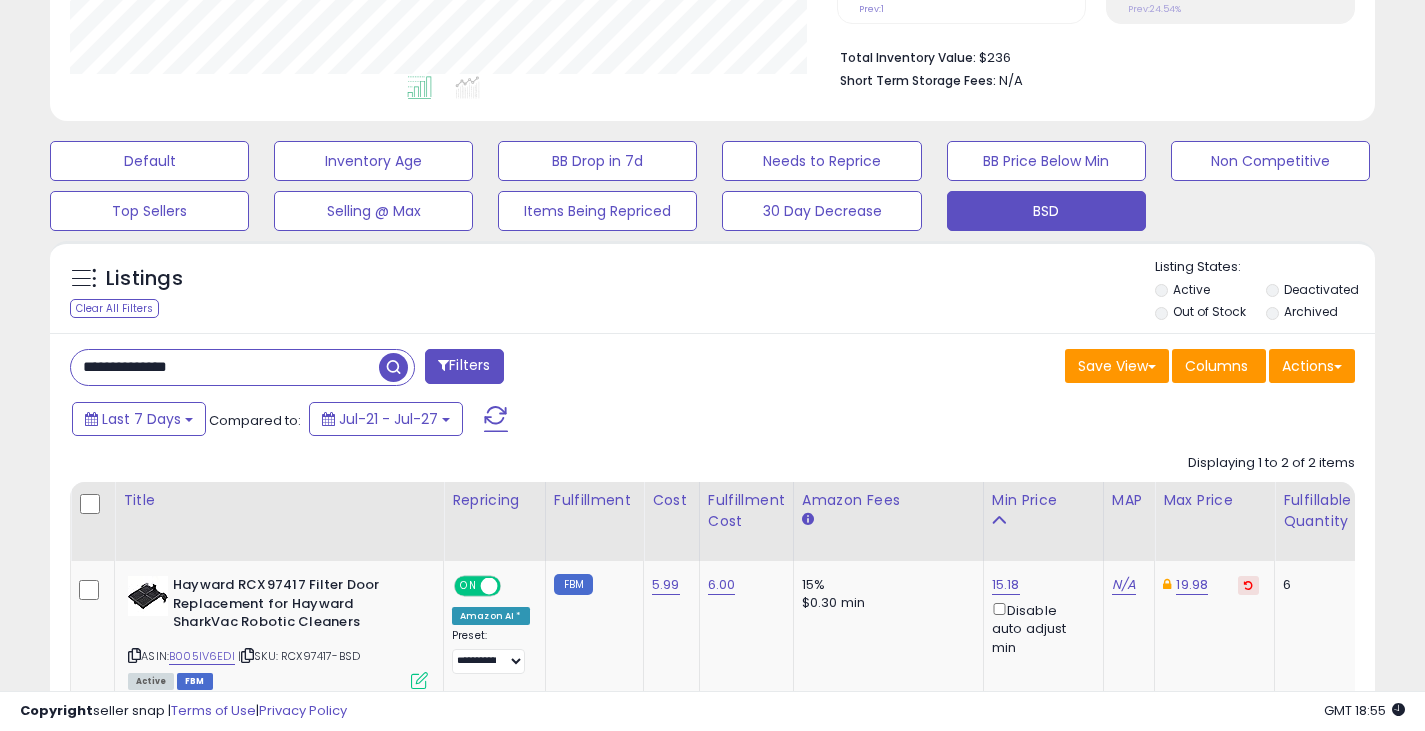 click at bounding box center [393, 367] 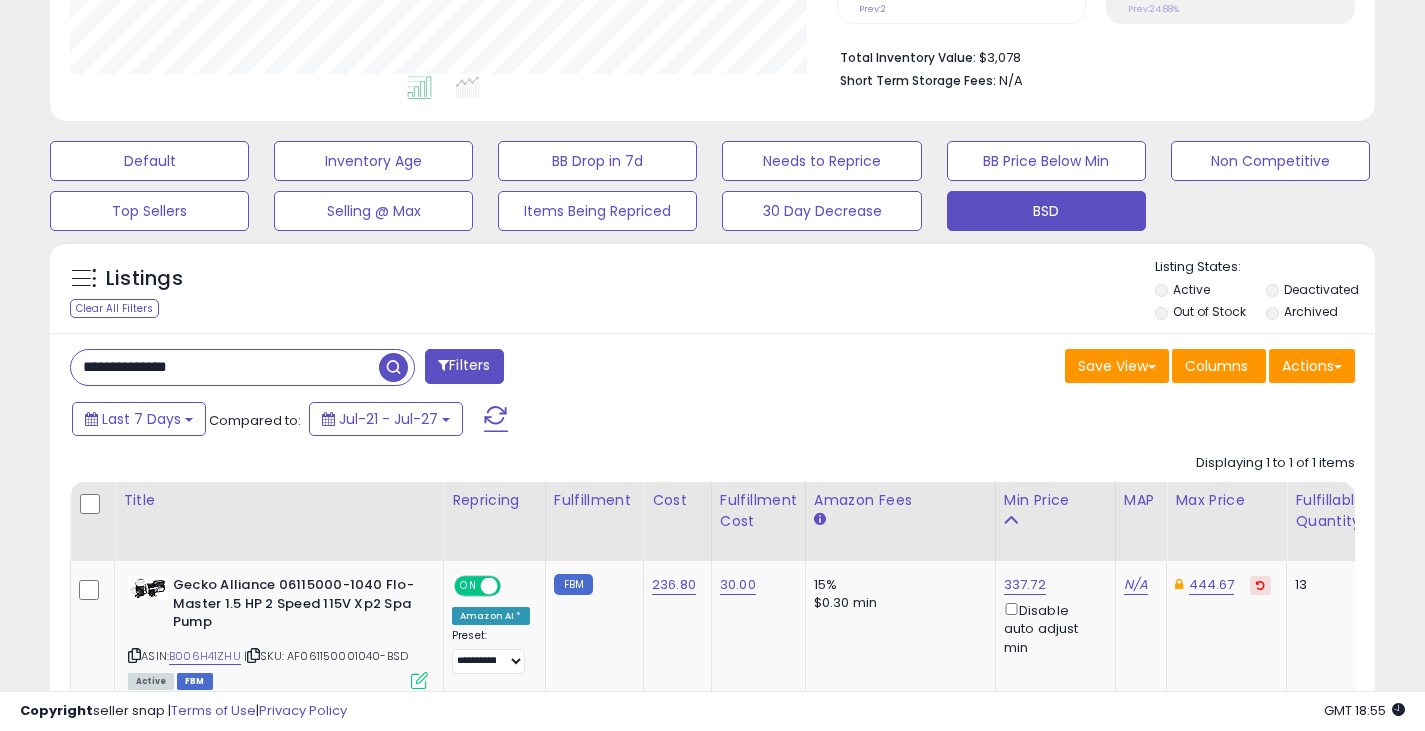 drag, startPoint x: 230, startPoint y: 369, endPoint x: 85, endPoint y: 388, distance: 146.23953 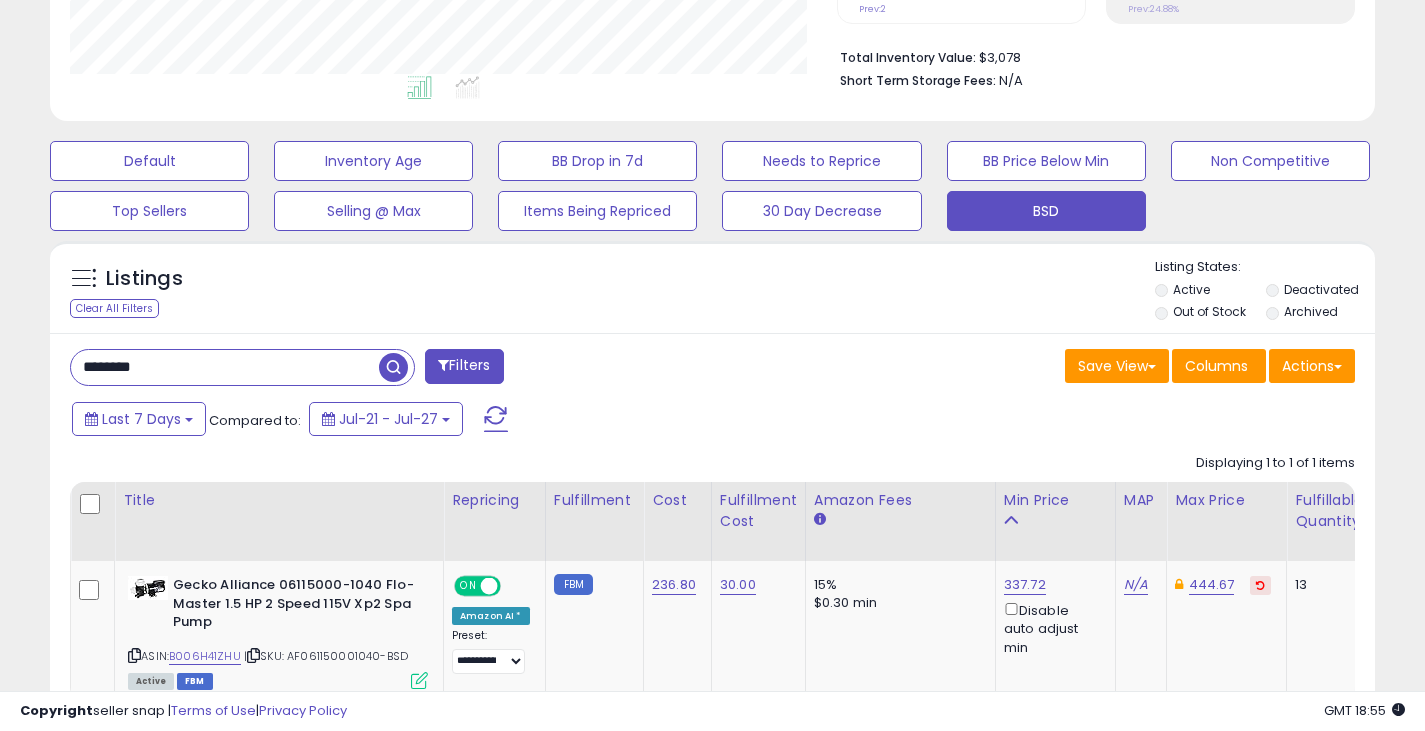 click at bounding box center (393, 367) 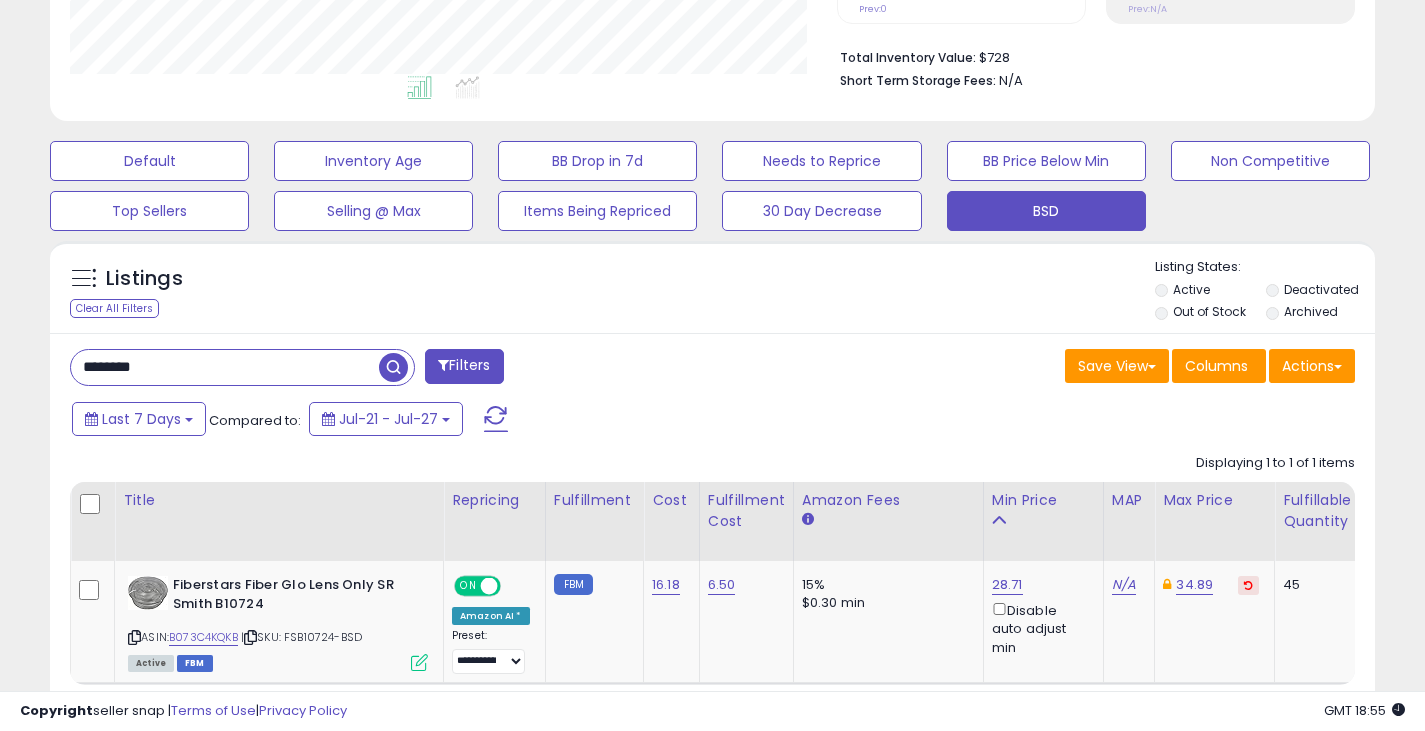 drag, startPoint x: 160, startPoint y: 370, endPoint x: 43, endPoint y: 393, distance: 119.23926 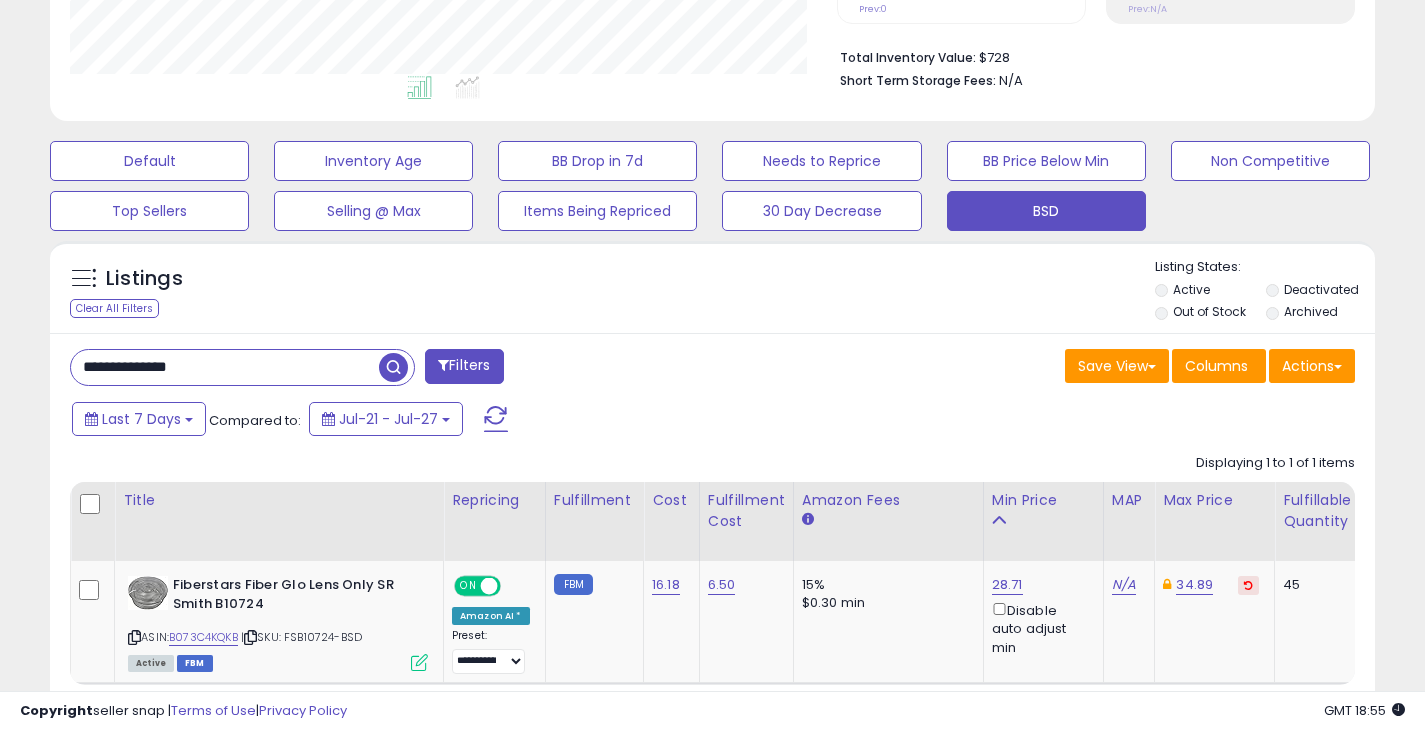 click at bounding box center [393, 367] 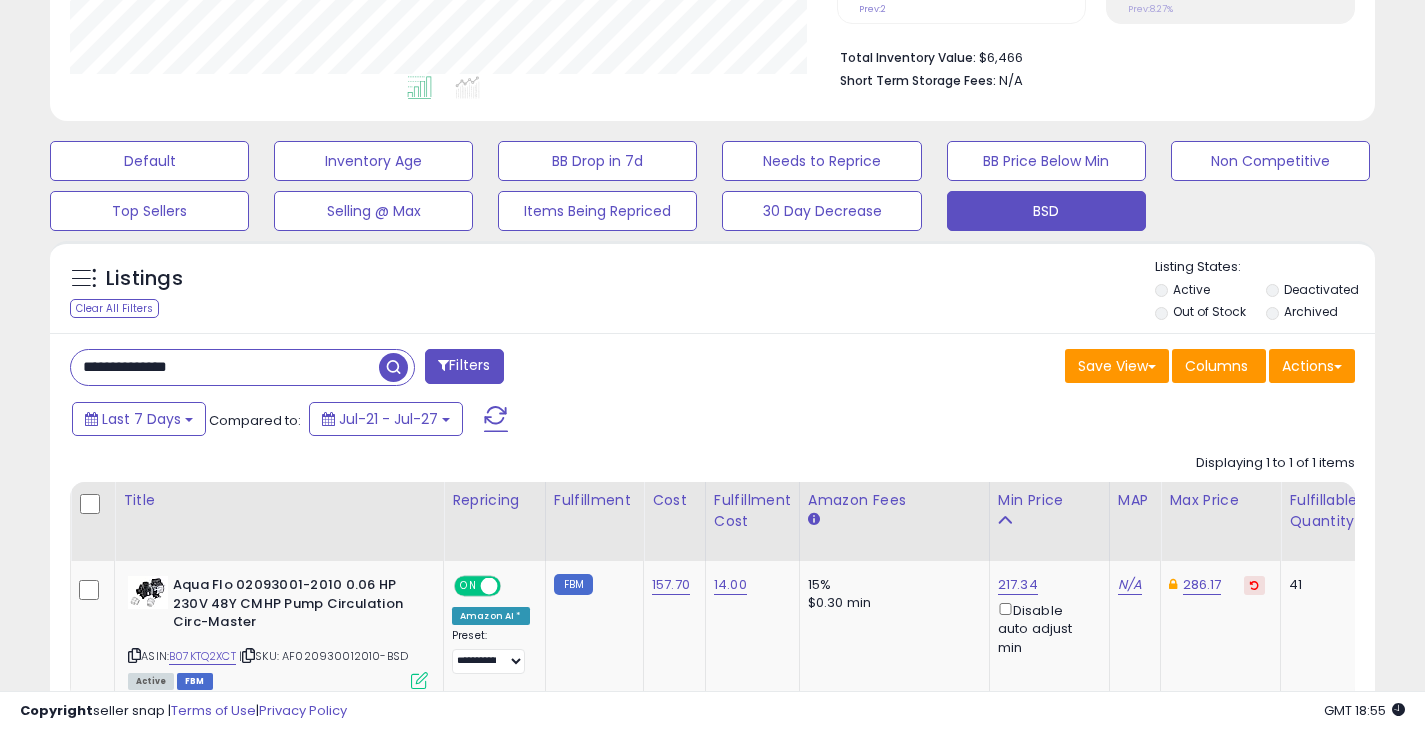 drag, startPoint x: 207, startPoint y: 362, endPoint x: 49, endPoint y: 382, distance: 159.26079 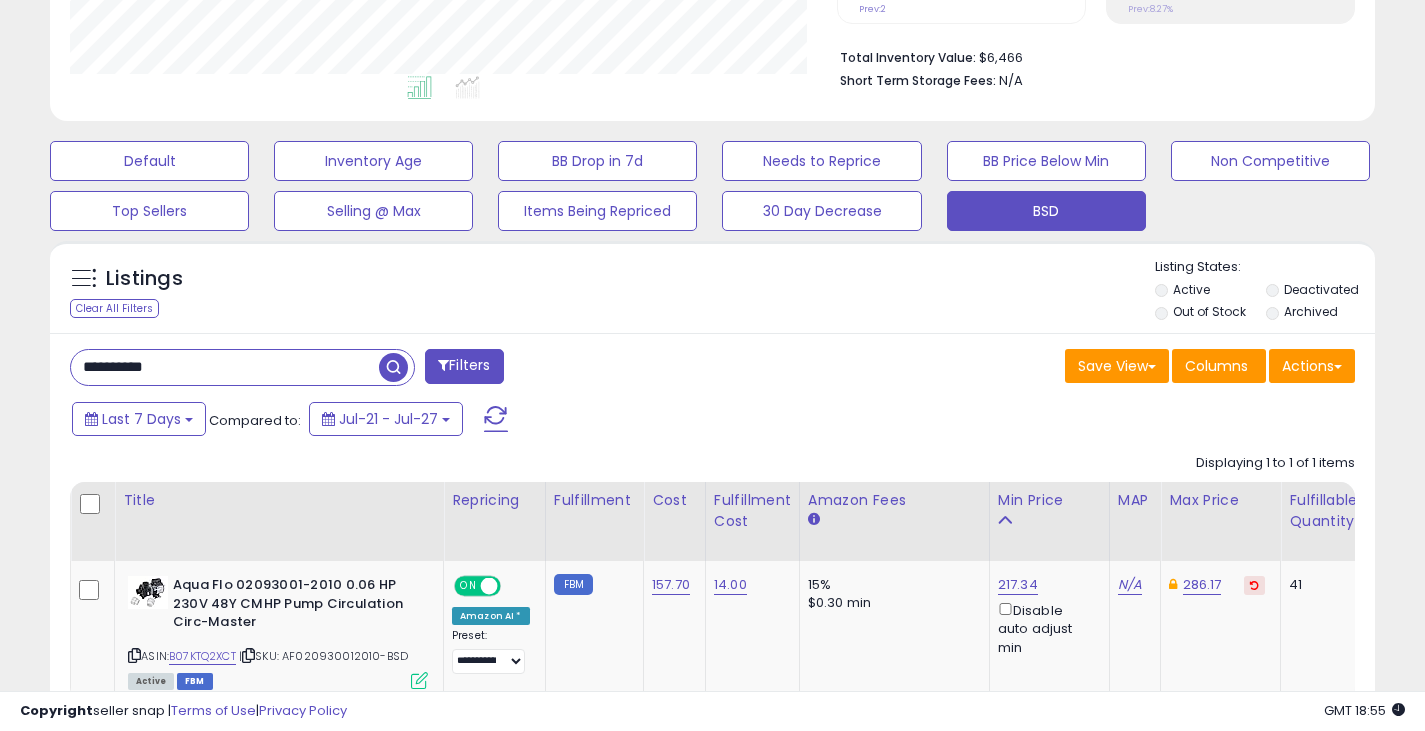 click at bounding box center [393, 367] 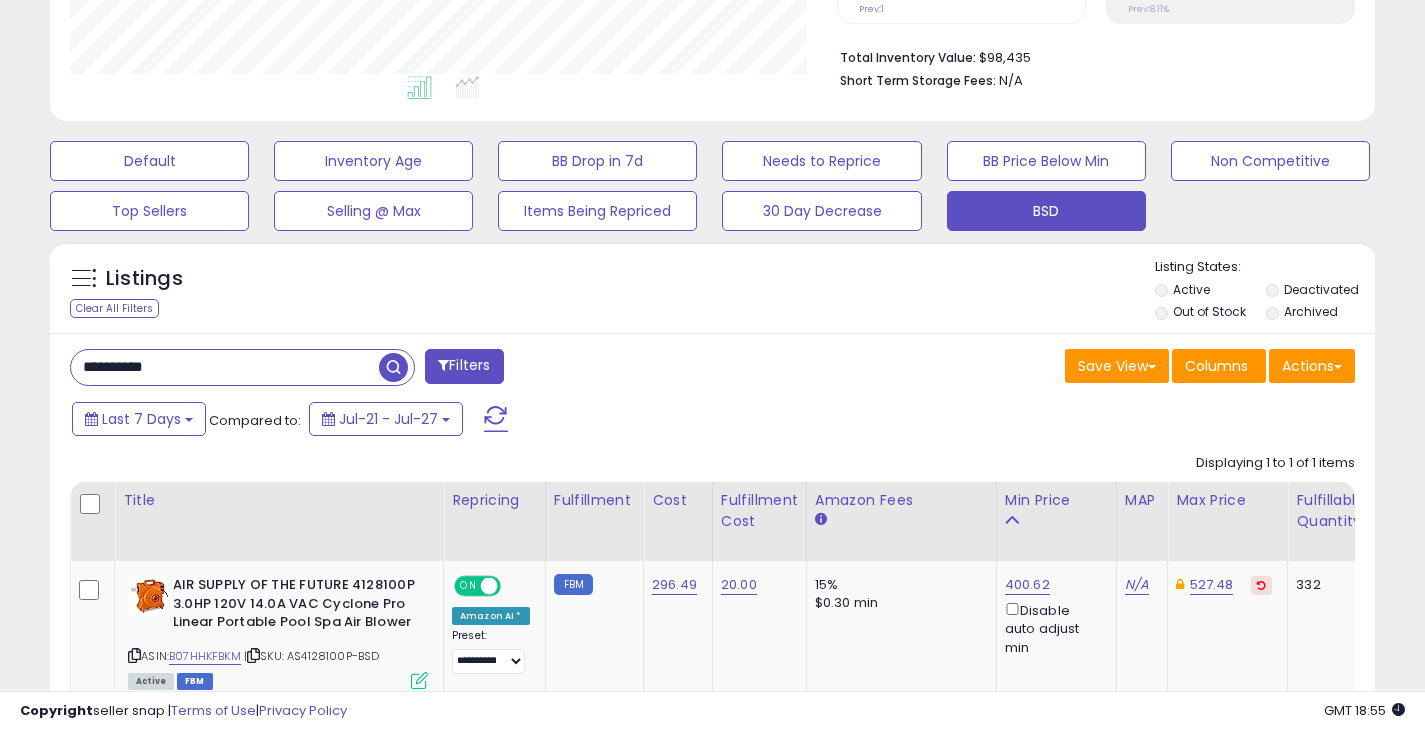 drag, startPoint x: 171, startPoint y: 370, endPoint x: 68, endPoint y: 386, distance: 104.23531 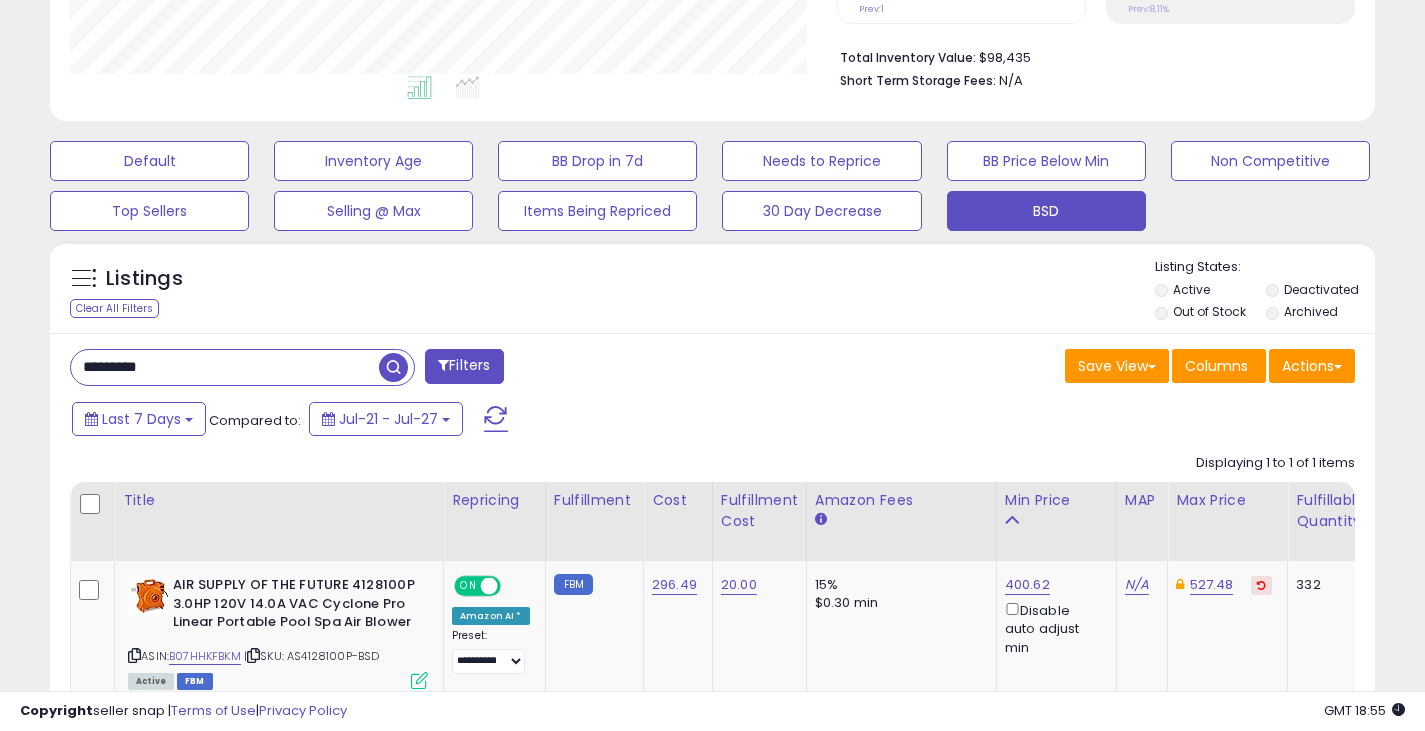 click at bounding box center [393, 367] 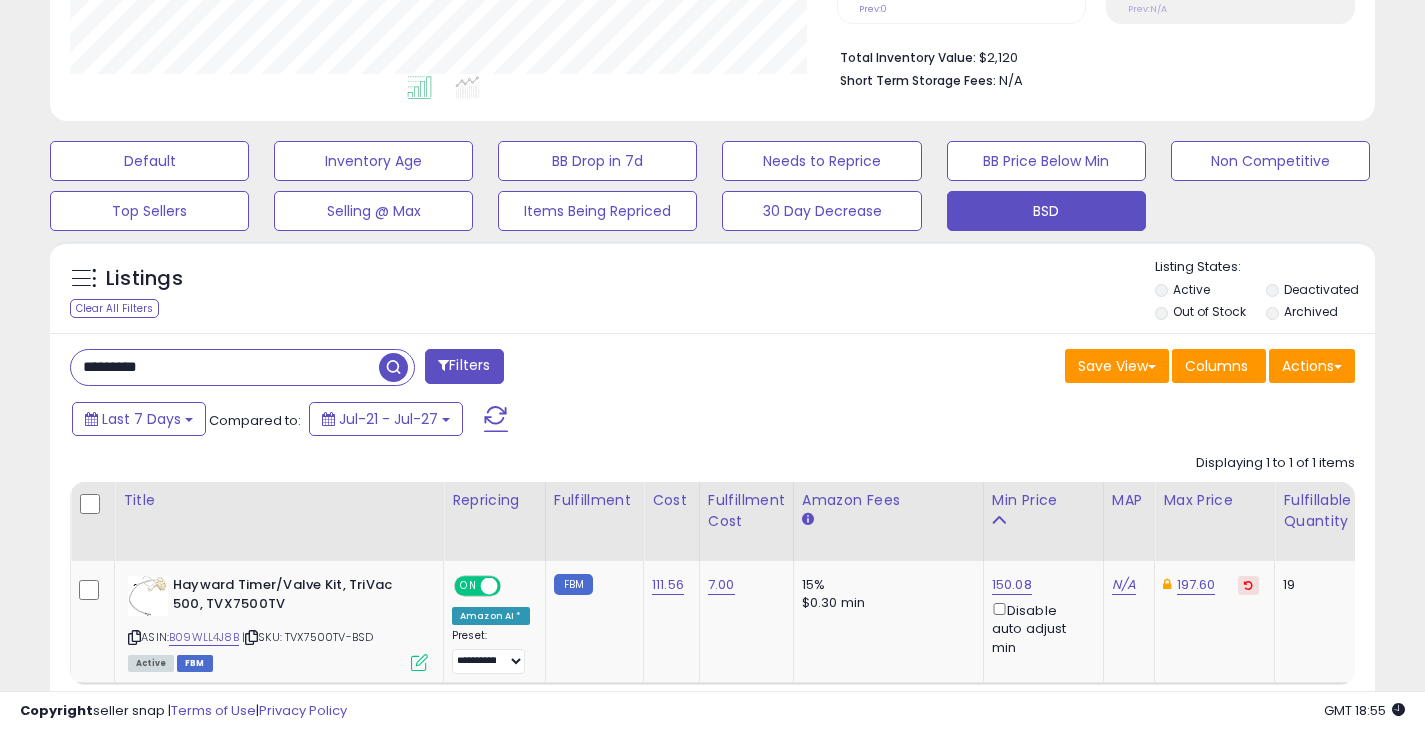 drag, startPoint x: 170, startPoint y: 362, endPoint x: 66, endPoint y: 373, distance: 104.58012 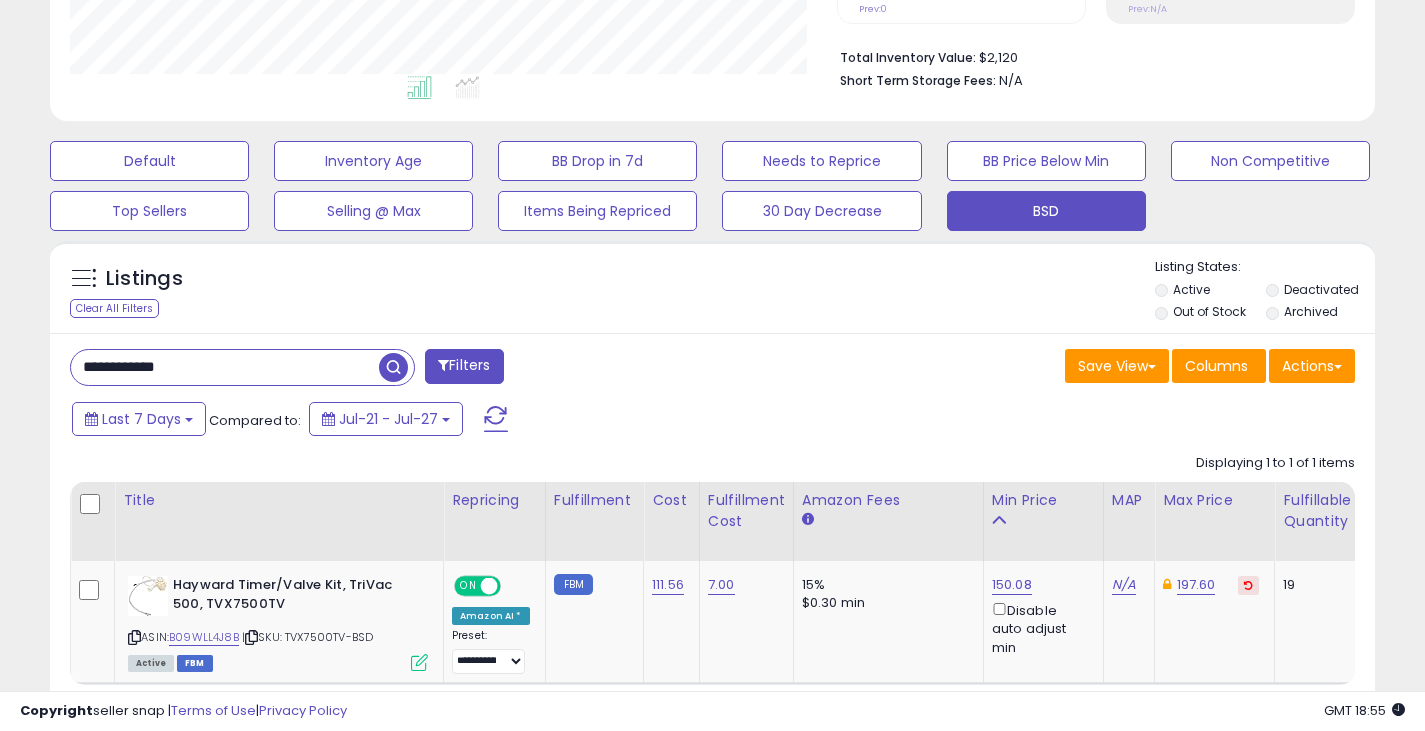 click at bounding box center [393, 367] 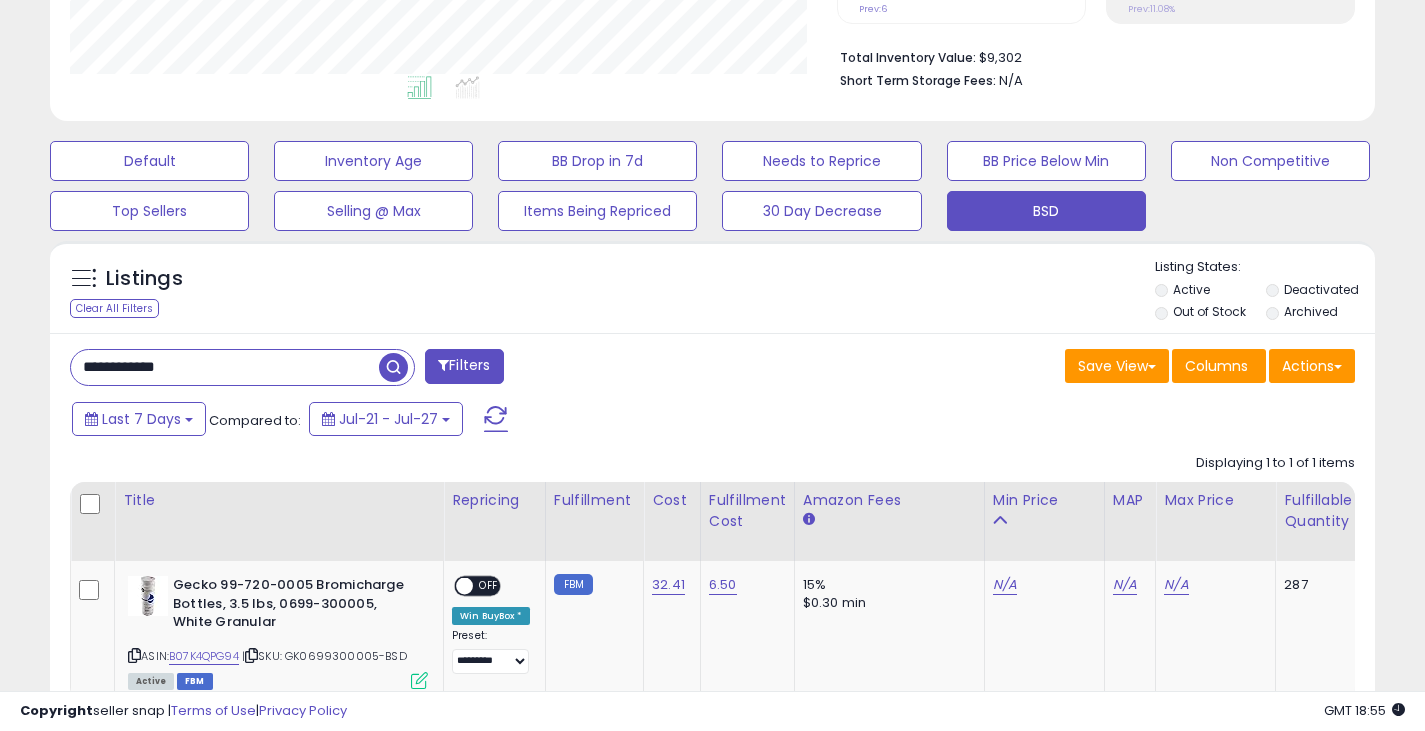 drag, startPoint x: 203, startPoint y: 367, endPoint x: 69, endPoint y: 376, distance: 134.3019 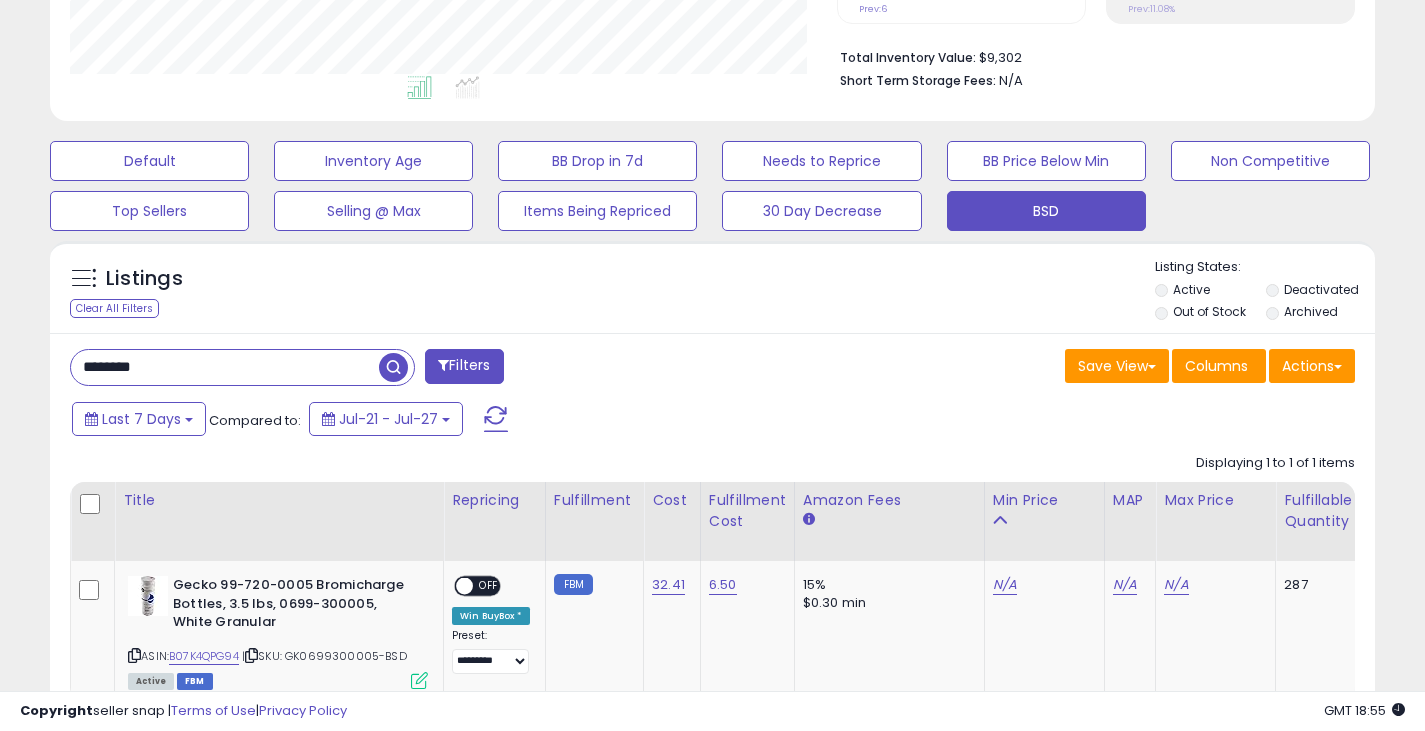 click at bounding box center [393, 367] 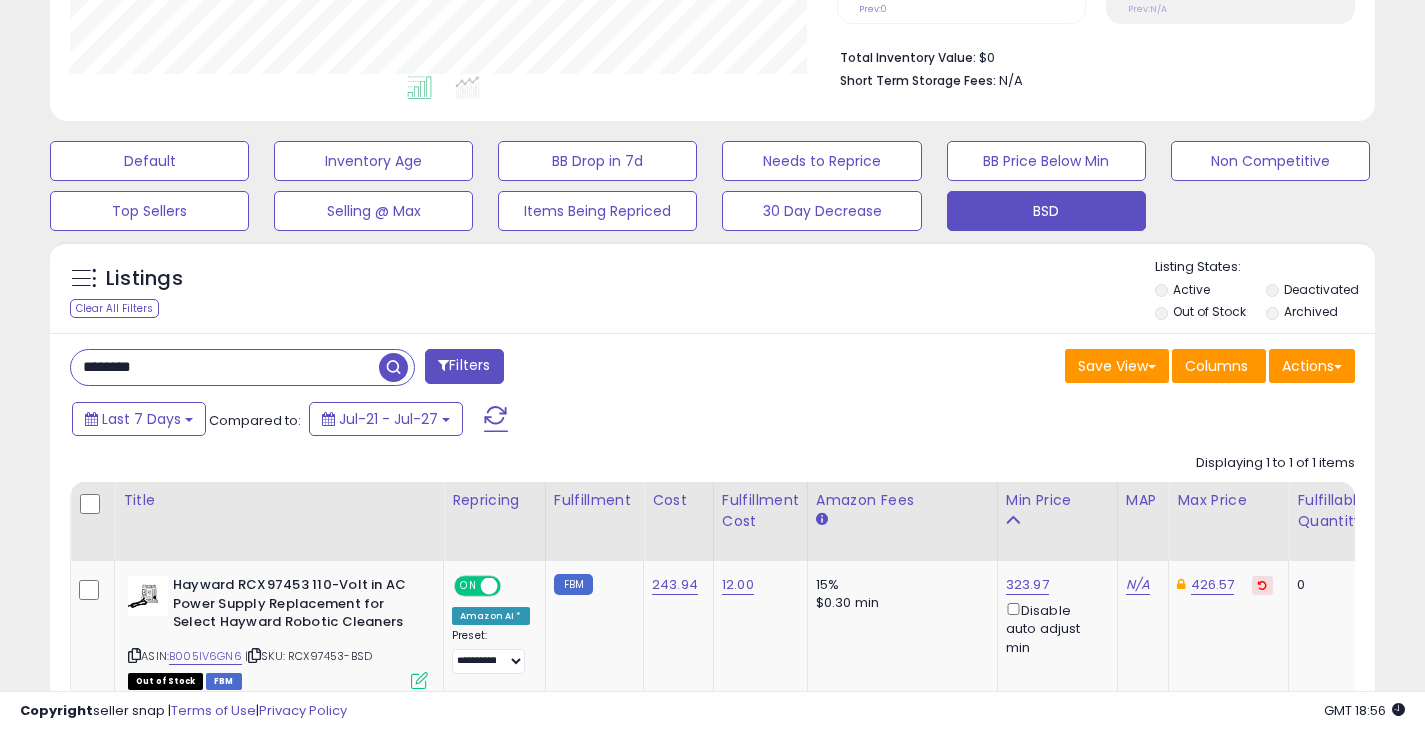 drag, startPoint x: 163, startPoint y: 367, endPoint x: 76, endPoint y: 387, distance: 89.26926 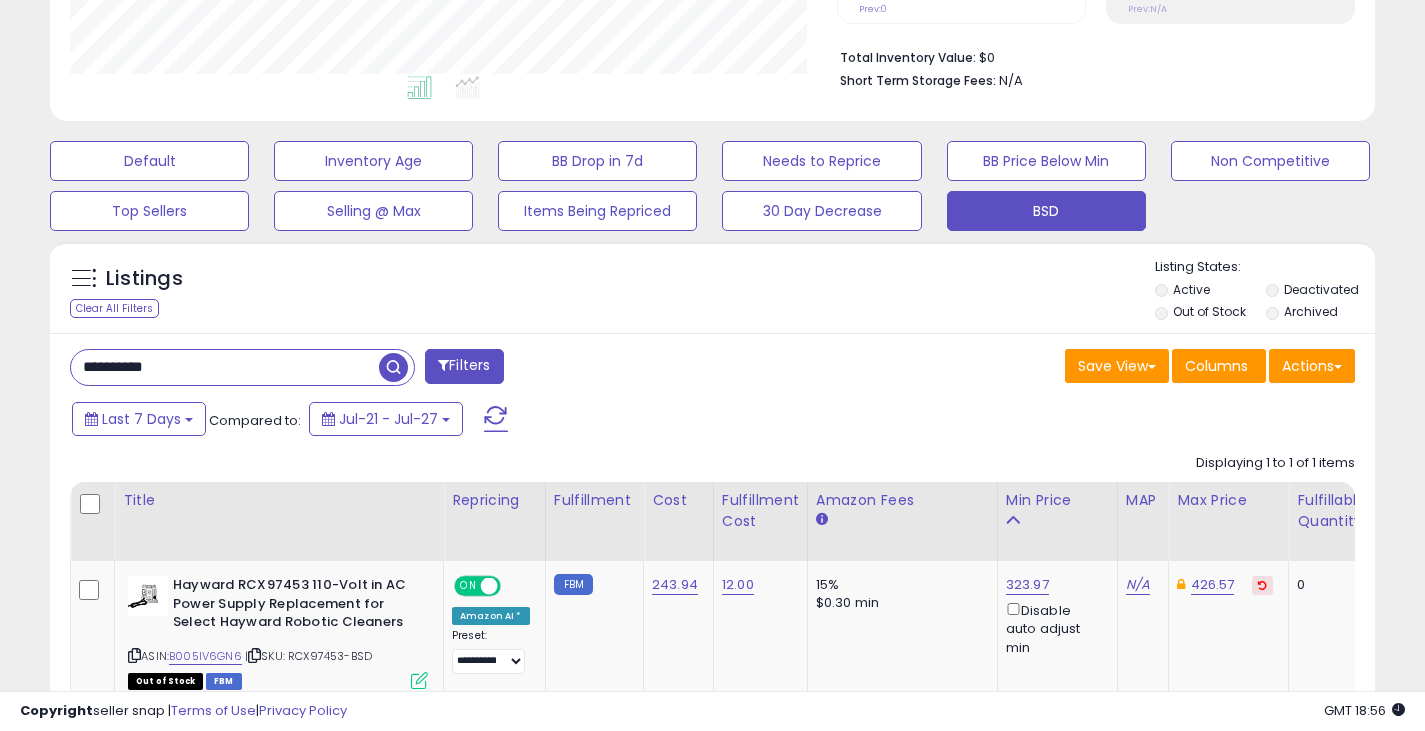 type on "**********" 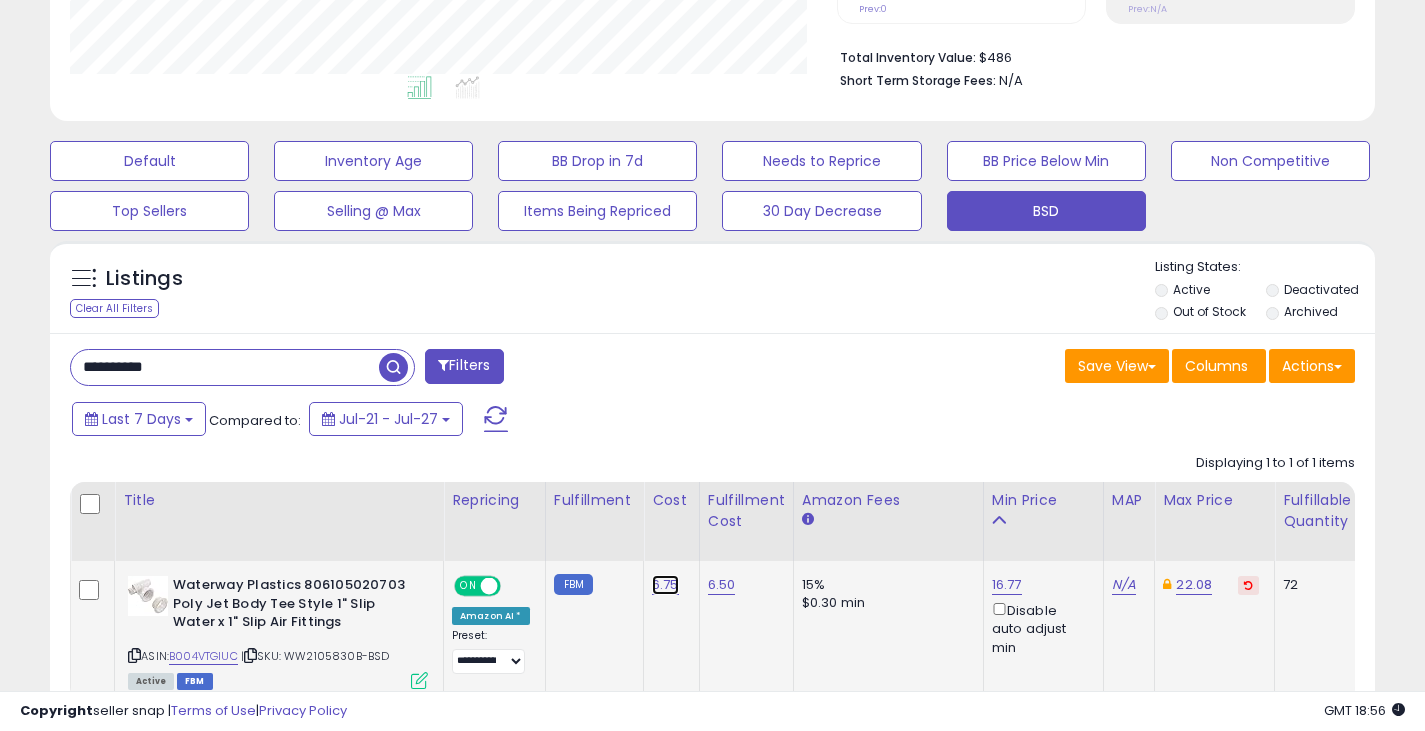 click on "6.75" at bounding box center [665, 585] 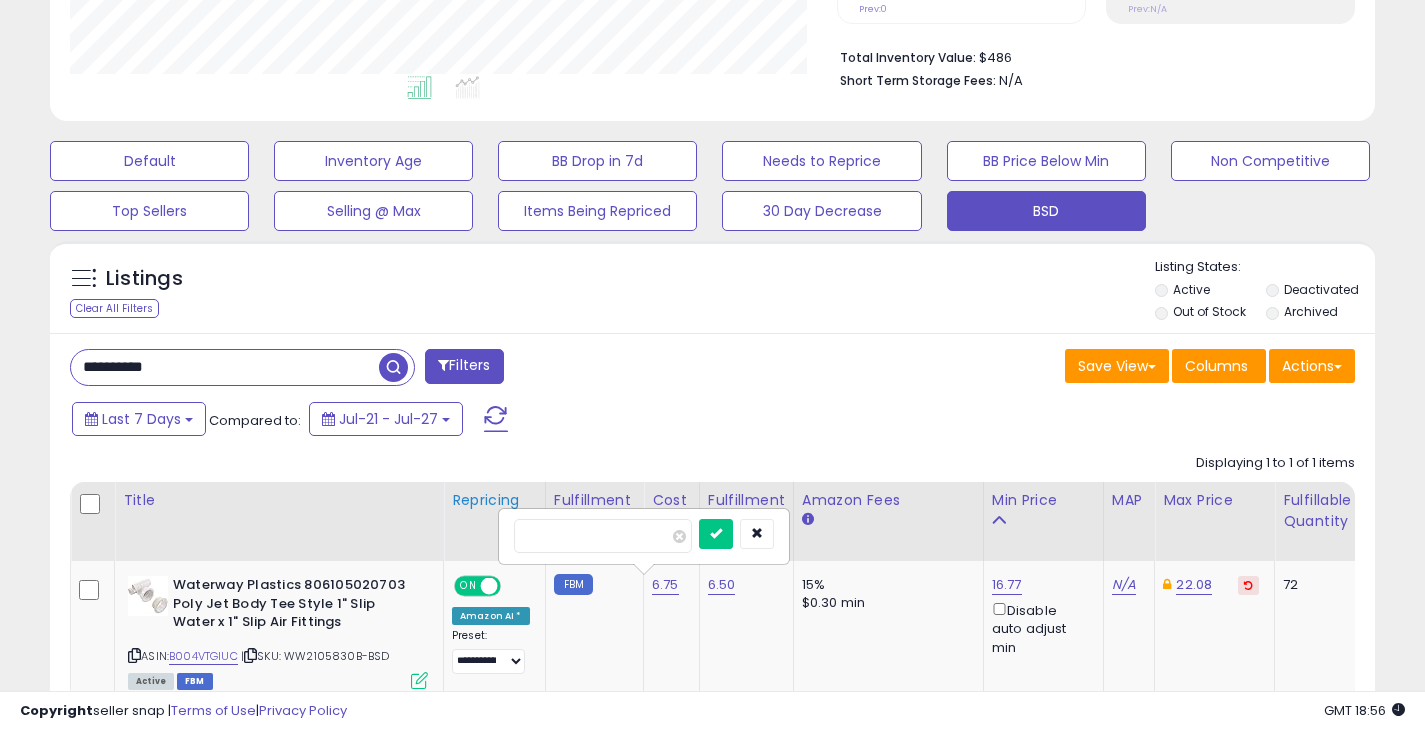 drag, startPoint x: 510, startPoint y: 541, endPoint x: 464, endPoint y: 544, distance: 46.09772 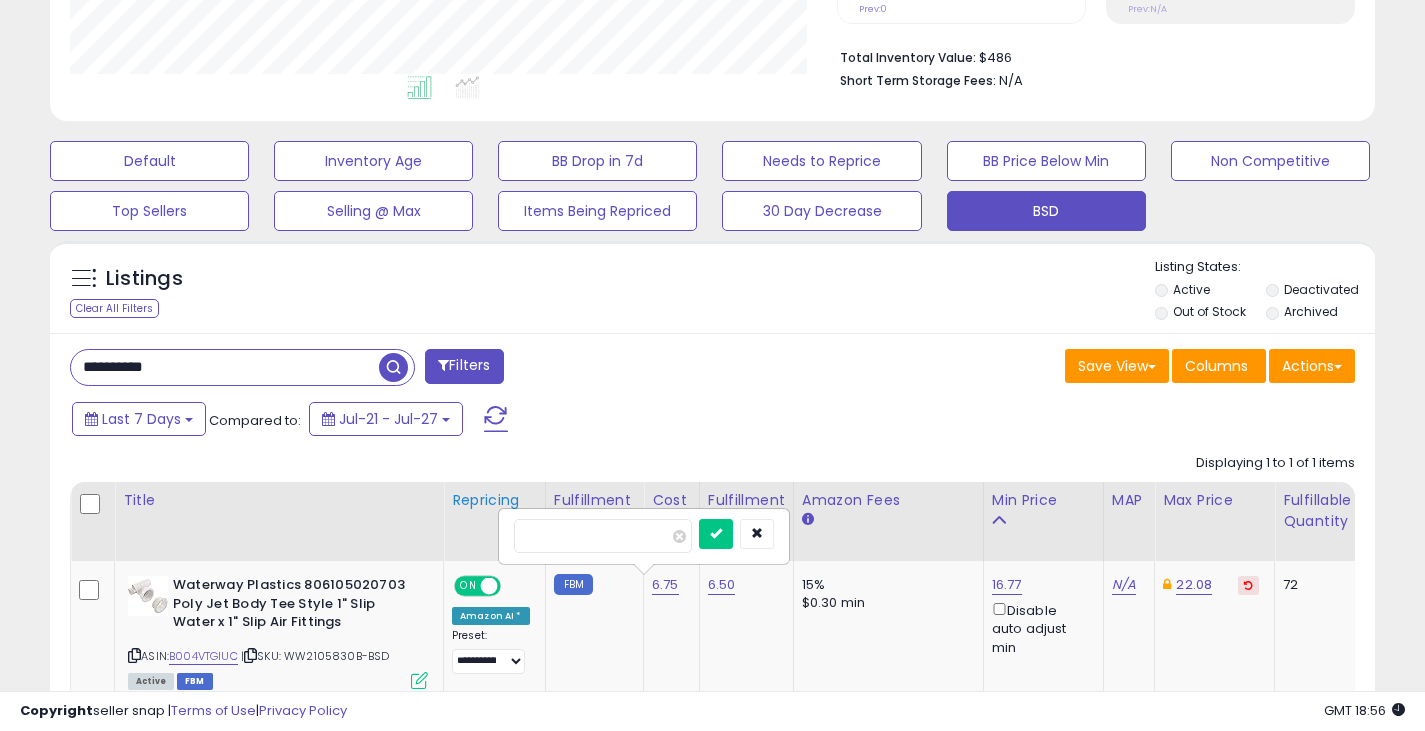 type on "****" 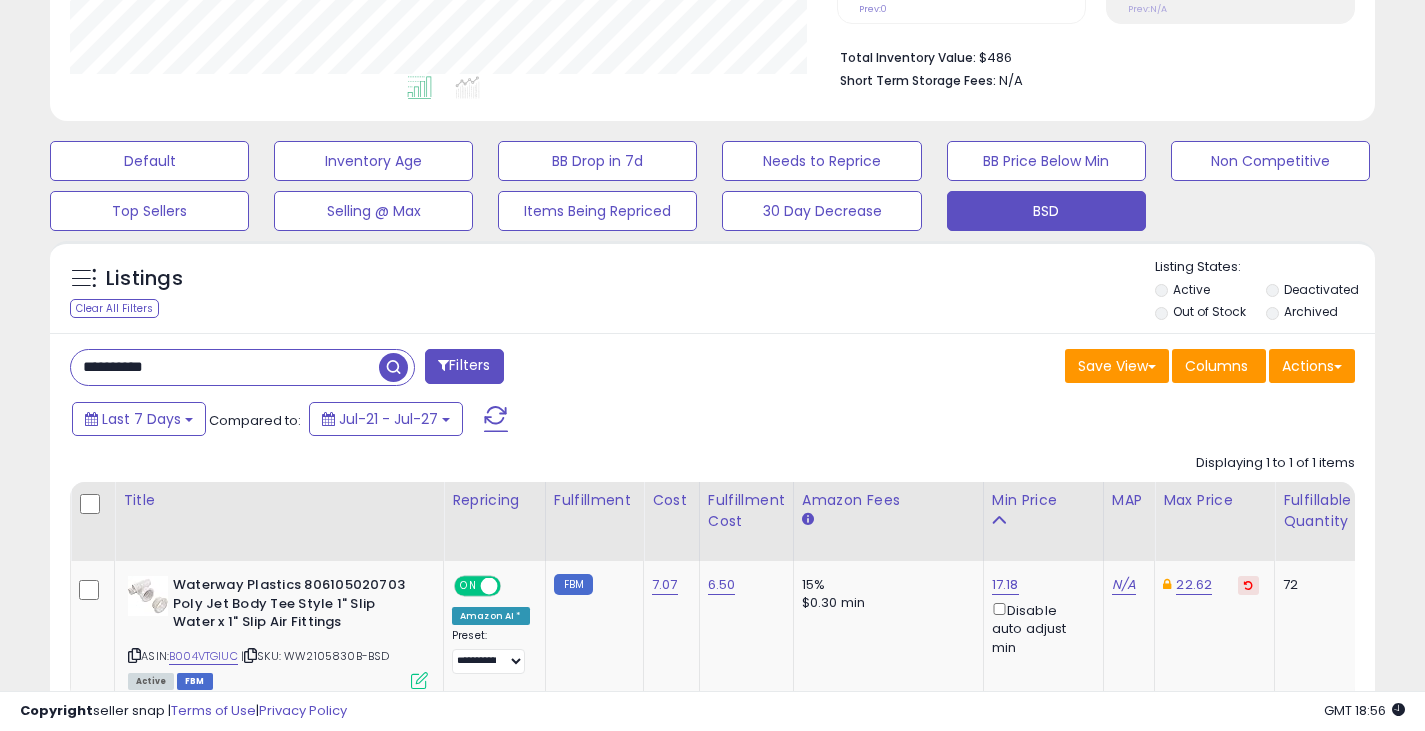 drag, startPoint x: 199, startPoint y: 360, endPoint x: 54, endPoint y: 388, distance: 147.67871 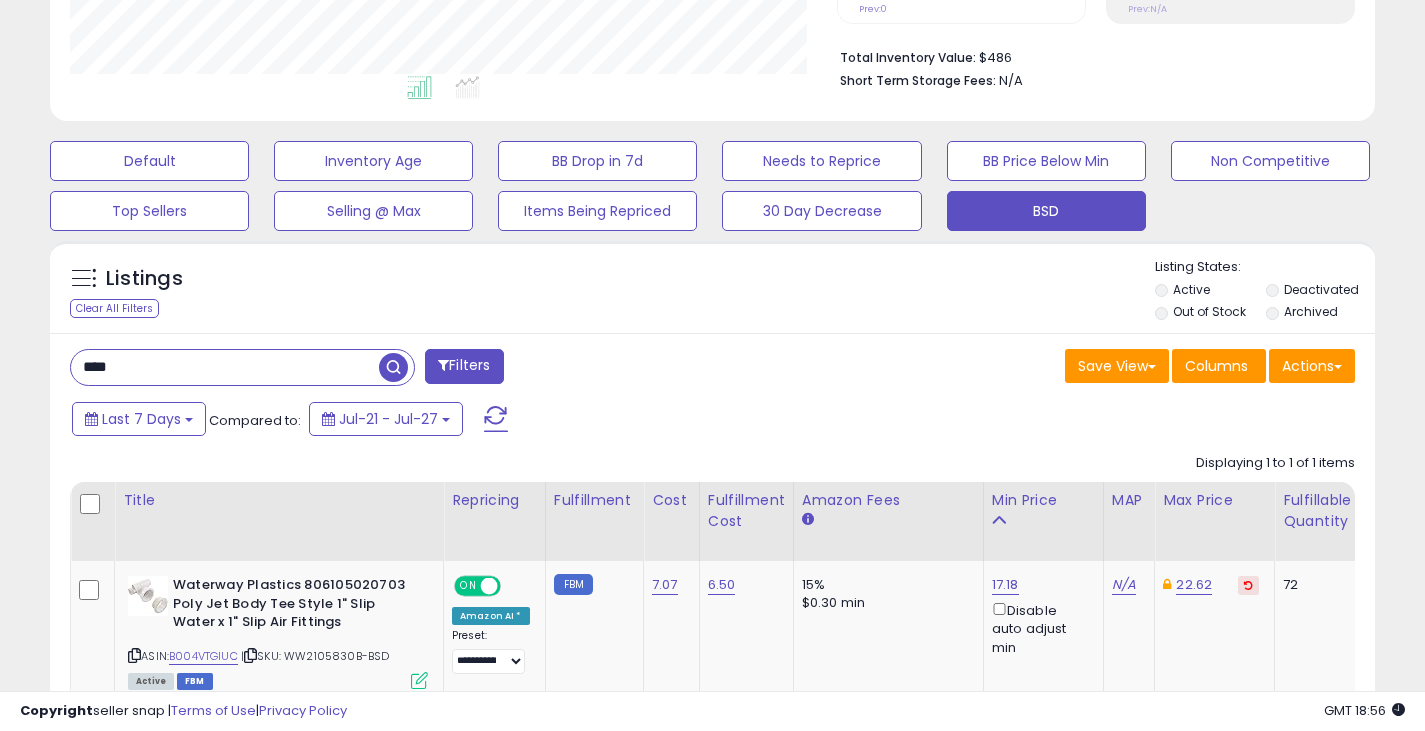 click at bounding box center [393, 367] 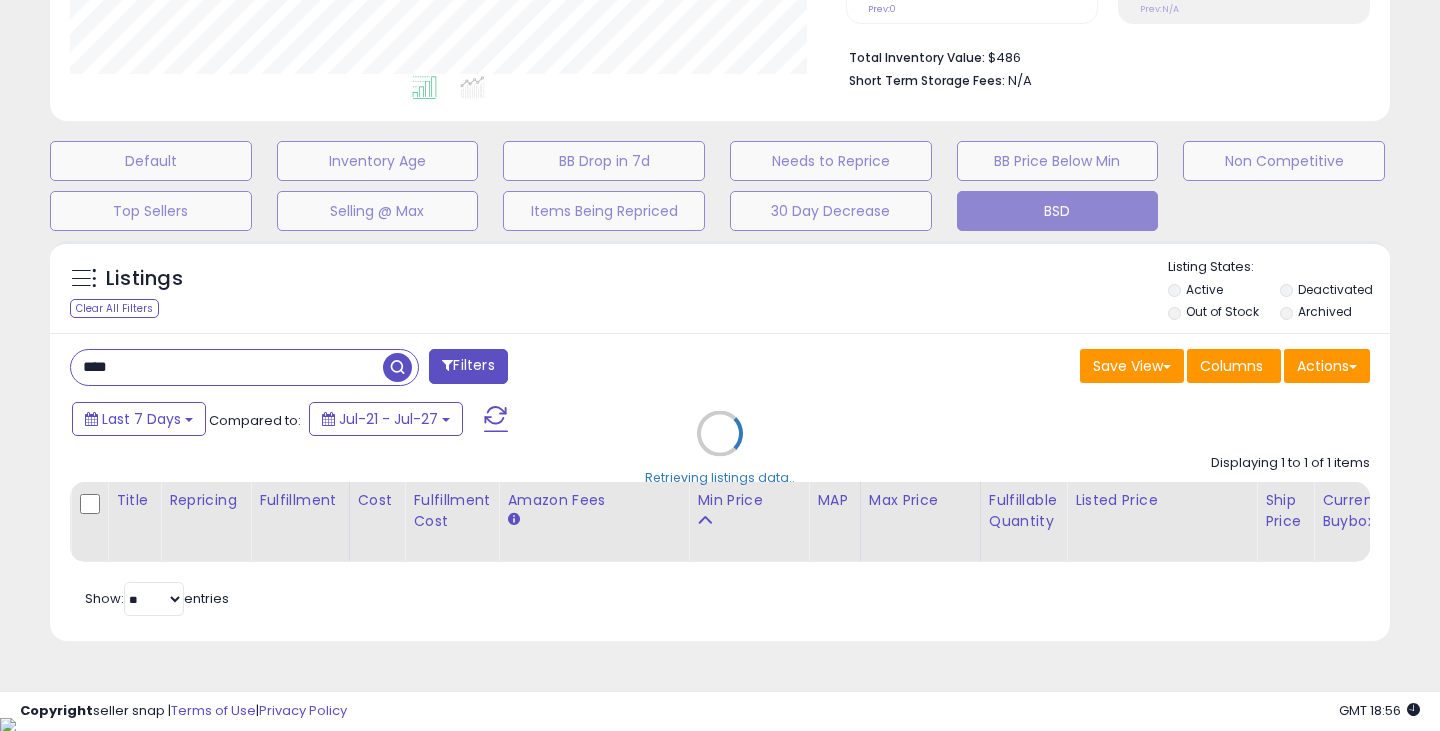 scroll, scrollTop: 999590, scrollLeft: 999224, axis: both 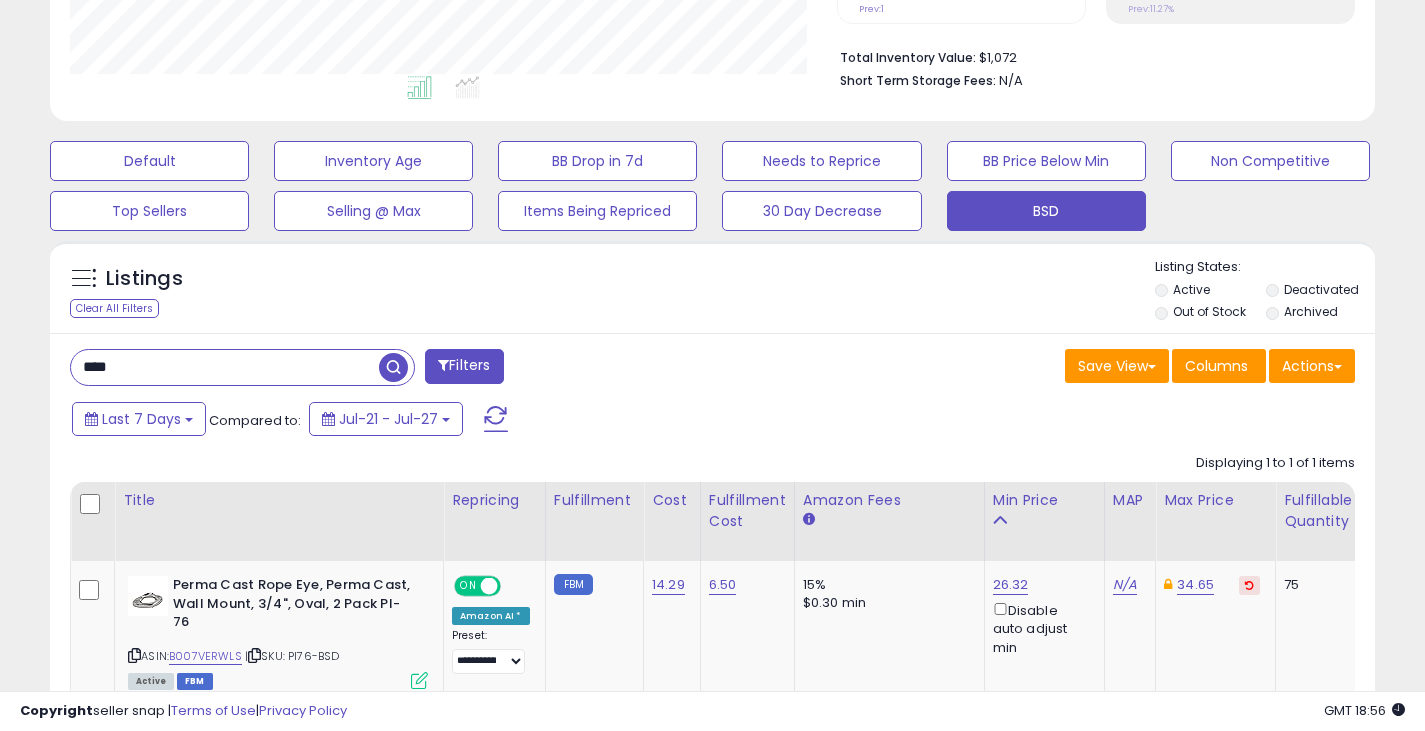 drag, startPoint x: 155, startPoint y: 371, endPoint x: -16, endPoint y: 380, distance: 171.23668 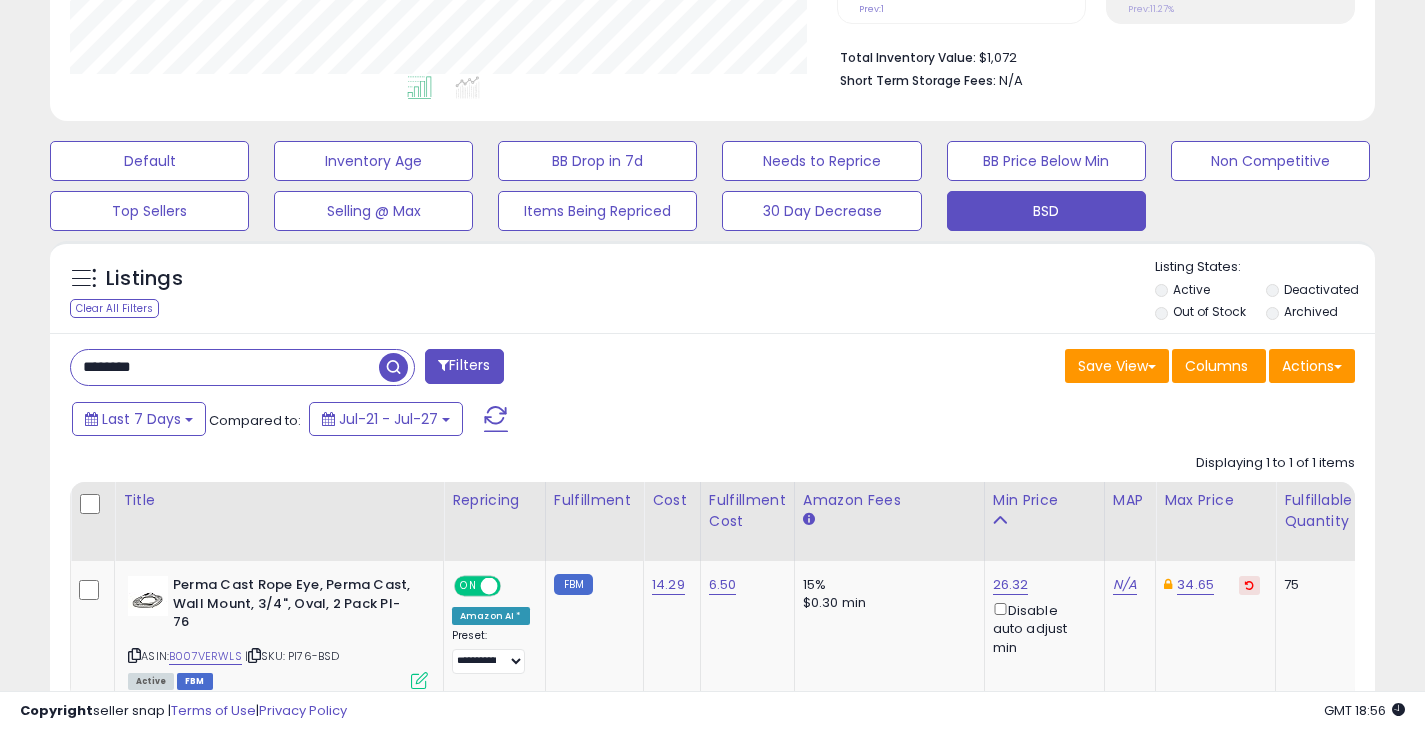 type on "********" 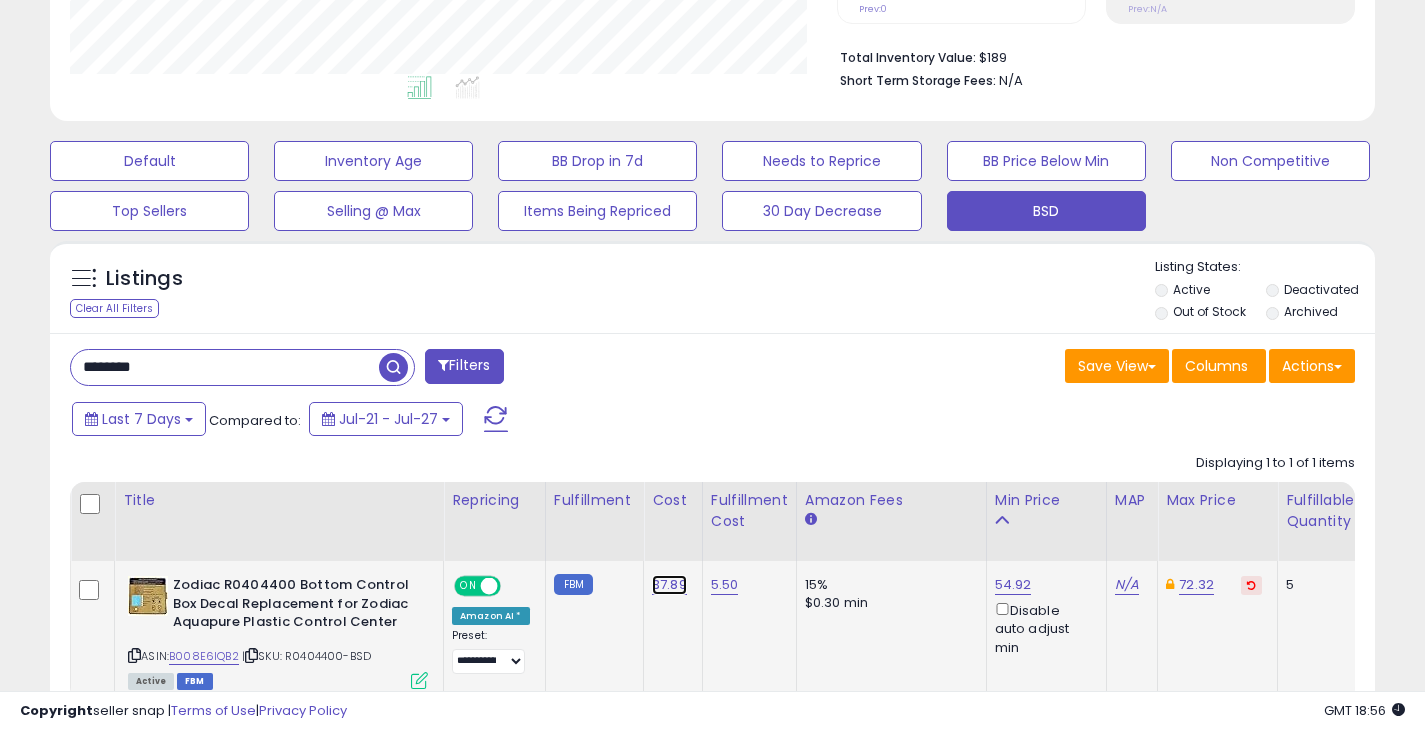 click on "37.89" at bounding box center [669, 585] 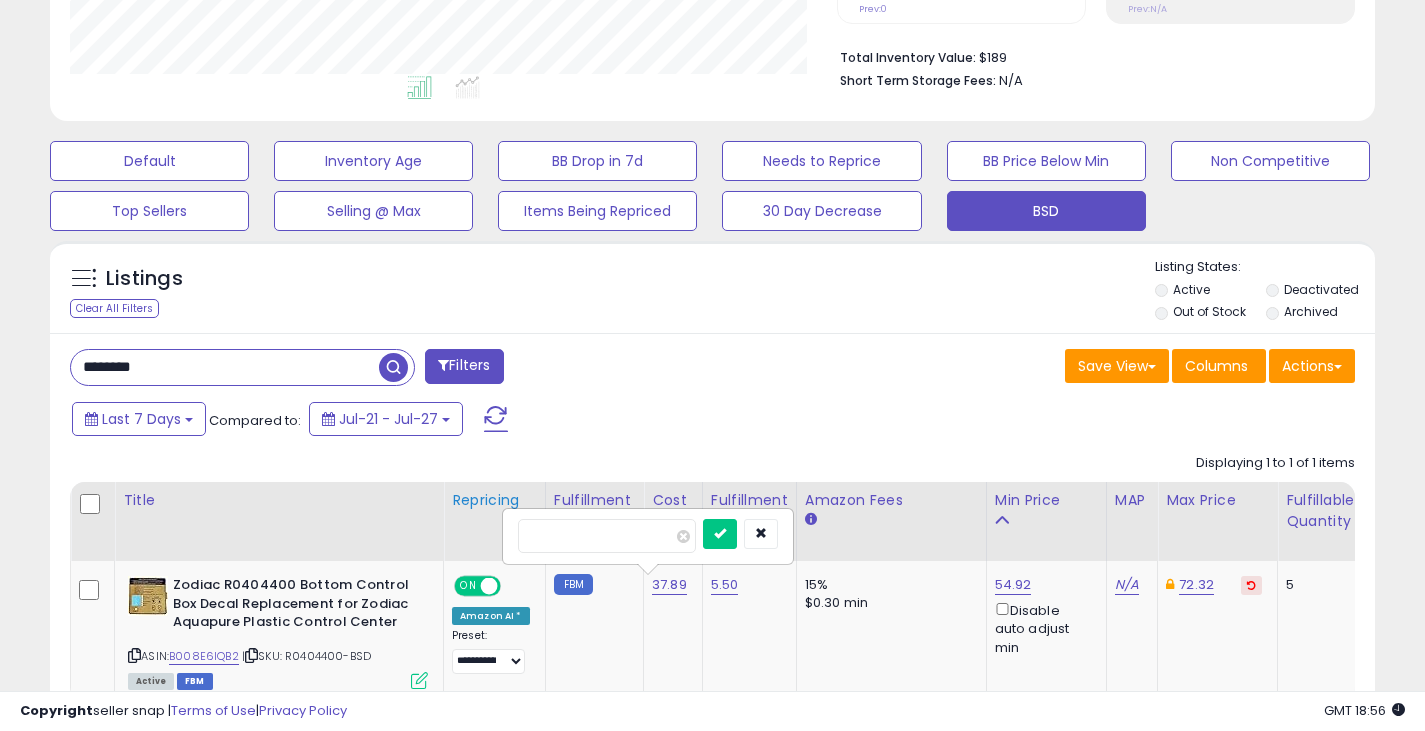 drag, startPoint x: 608, startPoint y: 537, endPoint x: 465, endPoint y: 539, distance: 143.01399 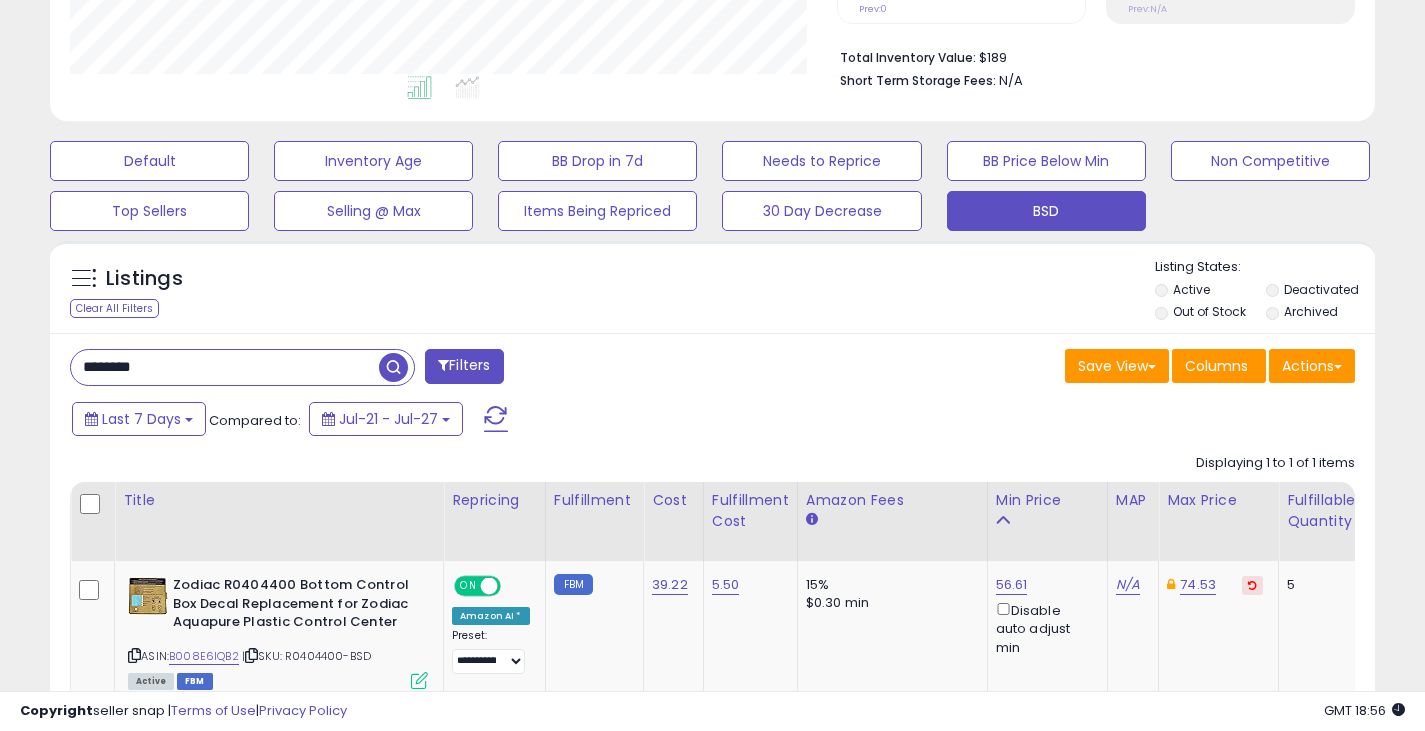 drag, startPoint x: 171, startPoint y: 370, endPoint x: 17, endPoint y: 395, distance: 156.01602 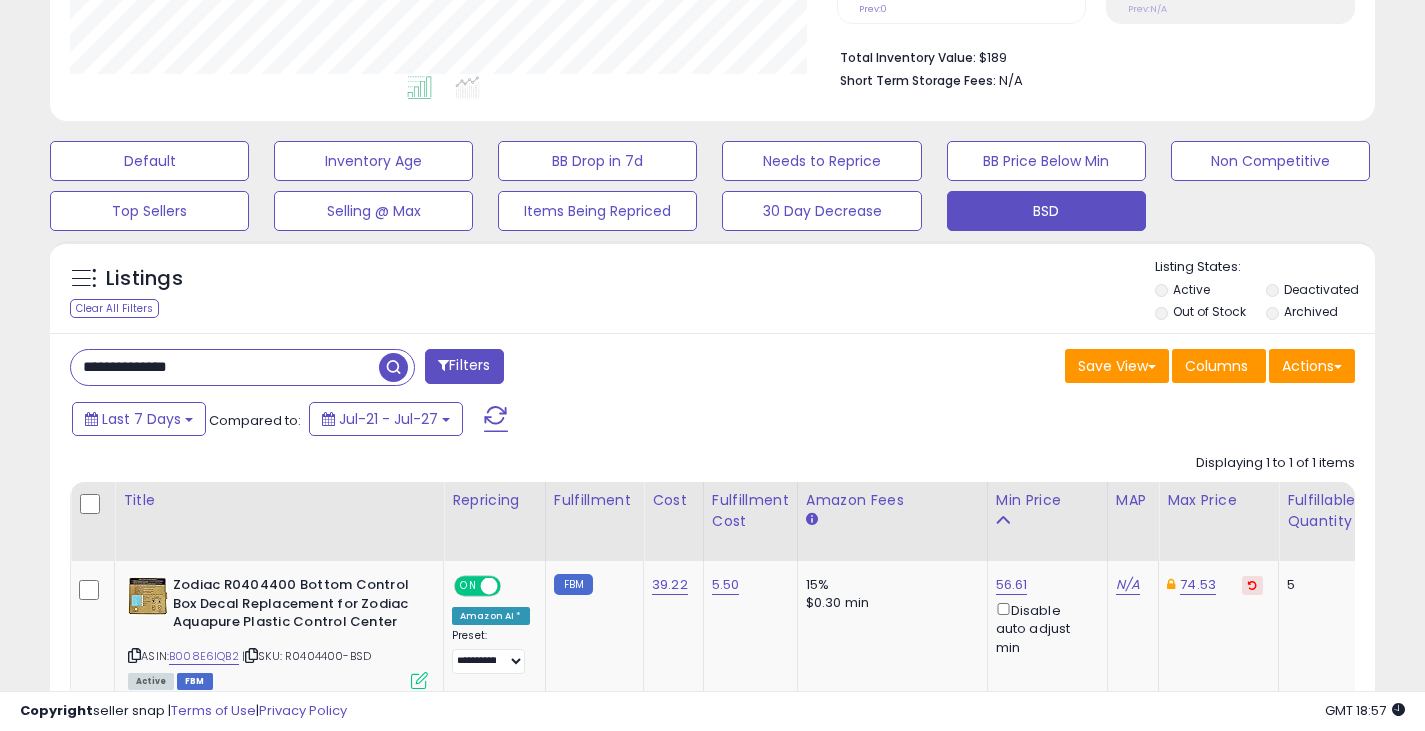 click at bounding box center (393, 367) 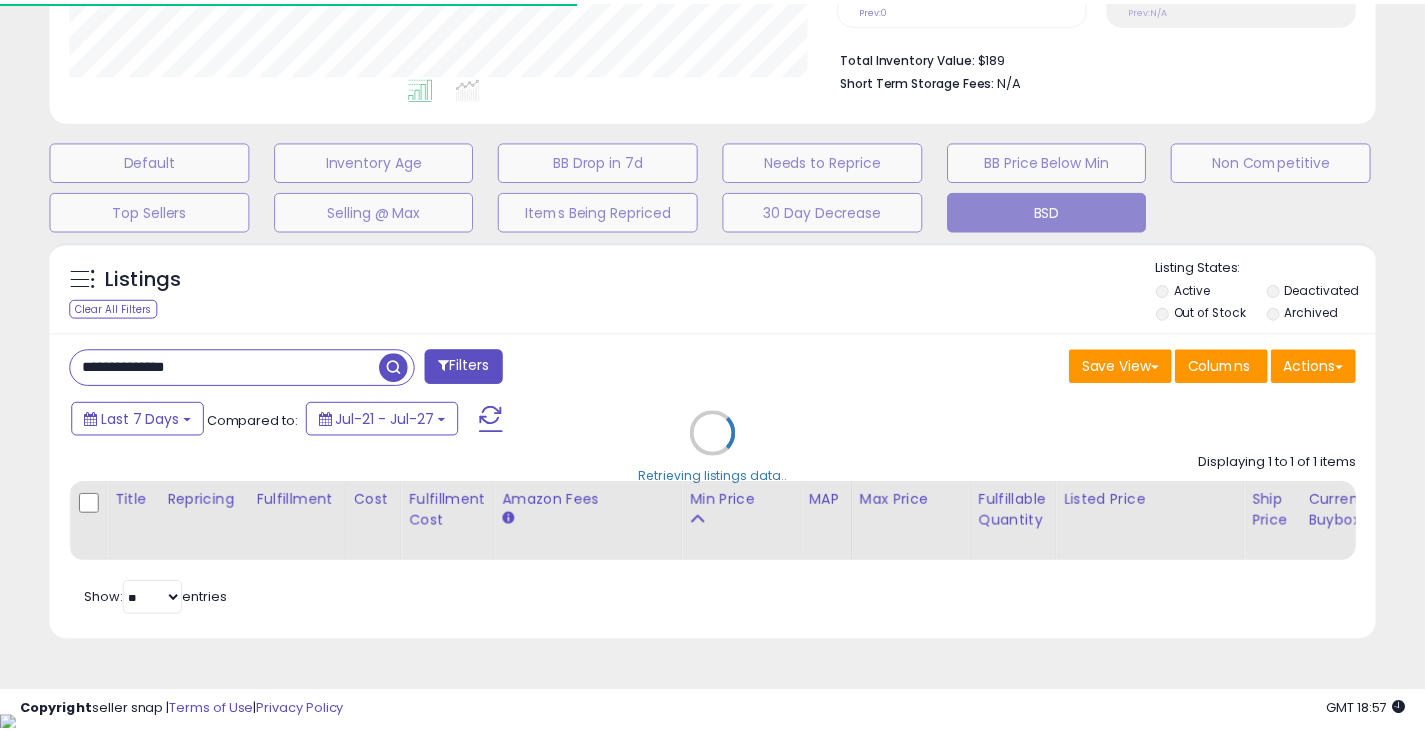 scroll, scrollTop: 410, scrollLeft: 767, axis: both 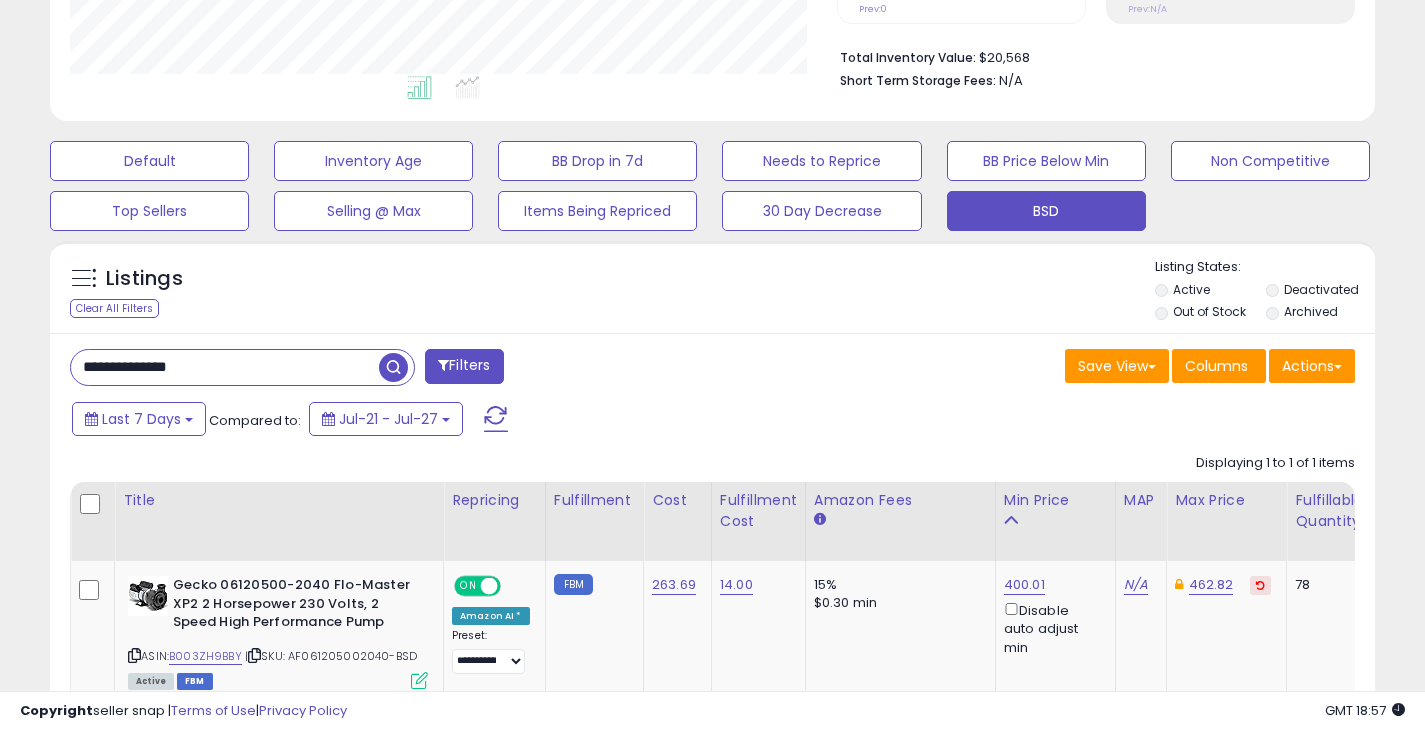 drag, startPoint x: 214, startPoint y: 373, endPoint x: 73, endPoint y: 377, distance: 141.05673 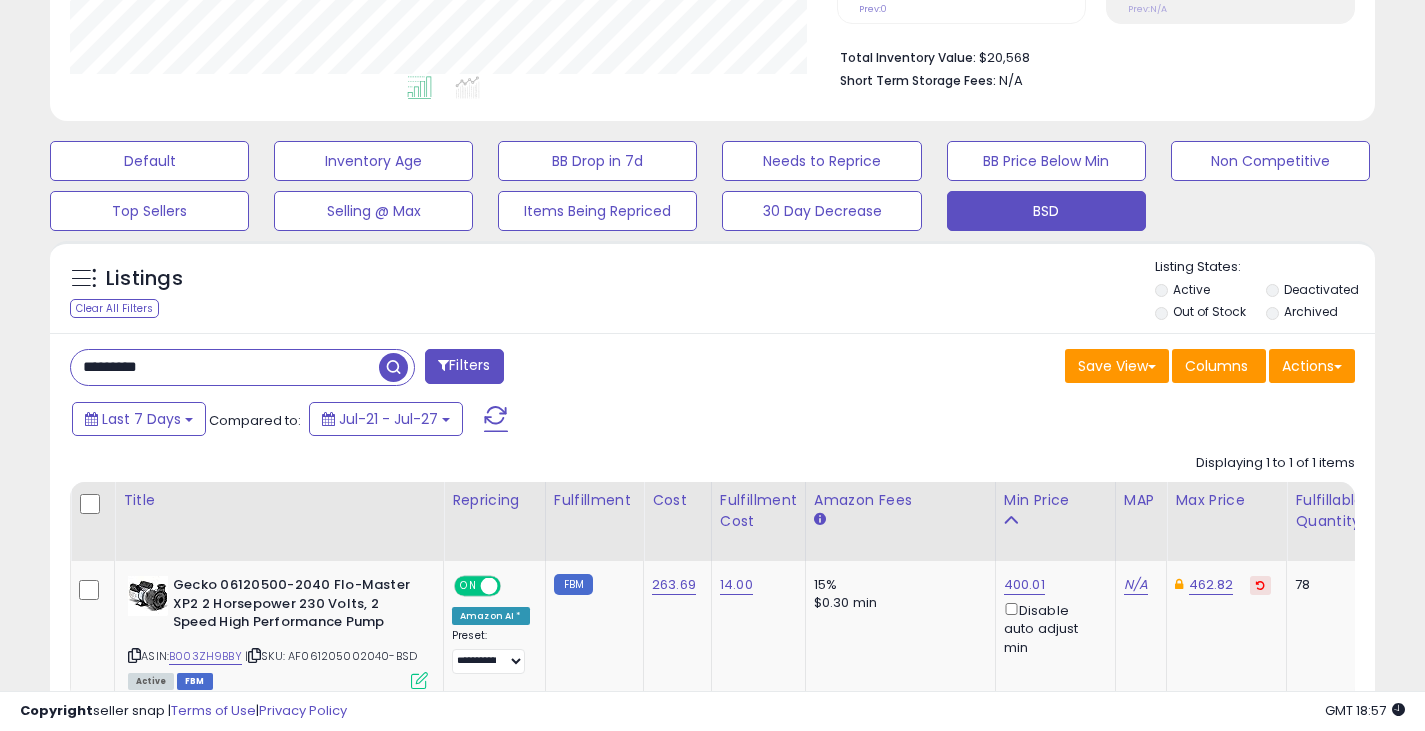 type on "*********" 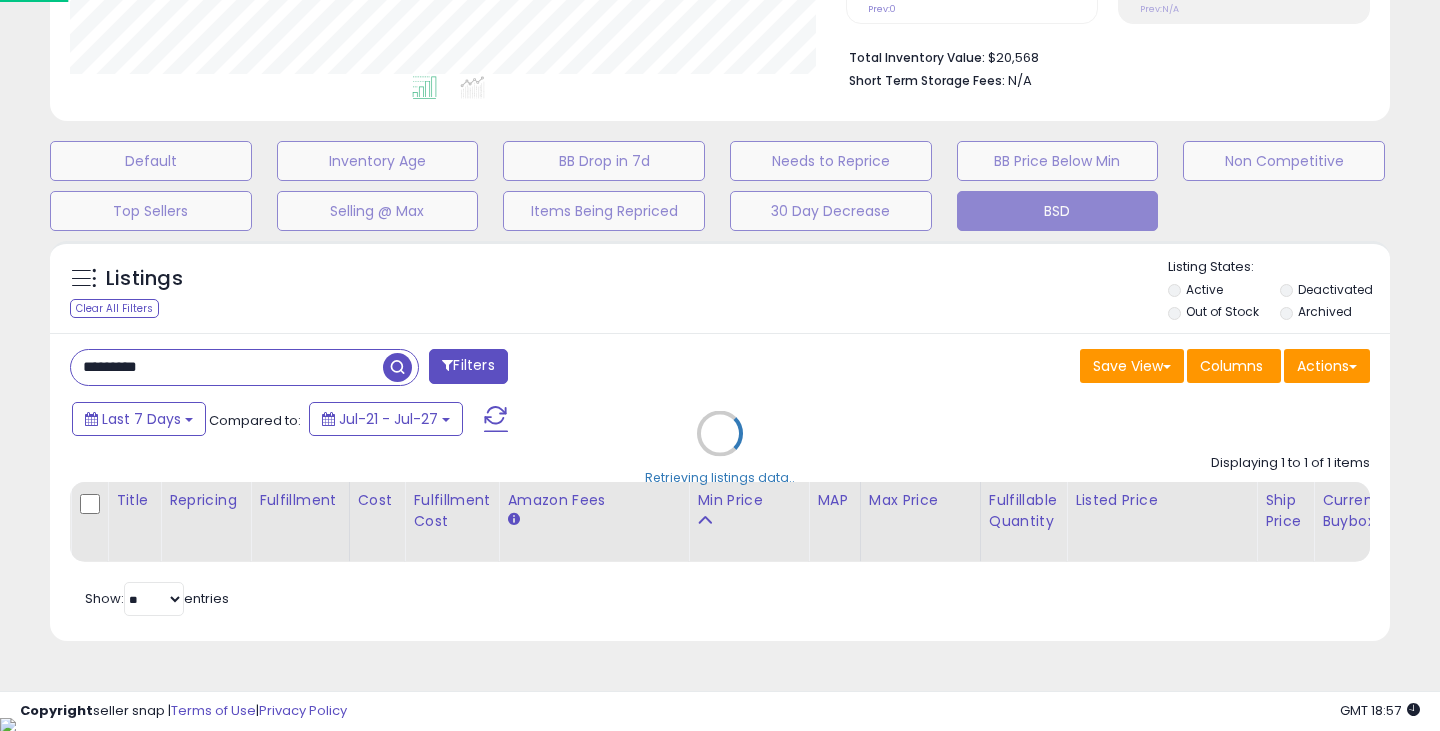 scroll, scrollTop: 999590, scrollLeft: 999224, axis: both 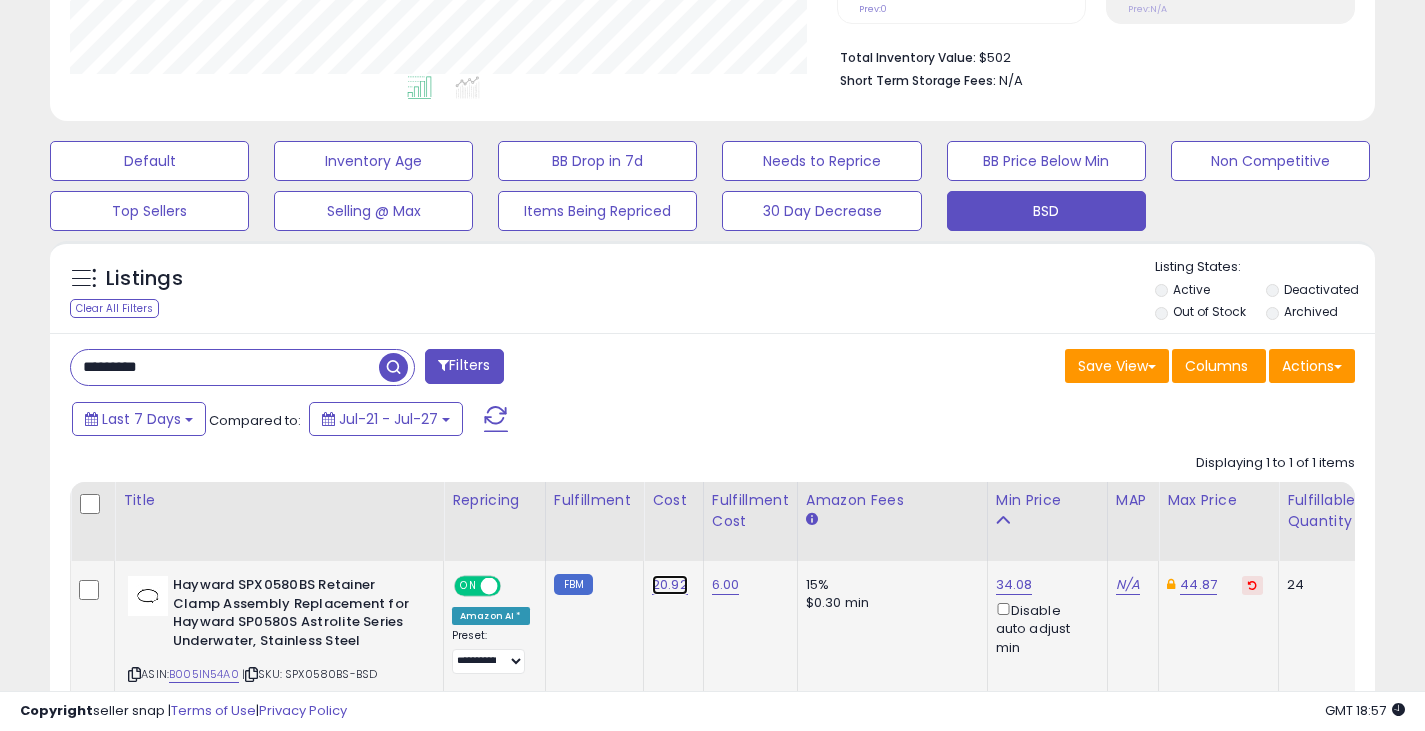 click on "20.92" at bounding box center [670, 585] 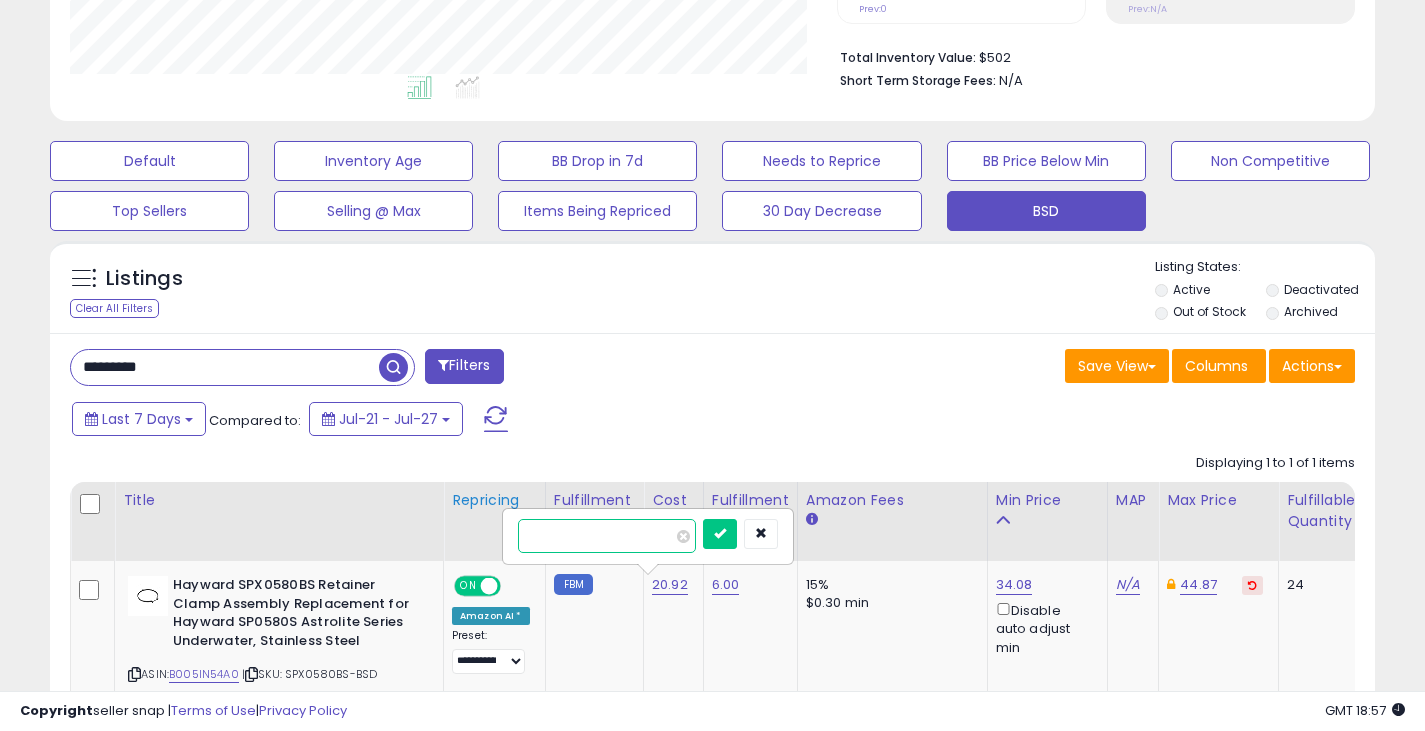 drag, startPoint x: 638, startPoint y: 540, endPoint x: 491, endPoint y: 549, distance: 147.27525 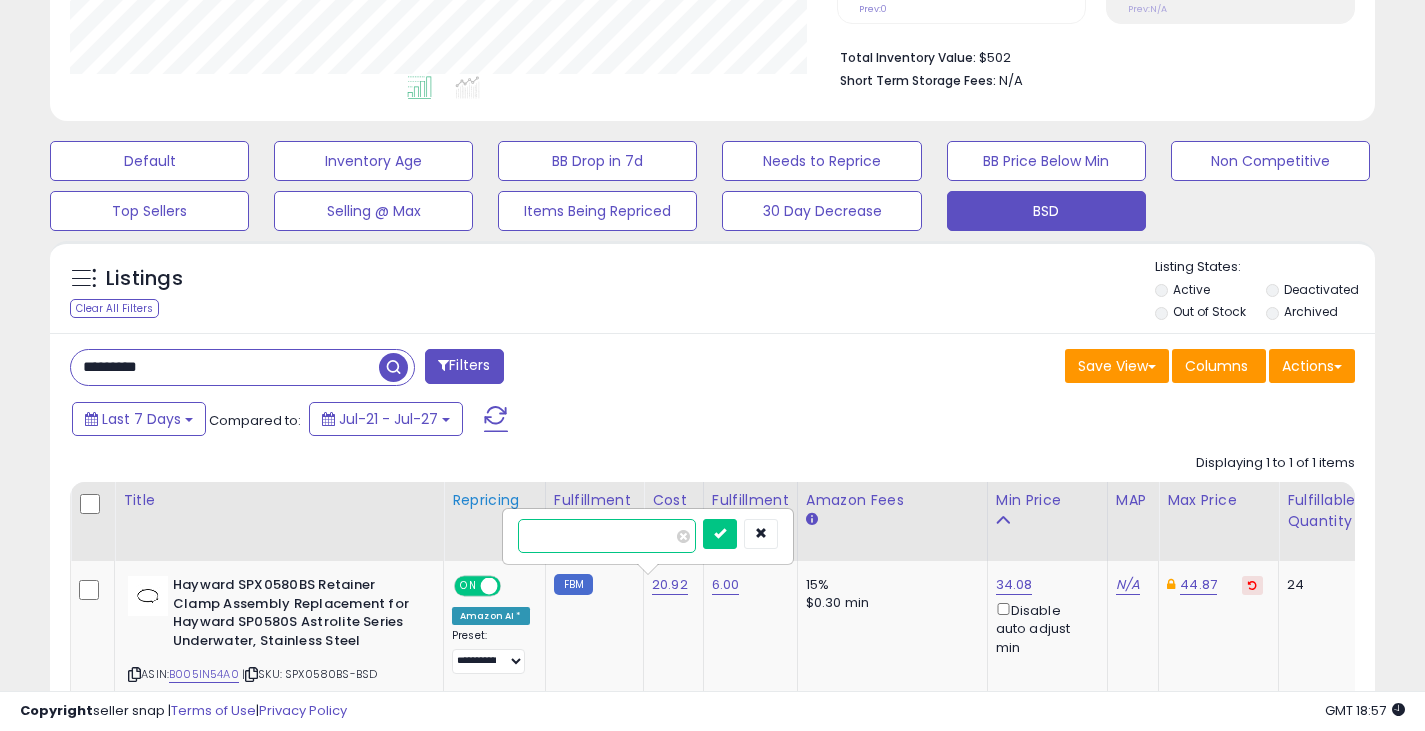 type on "*****" 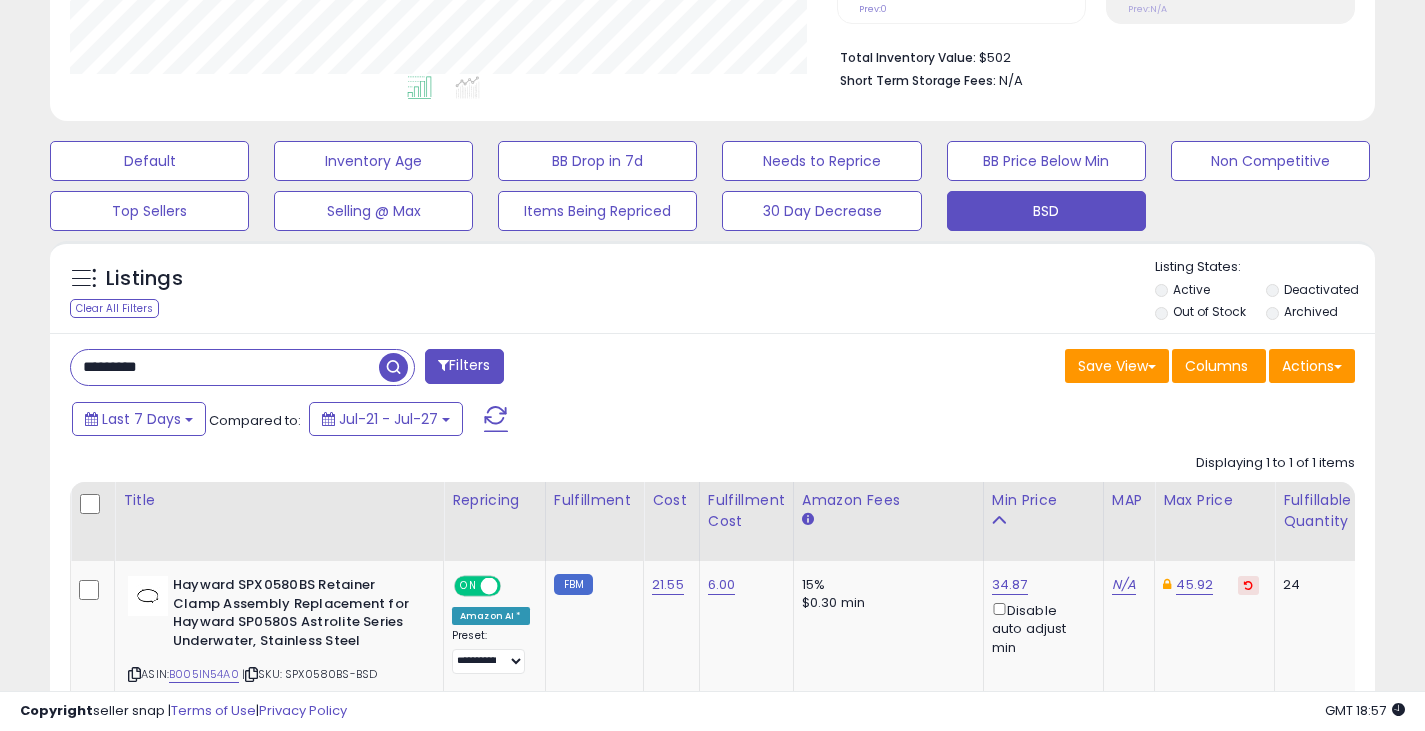 drag, startPoint x: 197, startPoint y: 377, endPoint x: 57, endPoint y: 385, distance: 140.22838 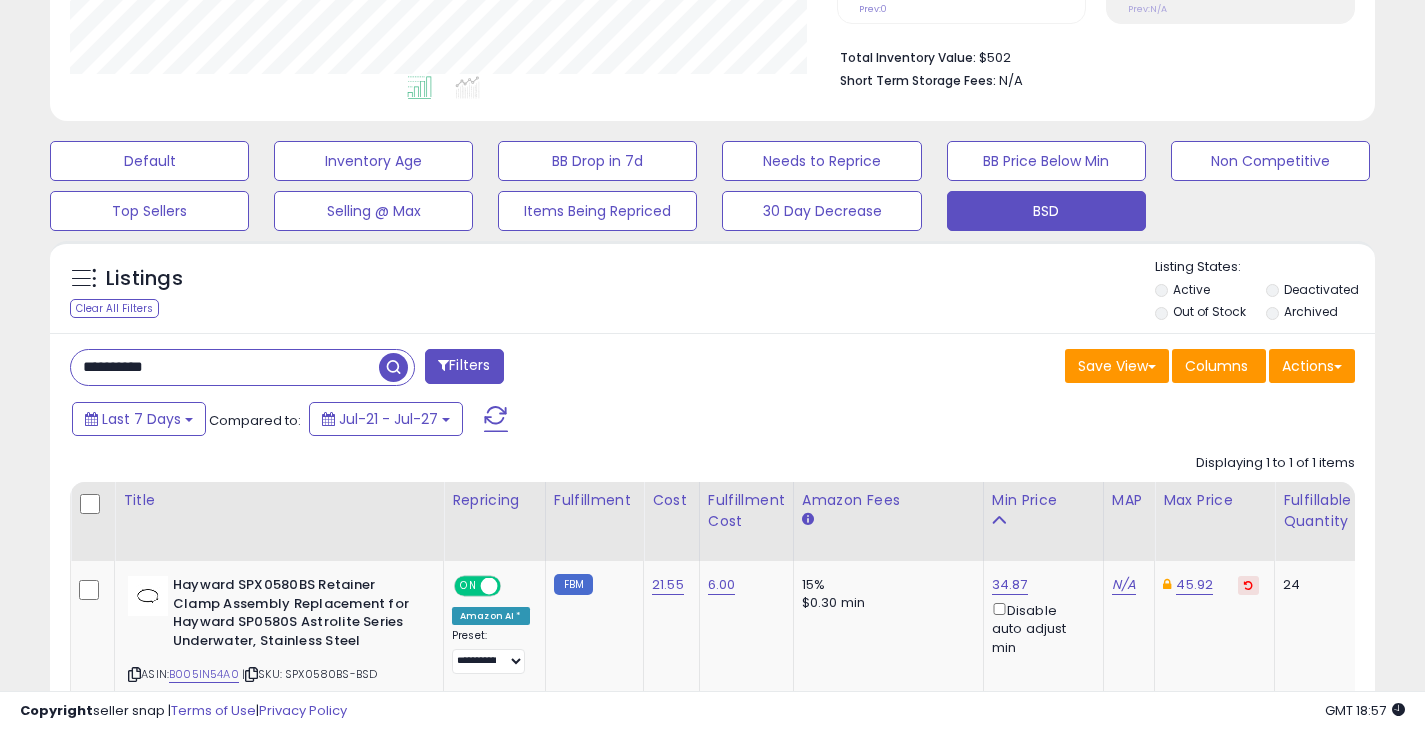 click at bounding box center (393, 367) 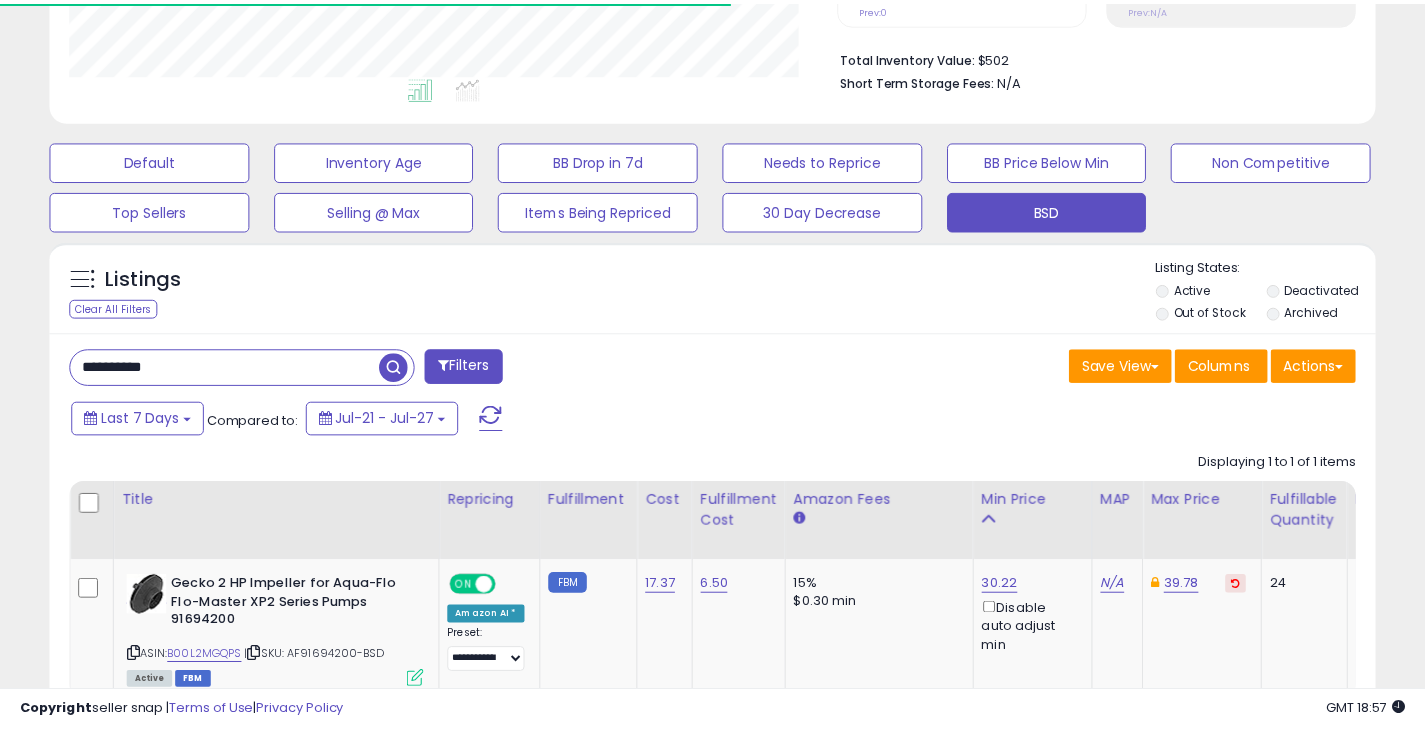 scroll, scrollTop: 410, scrollLeft: 767, axis: both 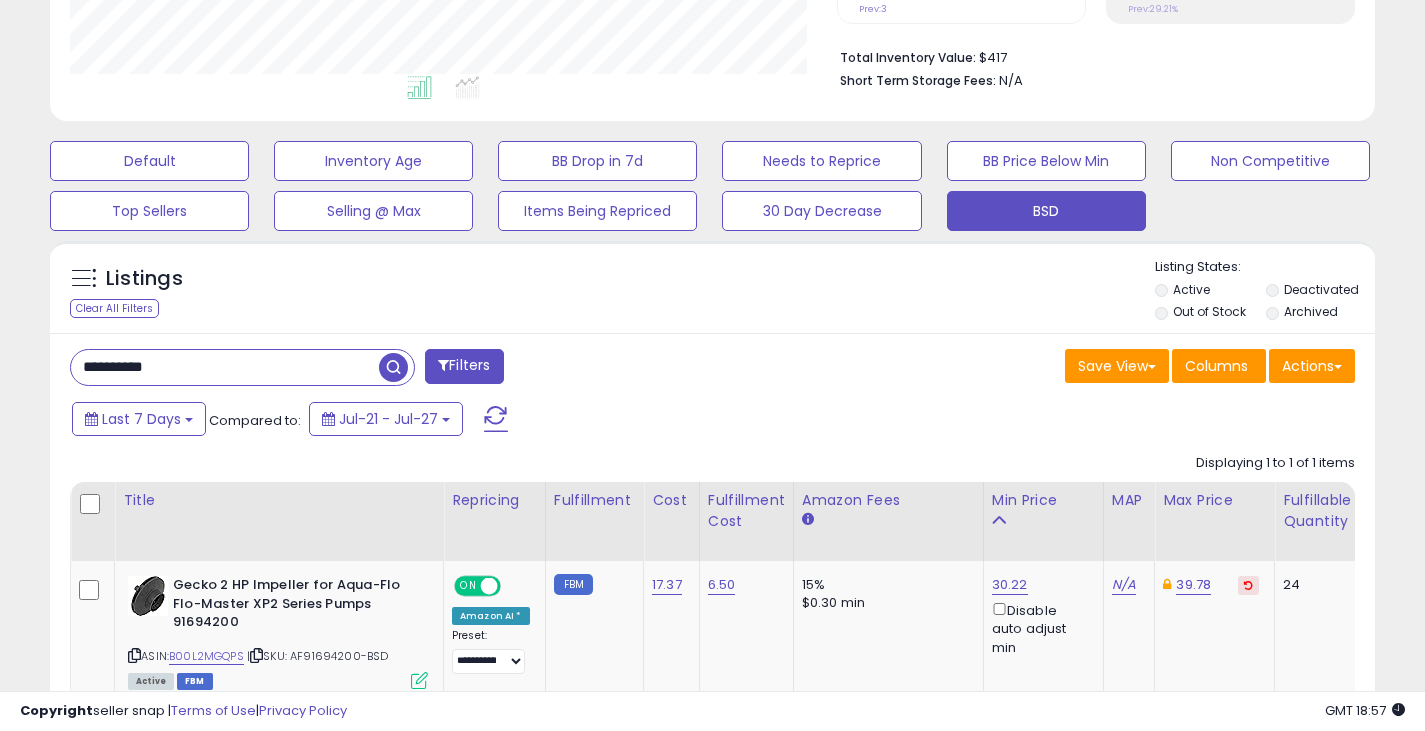 drag, startPoint x: 76, startPoint y: 379, endPoint x: -59, endPoint y: 395, distance: 135.94484 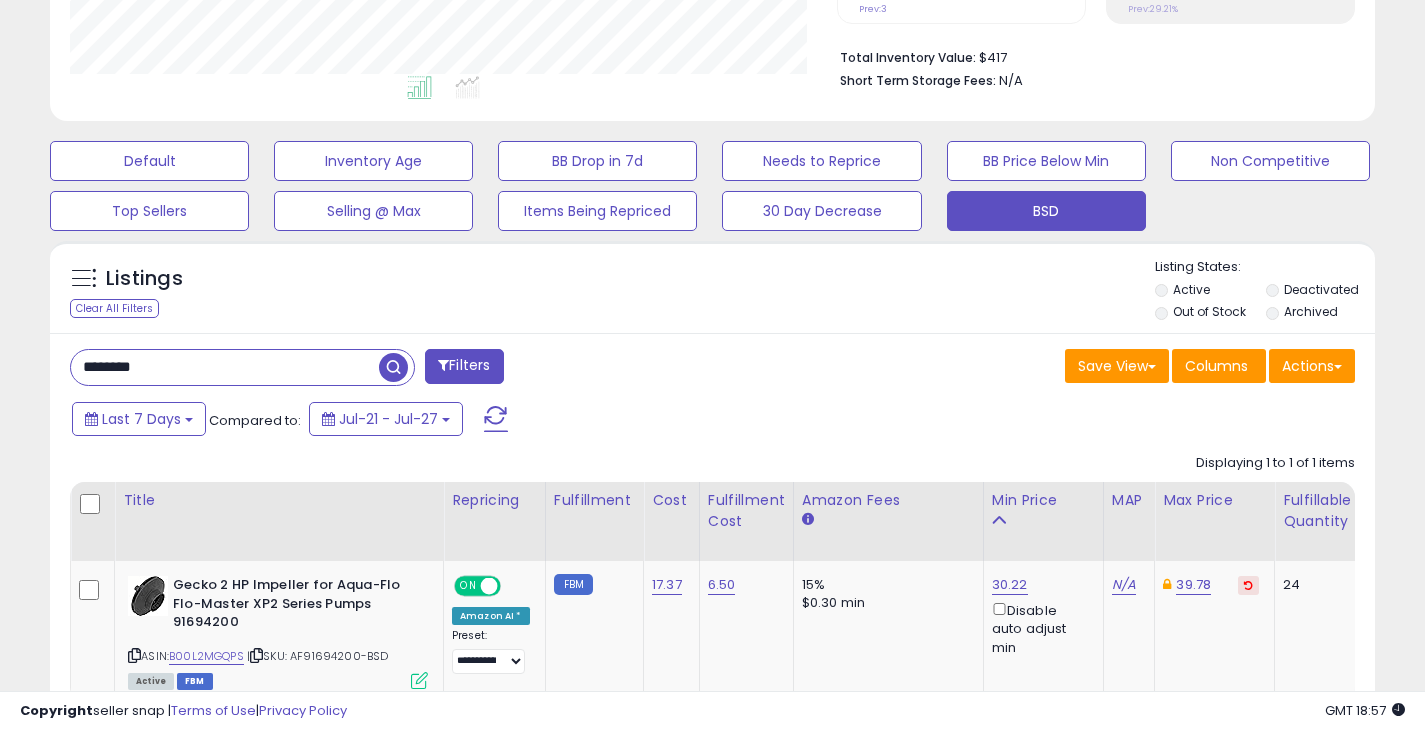 click at bounding box center [393, 367] 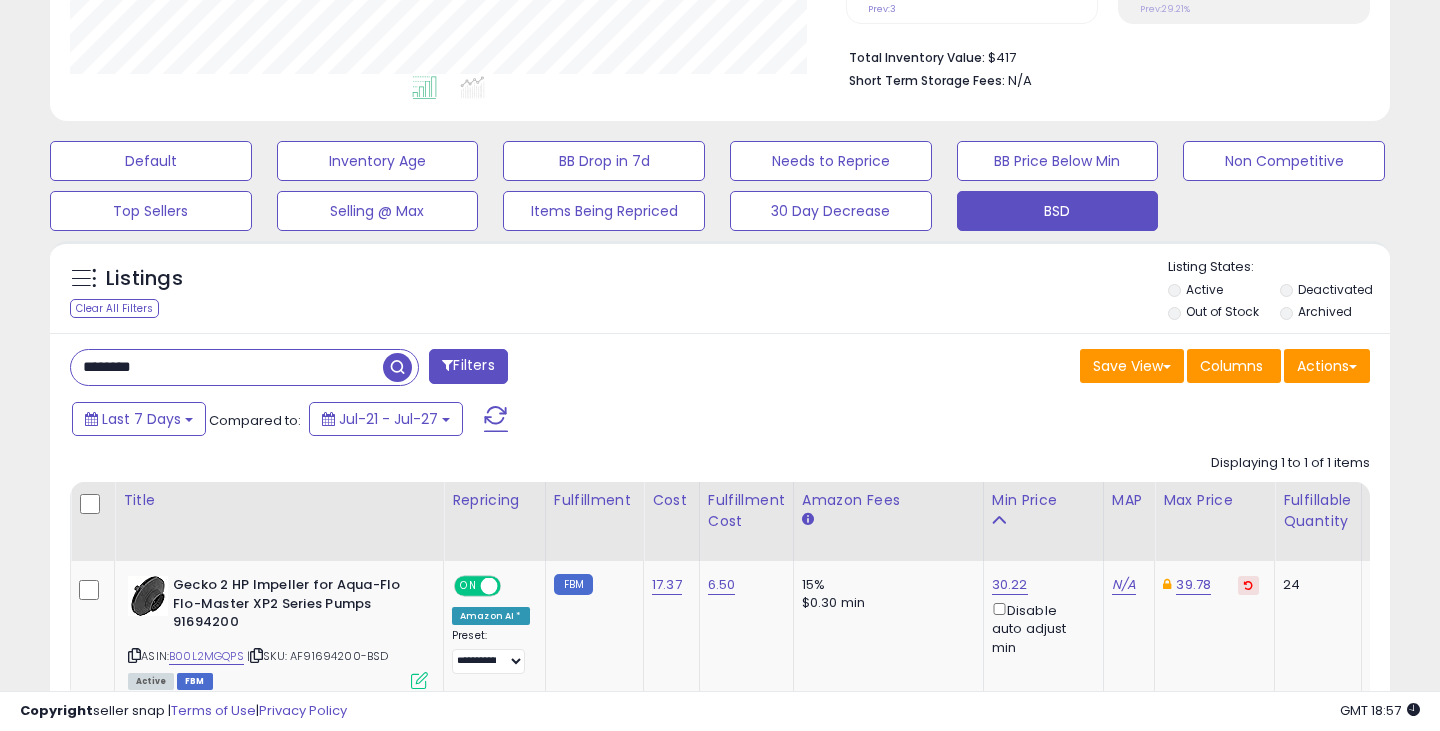 scroll, scrollTop: 999590, scrollLeft: 999224, axis: both 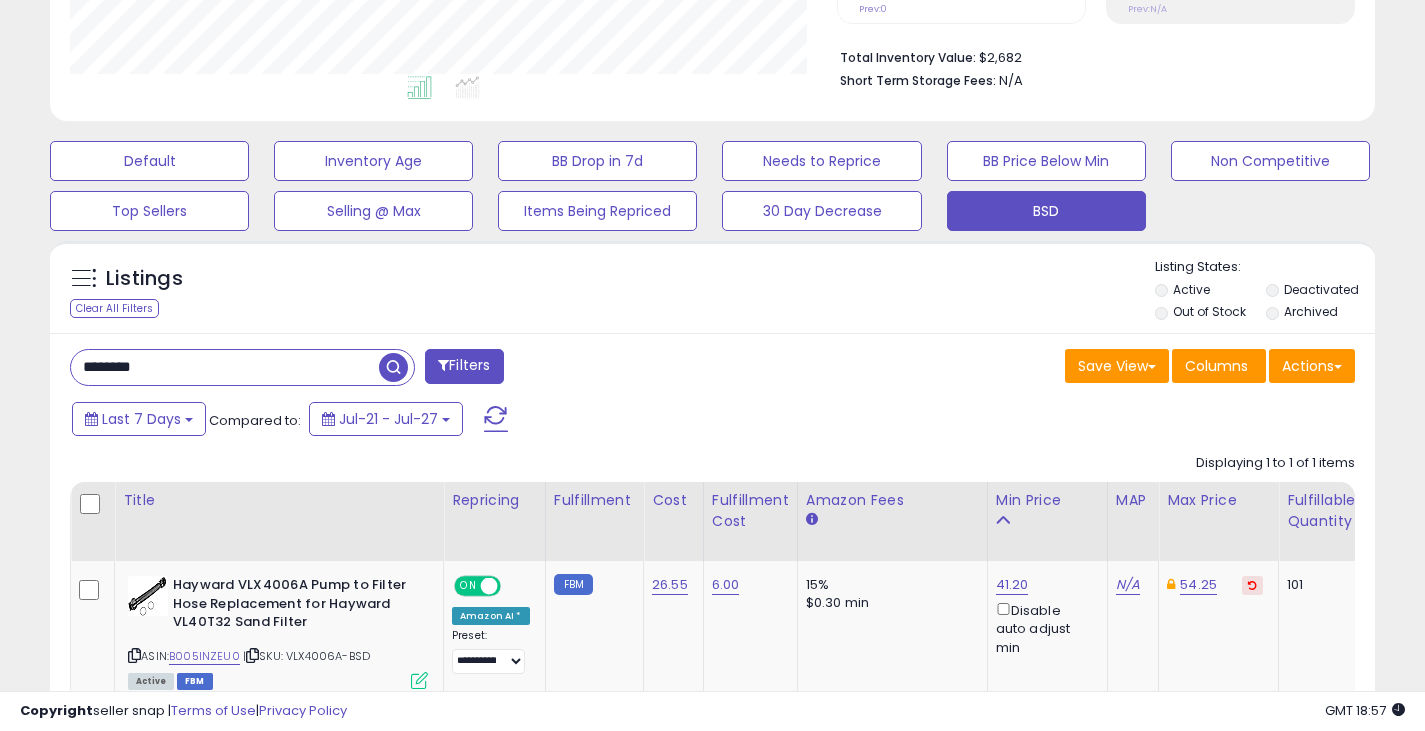 drag, startPoint x: 170, startPoint y: 369, endPoint x: 28, endPoint y: 380, distance: 142.42542 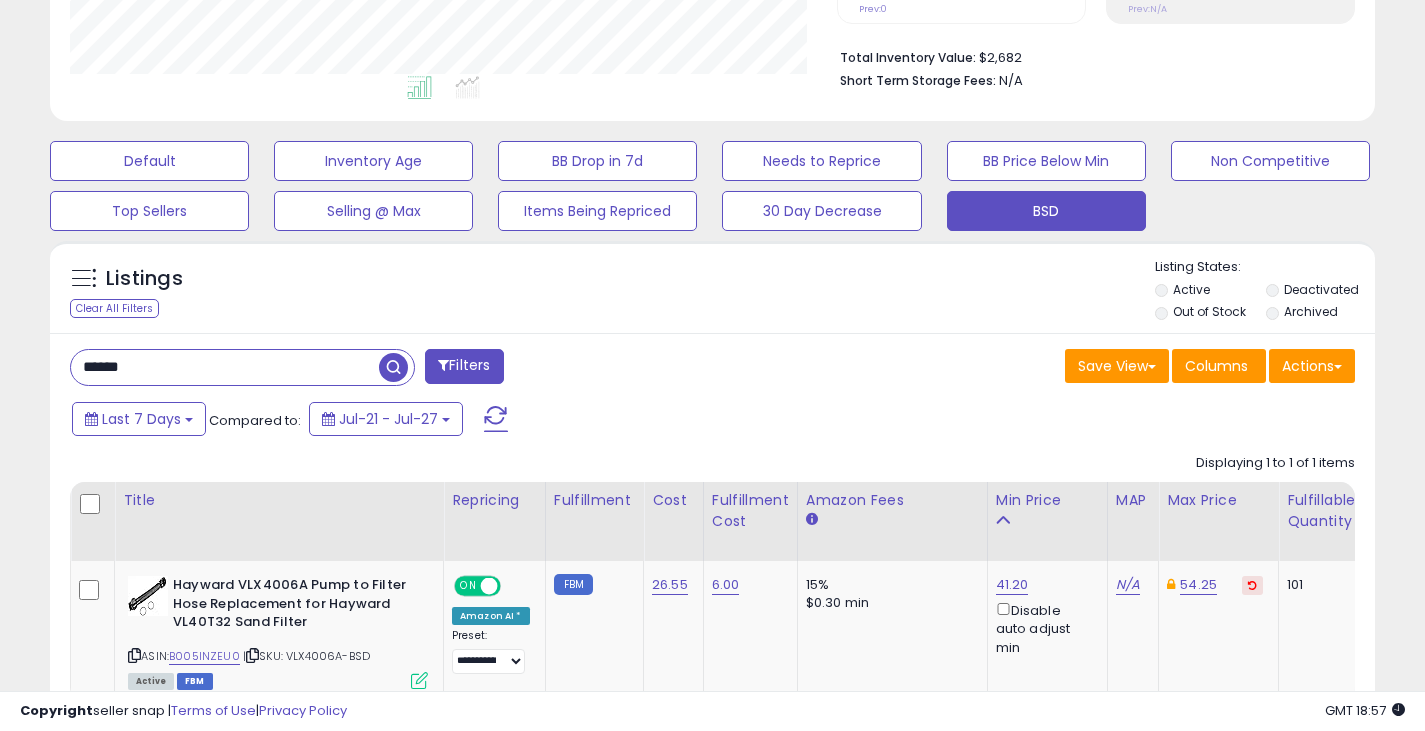 click at bounding box center (393, 367) 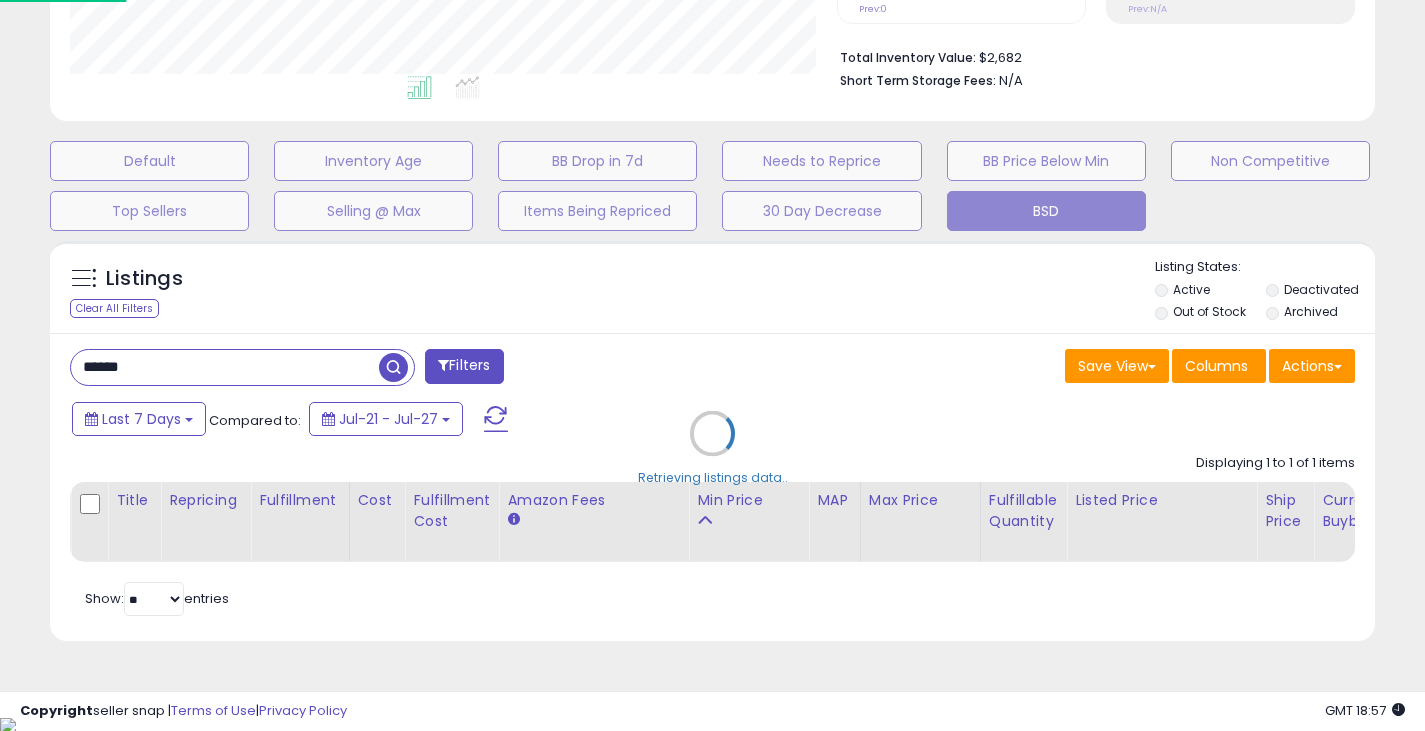 scroll, scrollTop: 999590, scrollLeft: 999224, axis: both 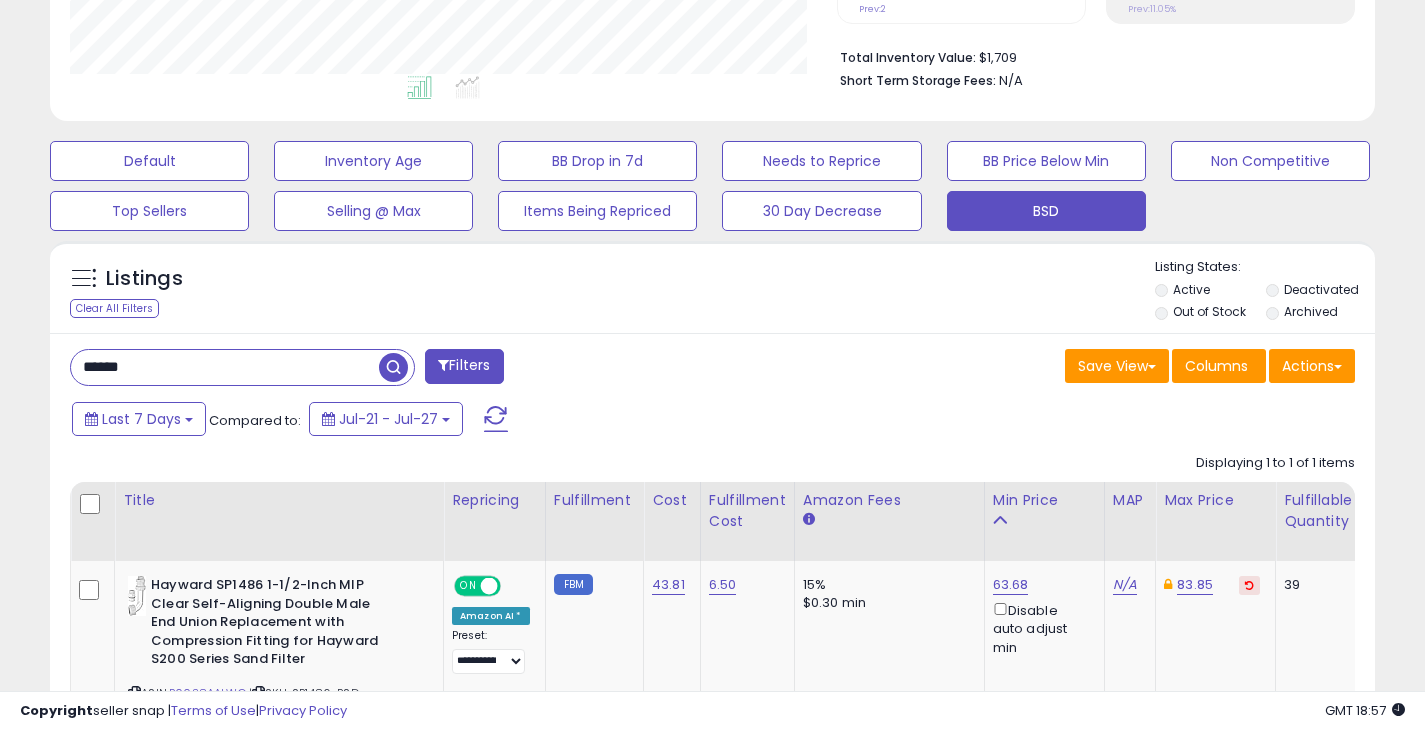 drag, startPoint x: 162, startPoint y: 354, endPoint x: 11, endPoint y: 384, distance: 153.9513 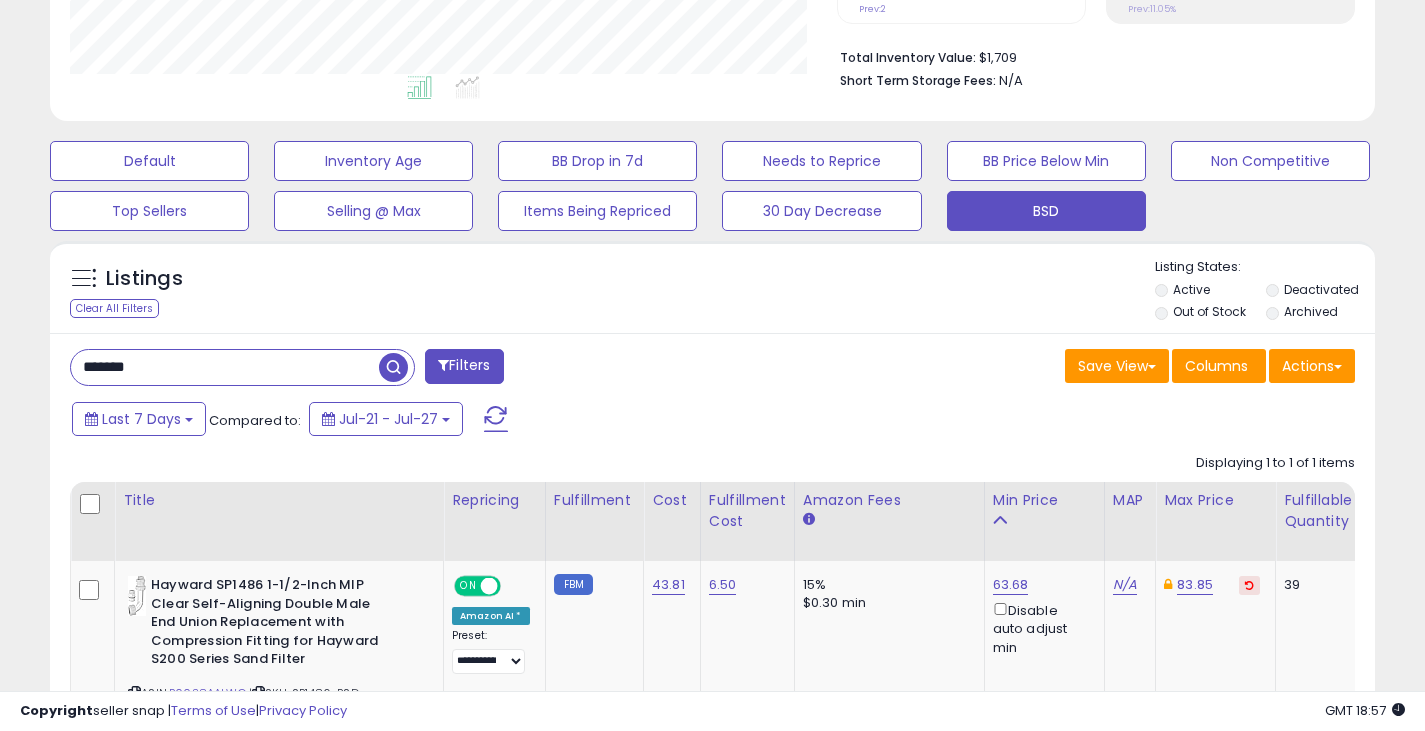 click at bounding box center [393, 367] 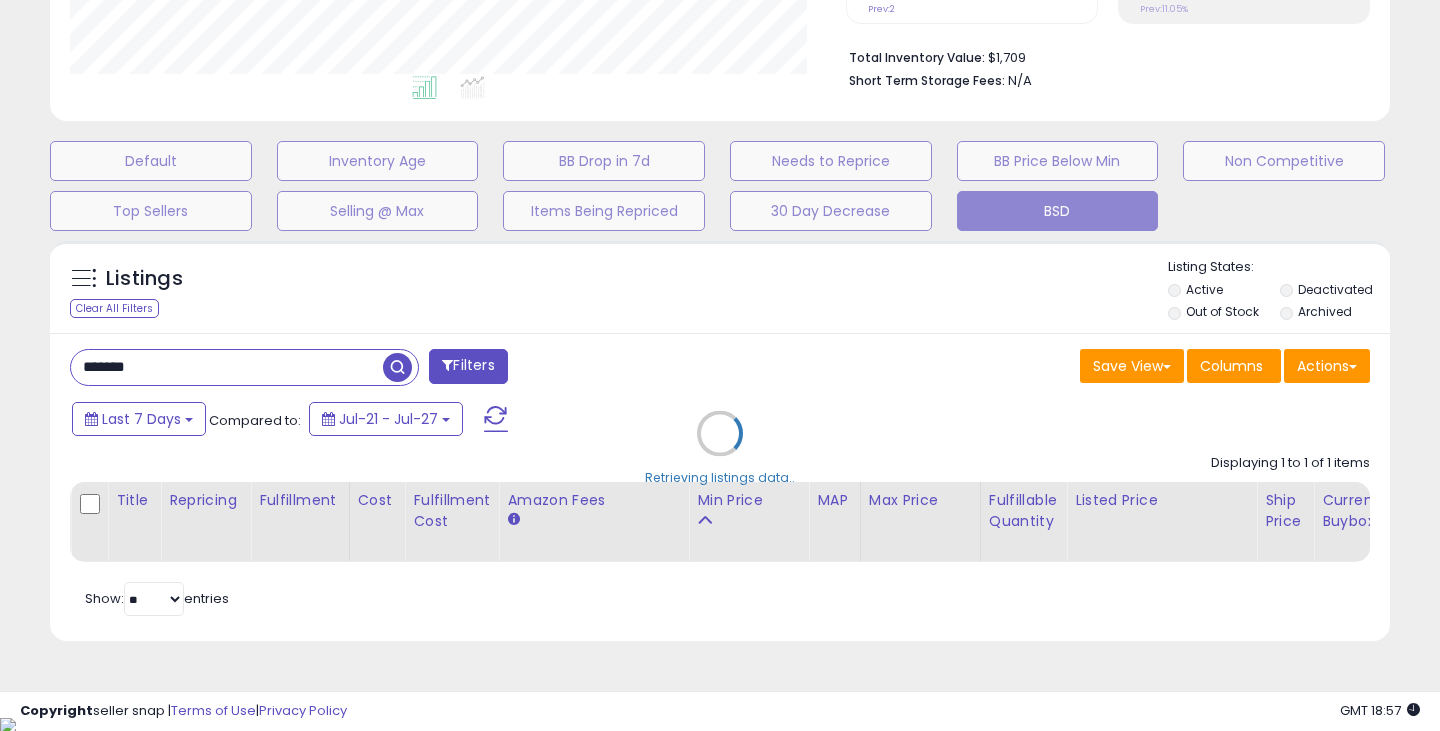 scroll, scrollTop: 999590, scrollLeft: 999224, axis: both 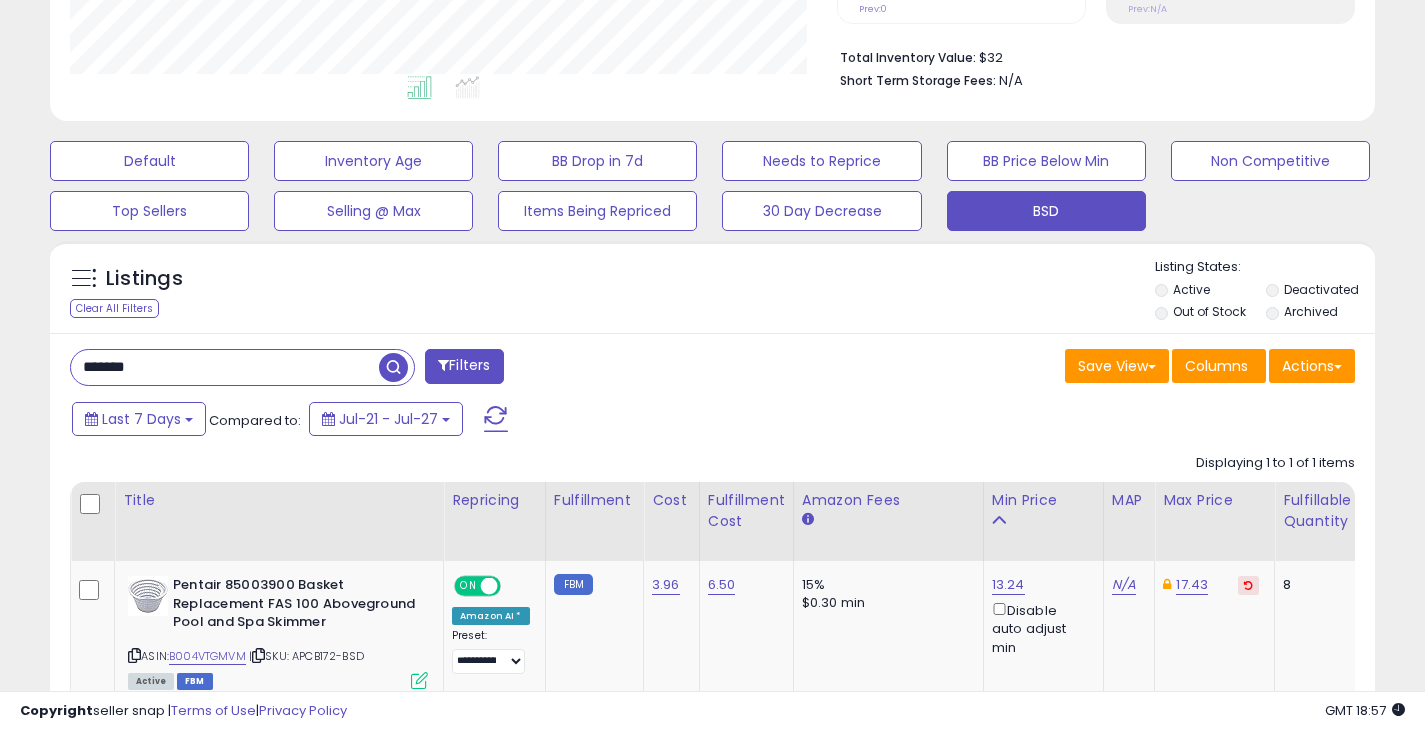 drag, startPoint x: 182, startPoint y: 376, endPoint x: 46, endPoint y: 389, distance: 136.6199 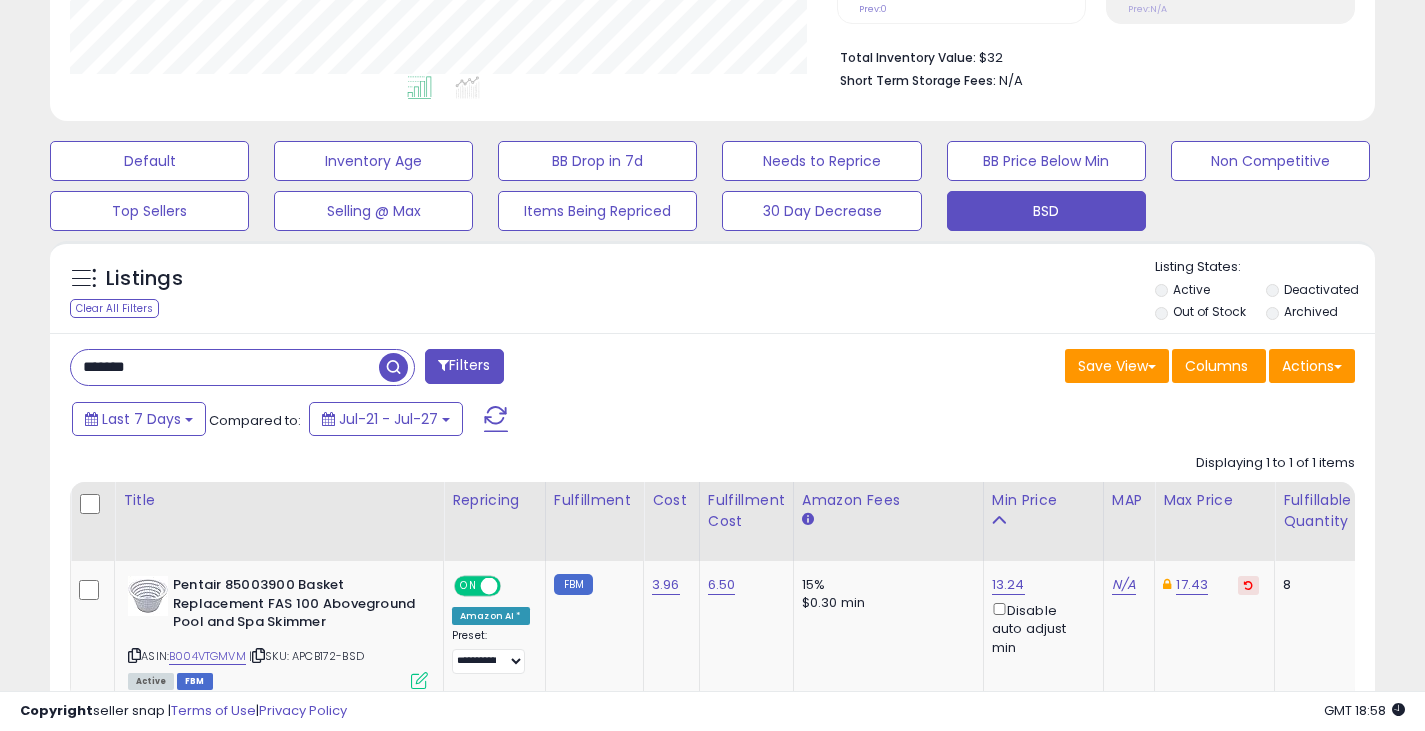 paste on "***" 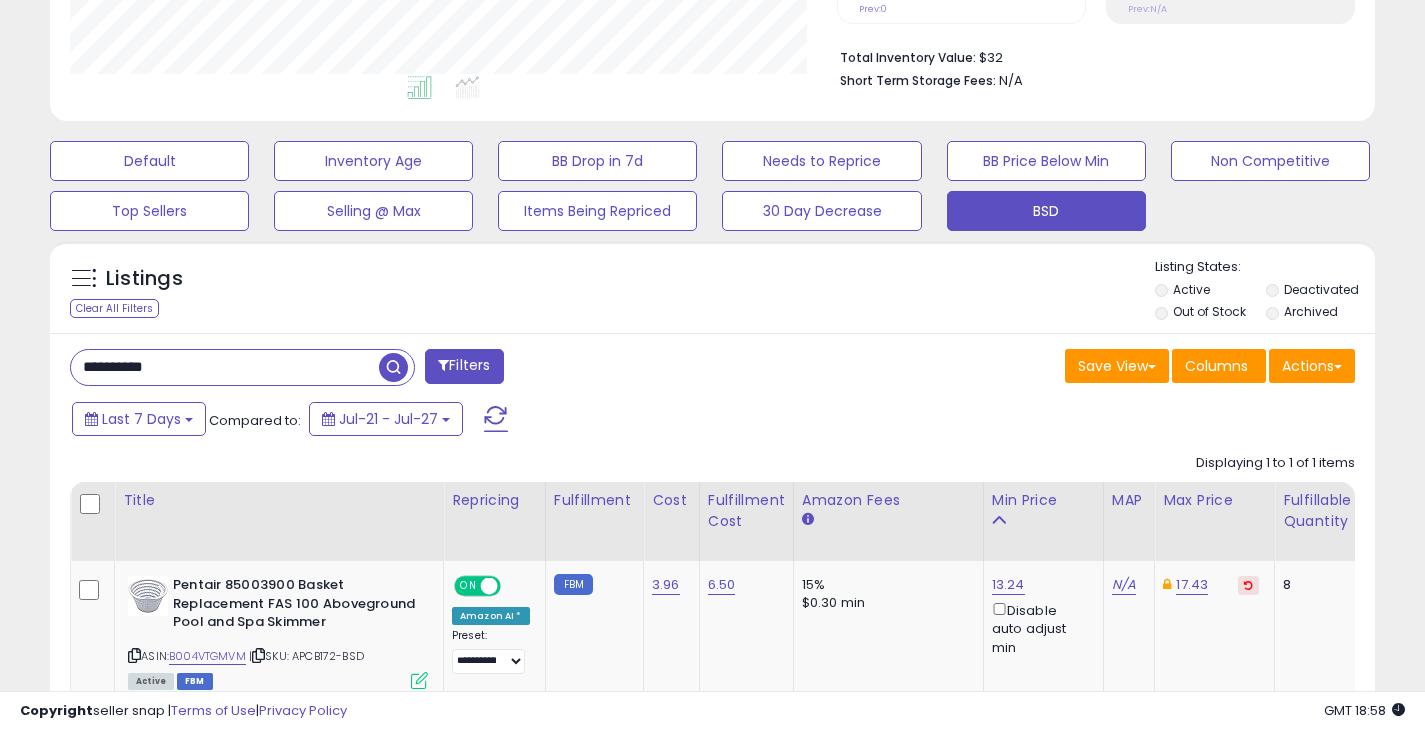 click at bounding box center [393, 367] 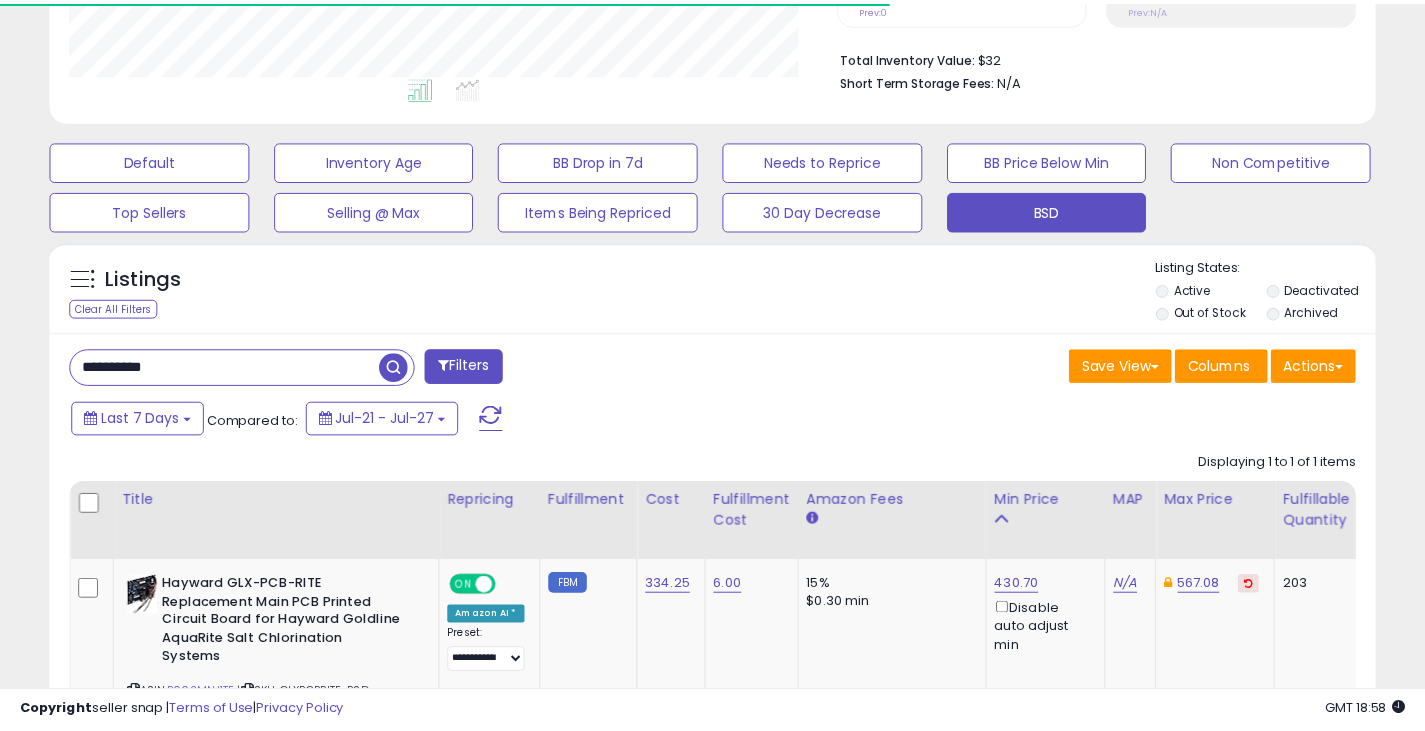 scroll, scrollTop: 410, scrollLeft: 767, axis: both 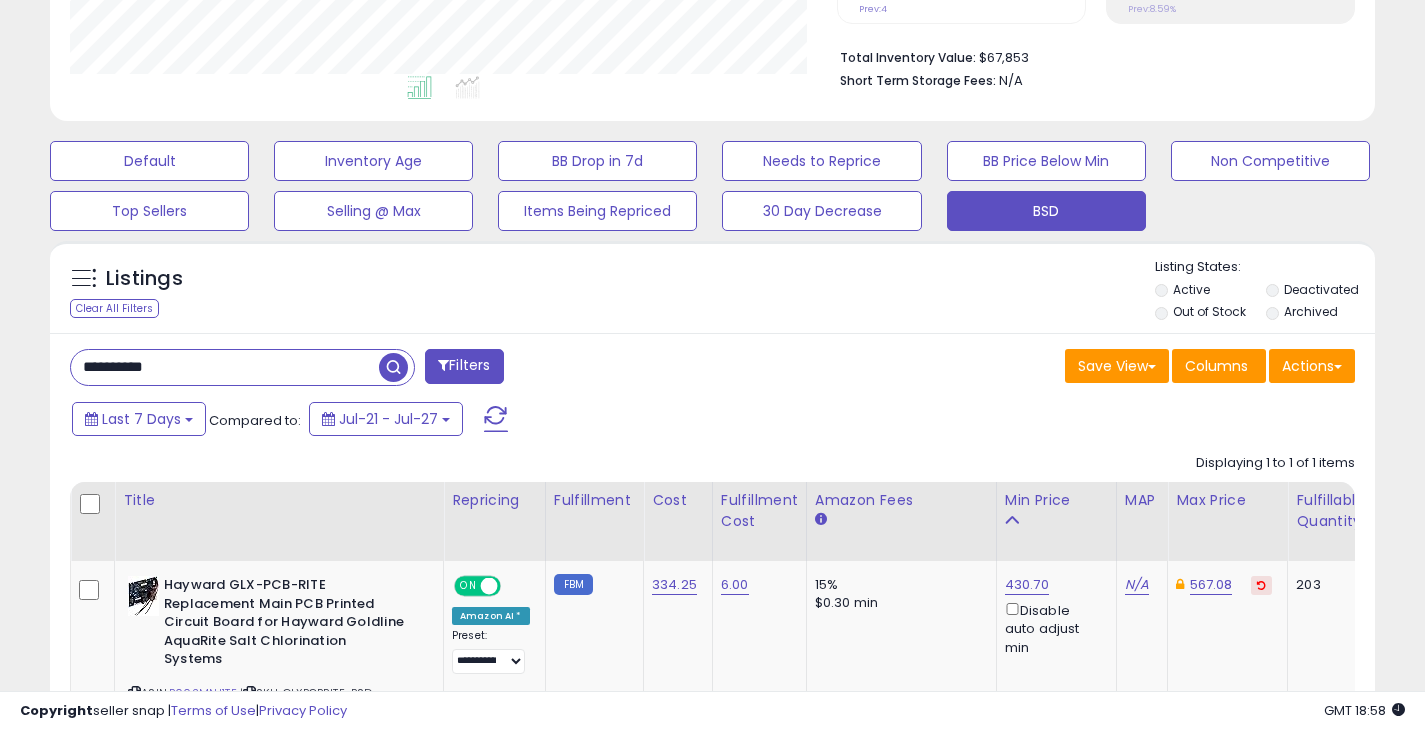 drag, startPoint x: 193, startPoint y: 357, endPoint x: 59, endPoint y: 382, distance: 136.31215 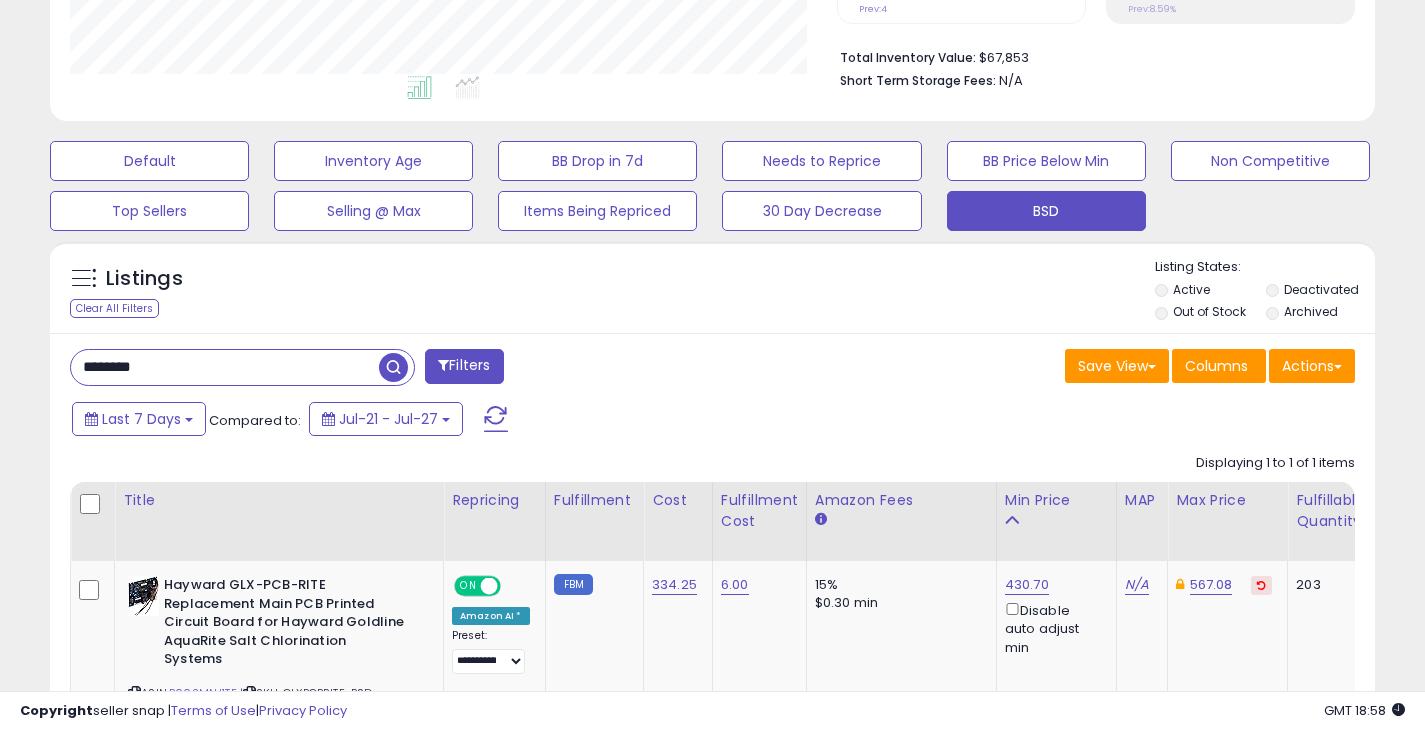 click at bounding box center [393, 367] 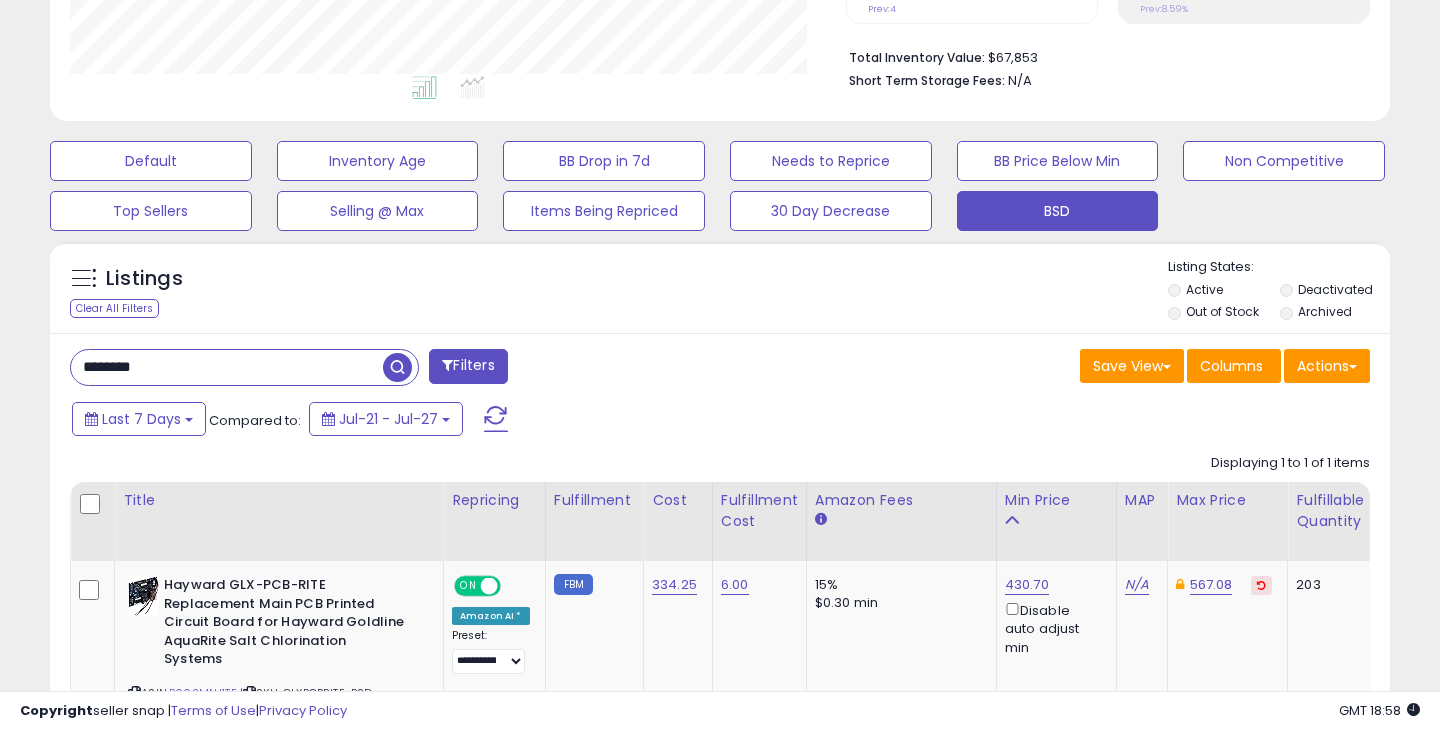 scroll, scrollTop: 999590, scrollLeft: 999224, axis: both 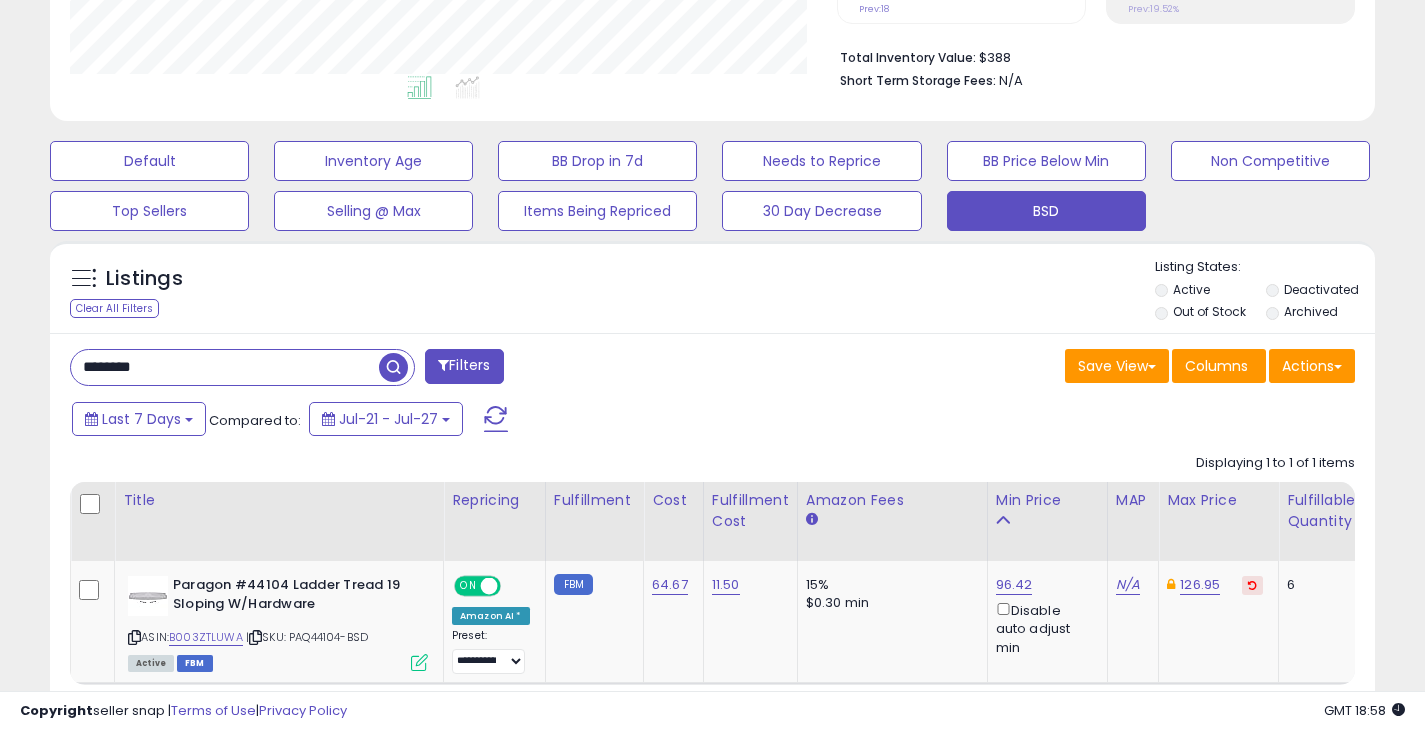 drag, startPoint x: 119, startPoint y: 365, endPoint x: 69, endPoint y: 361, distance: 50.159744 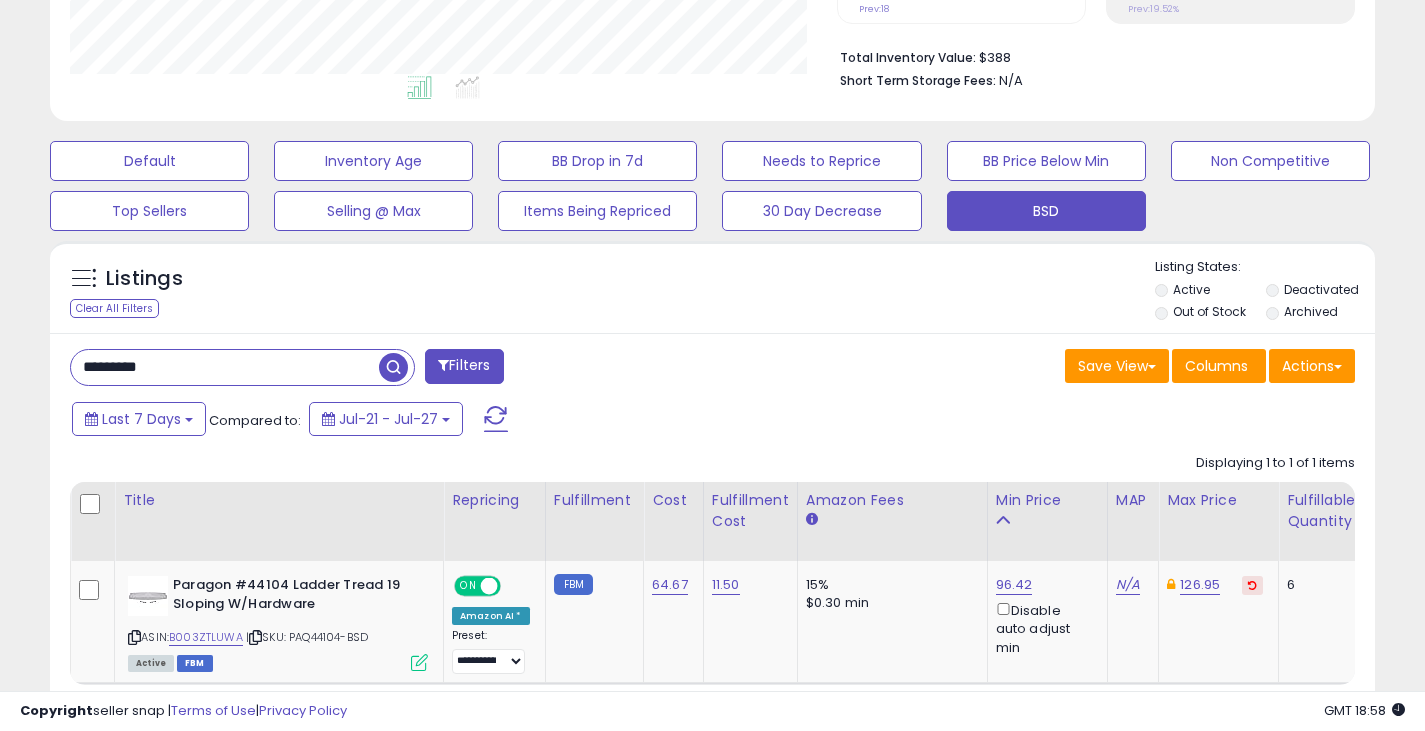 click at bounding box center (393, 367) 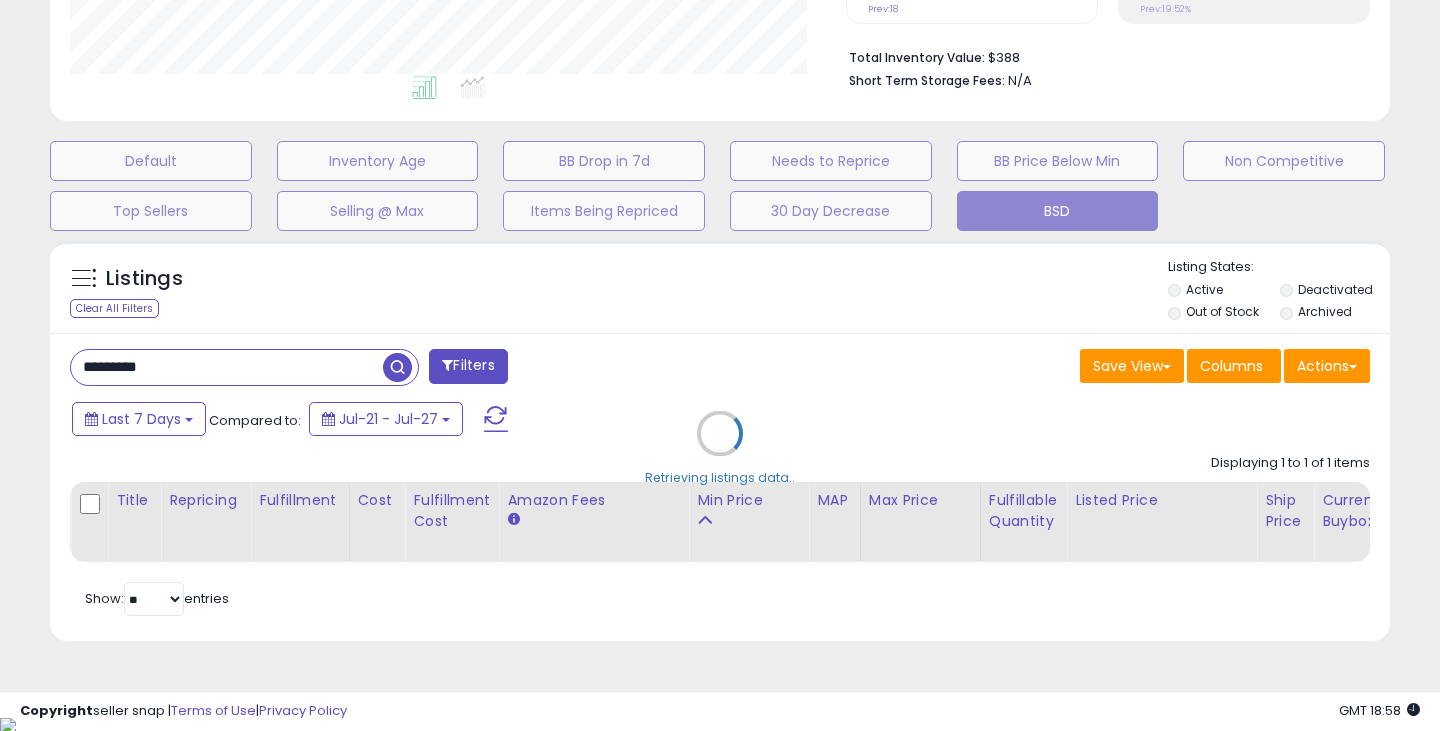 scroll, scrollTop: 999590, scrollLeft: 999224, axis: both 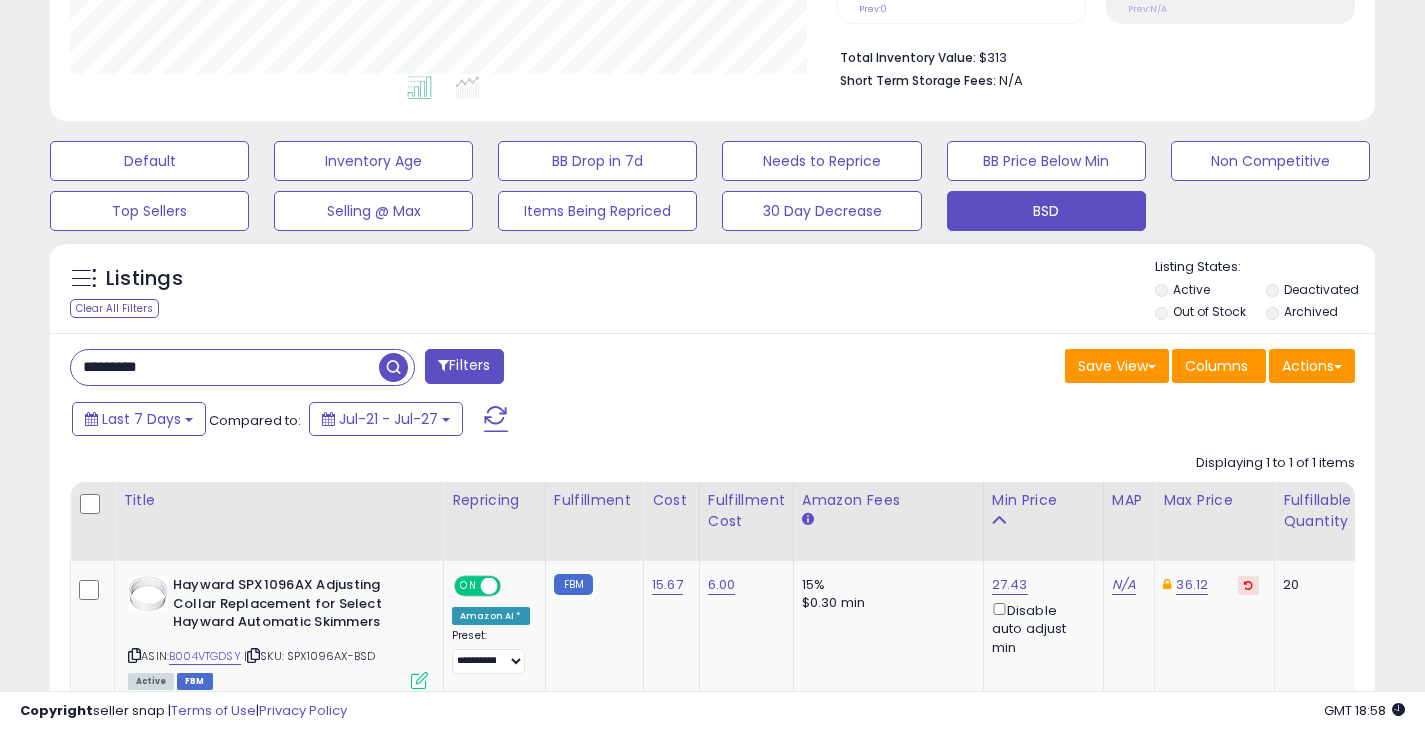 drag, startPoint x: 177, startPoint y: 380, endPoint x: 12, endPoint y: 386, distance: 165.10905 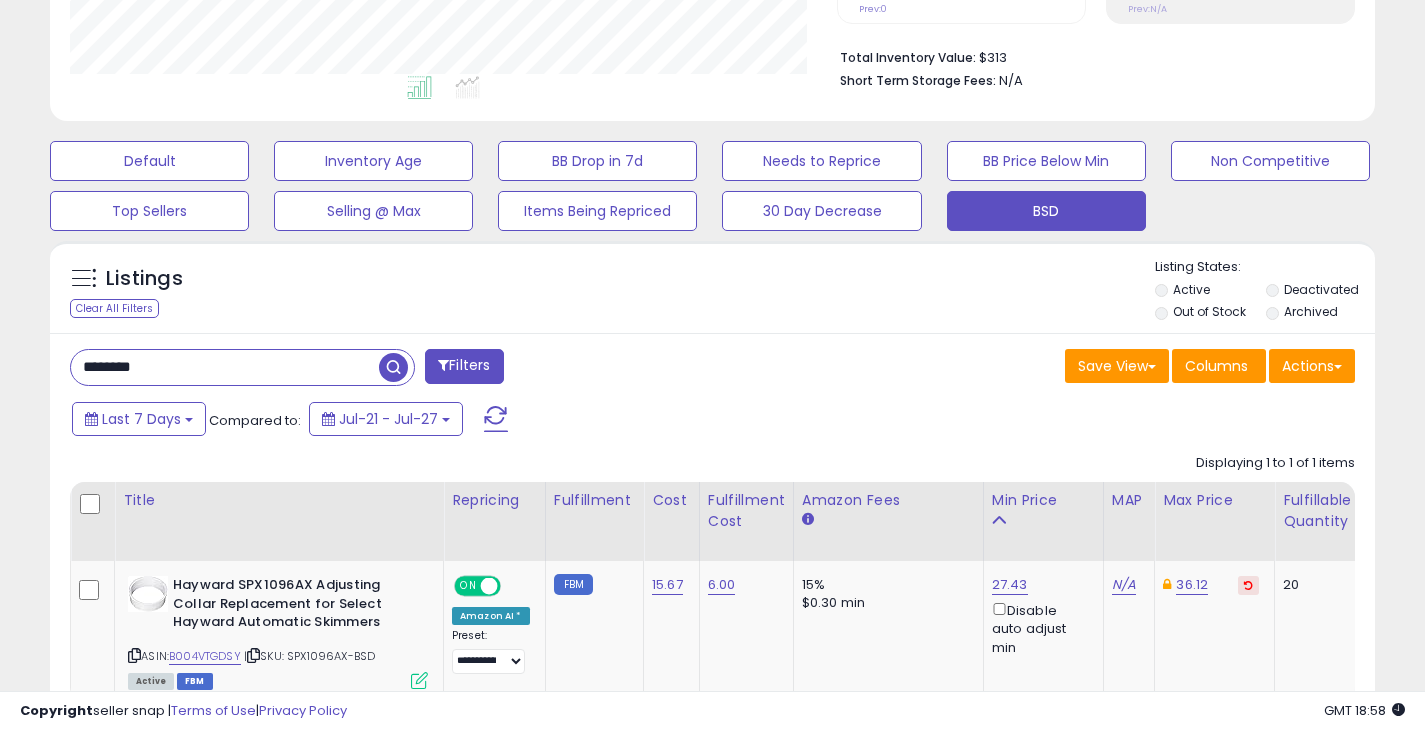 click at bounding box center (393, 367) 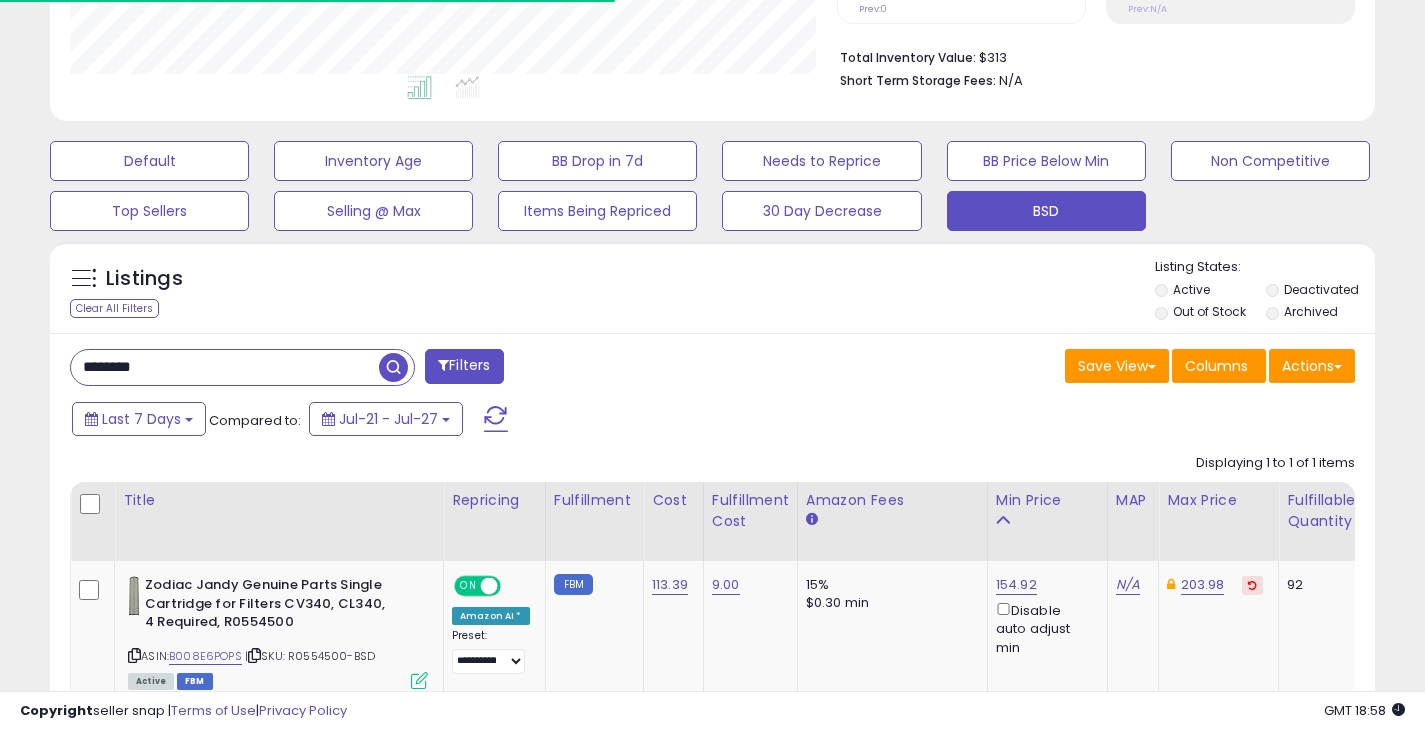 scroll, scrollTop: 410, scrollLeft: 767, axis: both 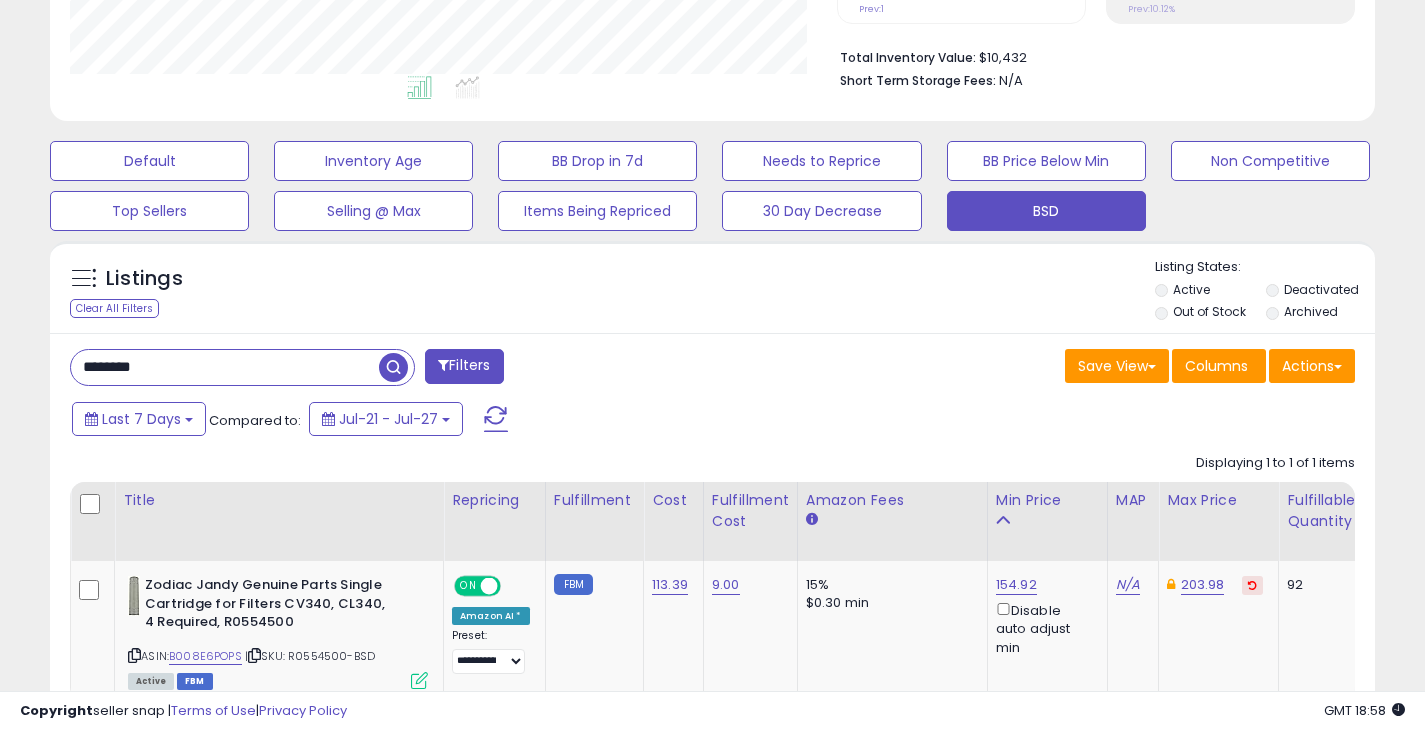 drag, startPoint x: 175, startPoint y: 365, endPoint x: 54, endPoint y: 378, distance: 121.69634 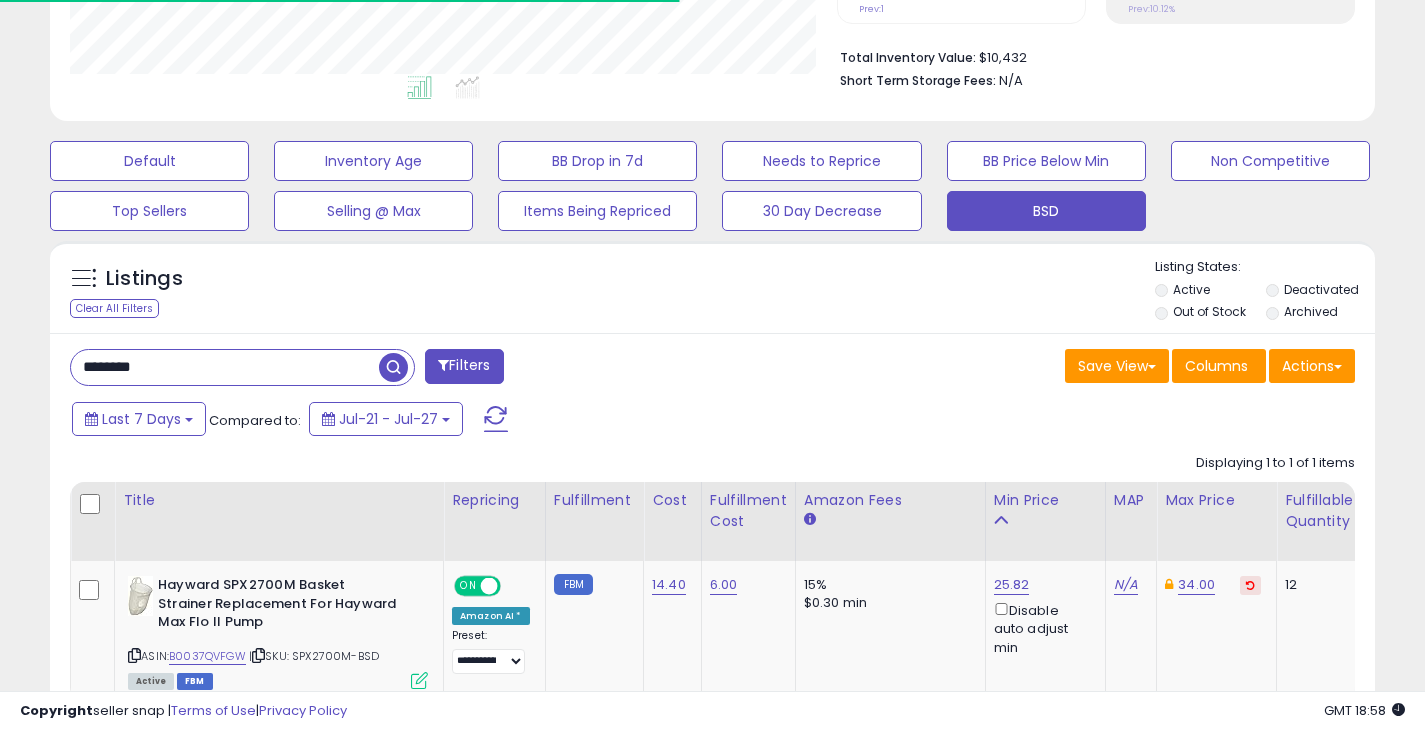 scroll, scrollTop: 410, scrollLeft: 767, axis: both 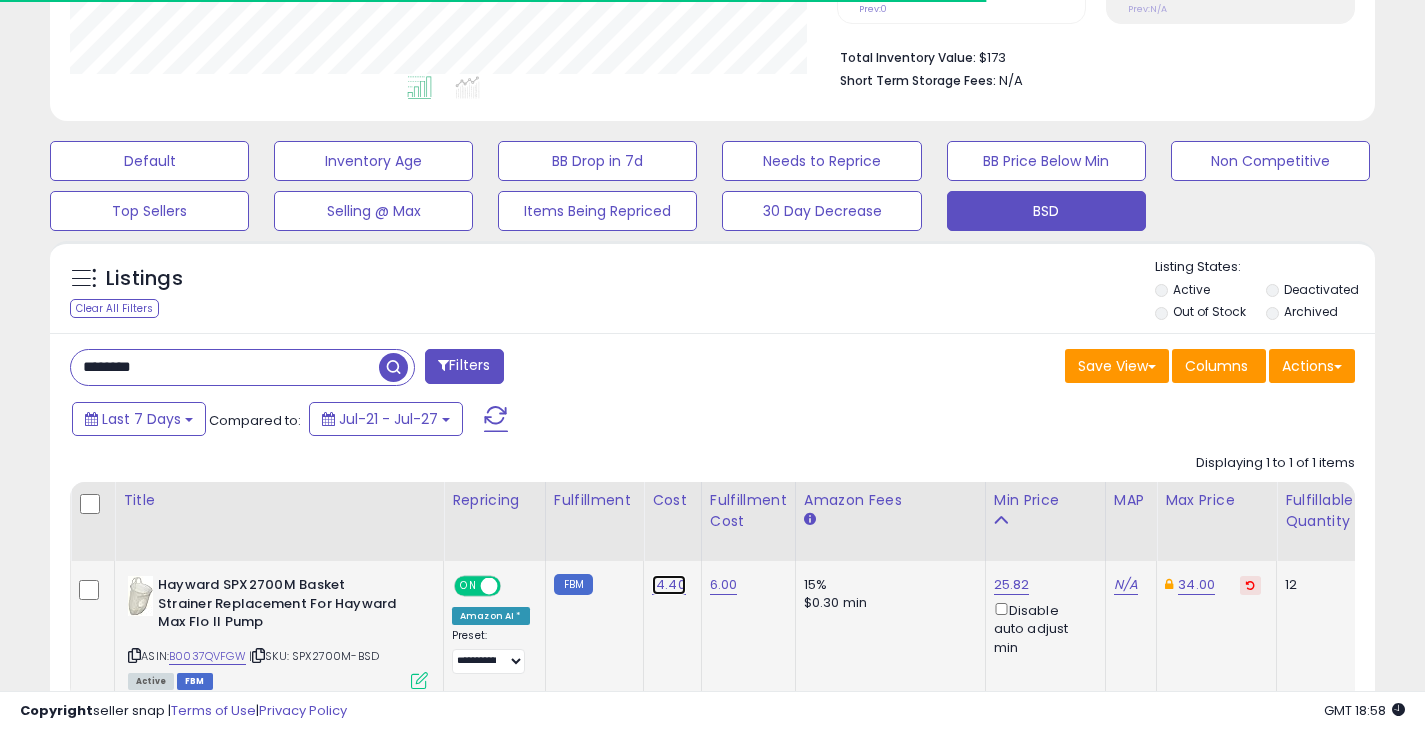 click on "14.40" at bounding box center (669, 585) 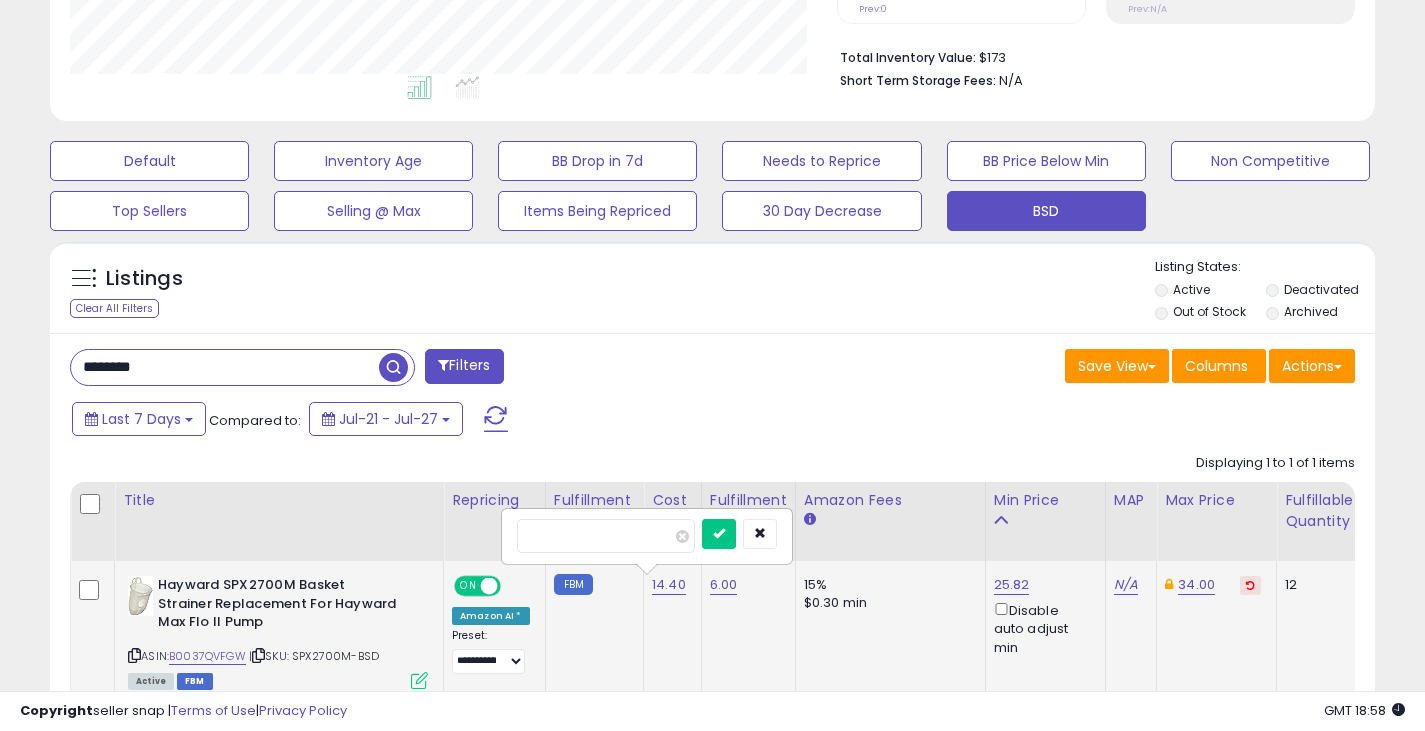 type on "*****" 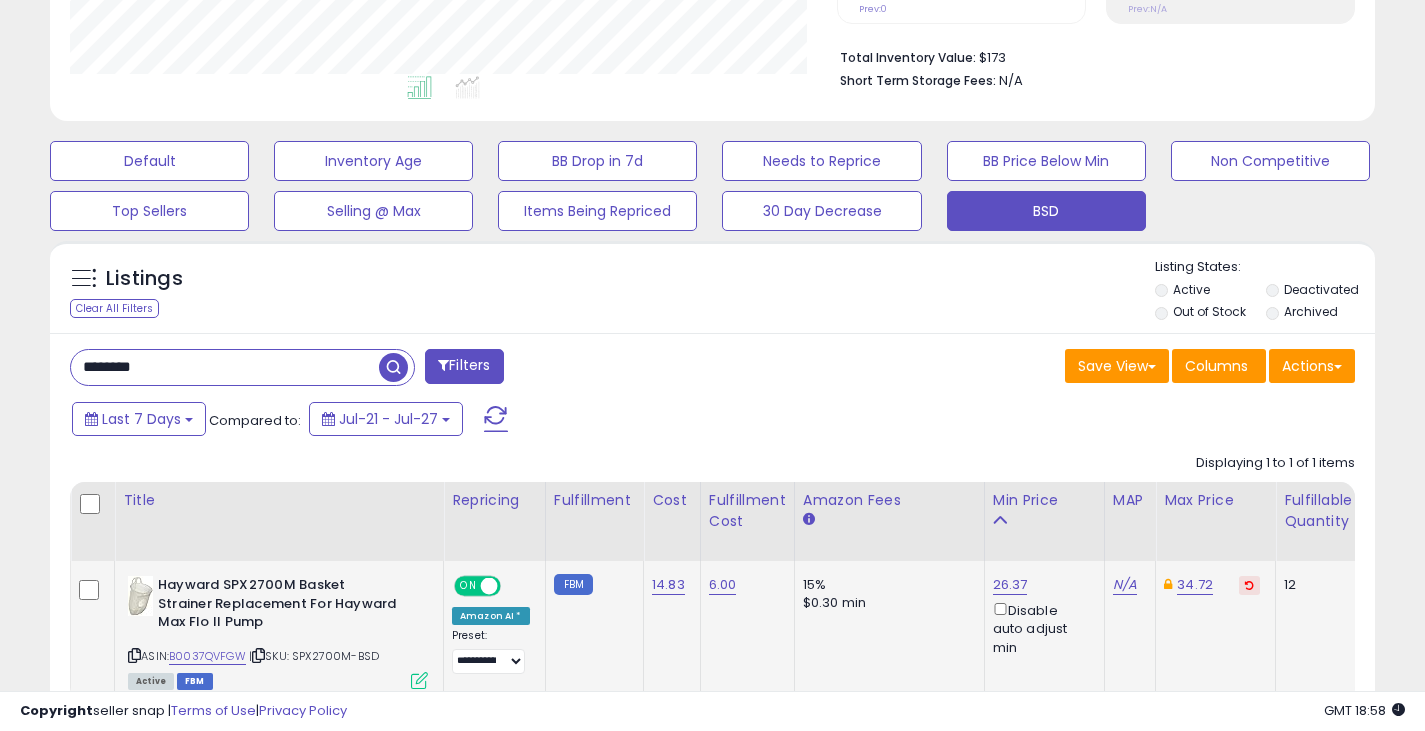 drag, startPoint x: 209, startPoint y: 380, endPoint x: 75, endPoint y: 382, distance: 134.01492 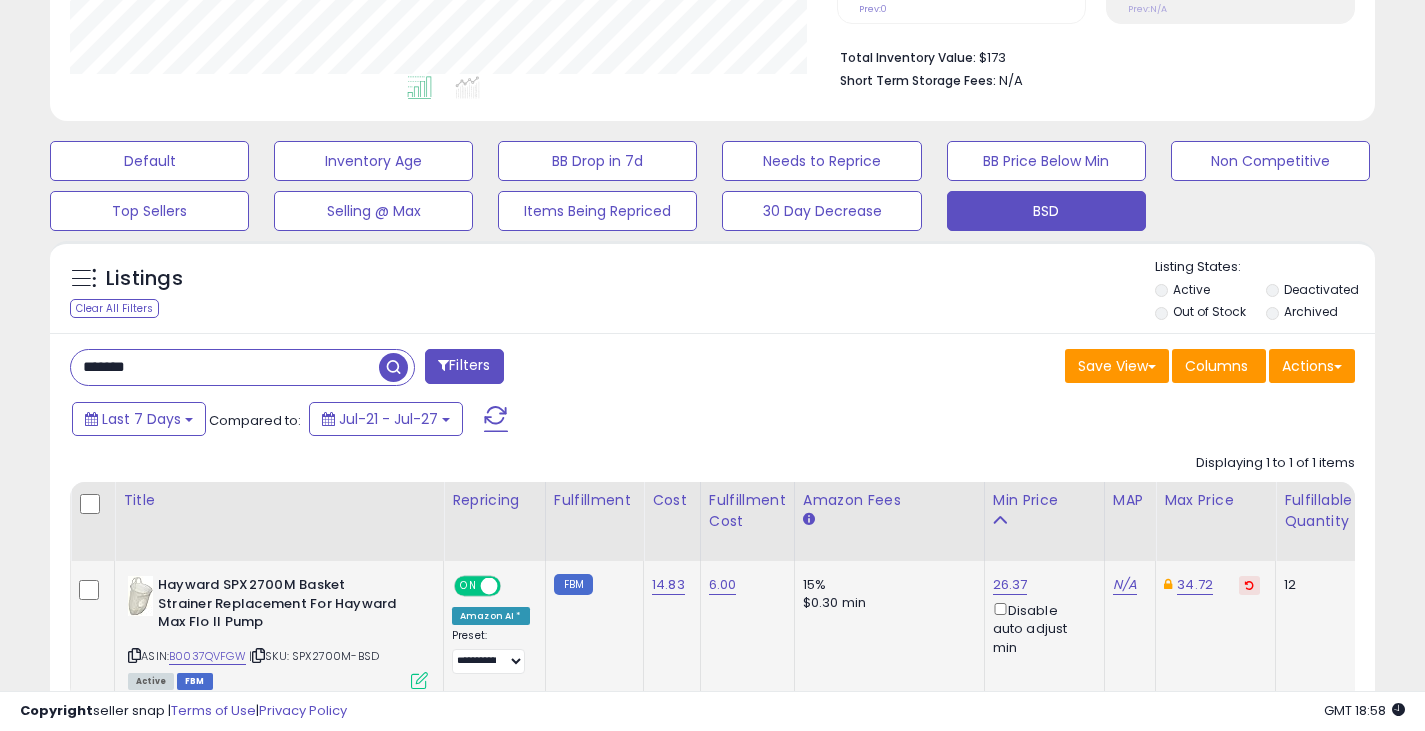 click at bounding box center [393, 367] 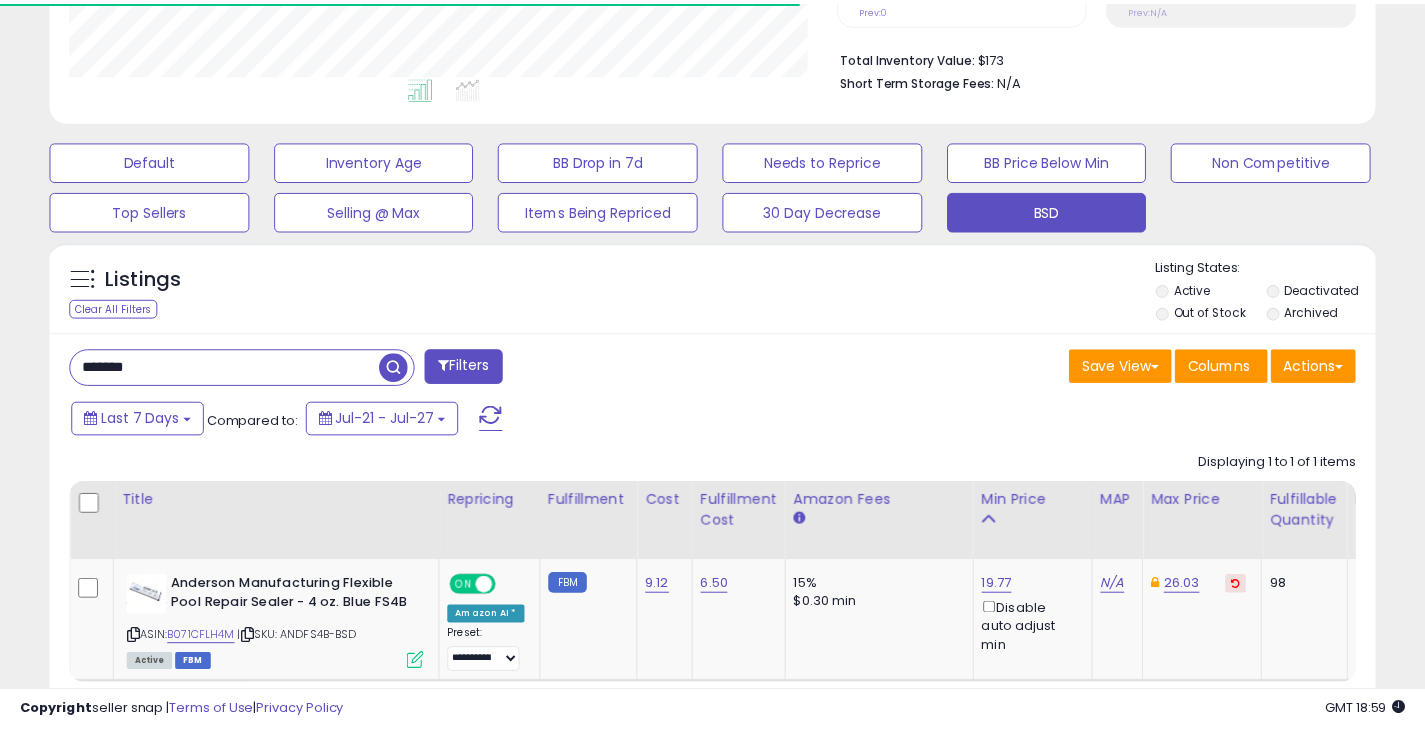 scroll, scrollTop: 410, scrollLeft: 767, axis: both 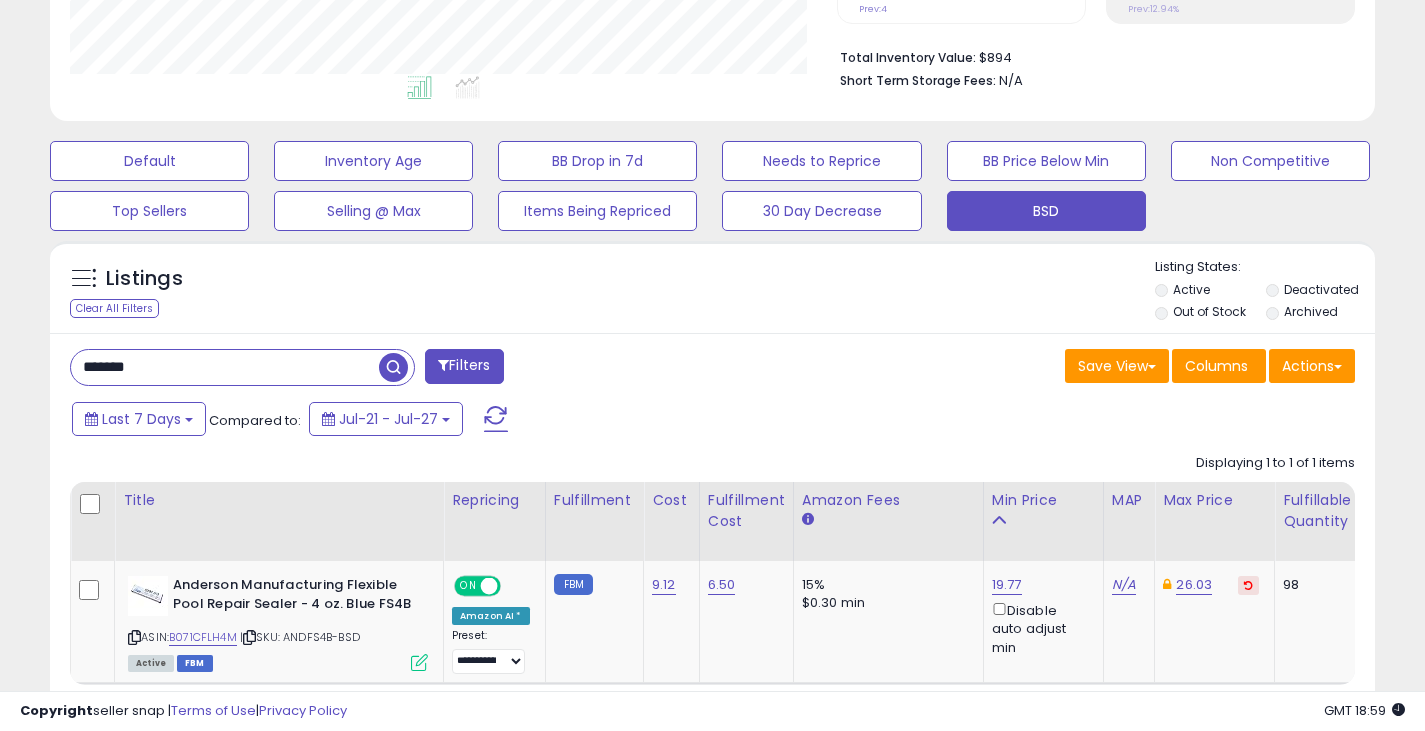 drag, startPoint x: 157, startPoint y: 362, endPoint x: 71, endPoint y: 359, distance: 86.05231 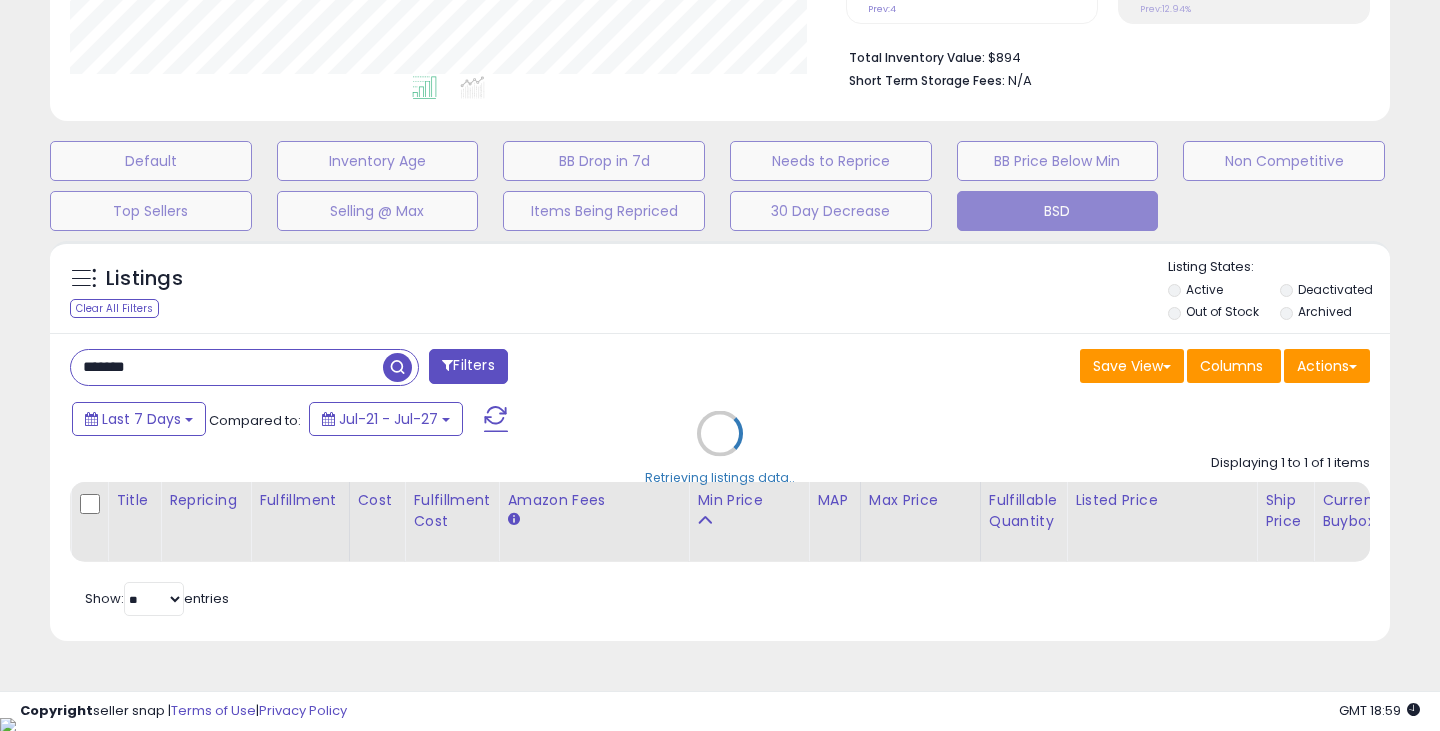 scroll, scrollTop: 999590, scrollLeft: 999224, axis: both 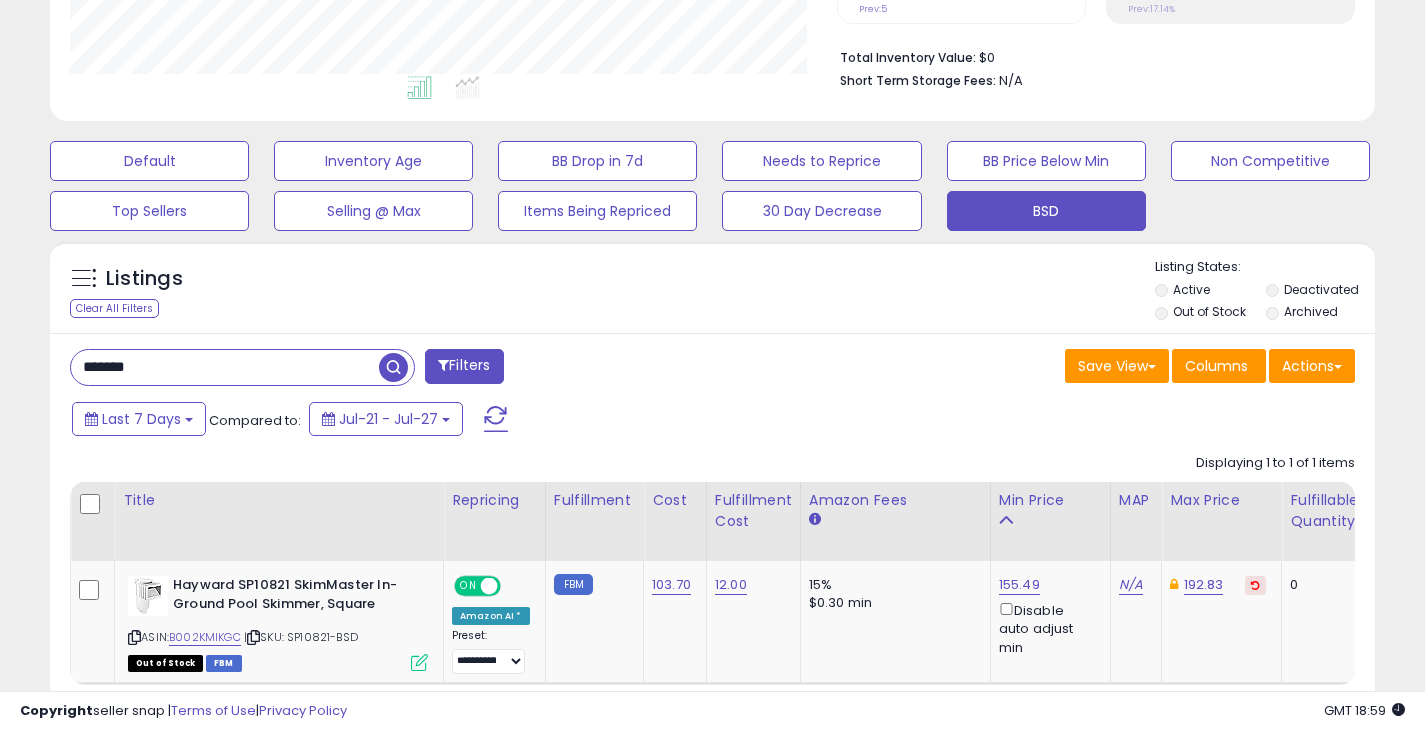 drag, startPoint x: 159, startPoint y: 362, endPoint x: 37, endPoint y: 384, distance: 123.967735 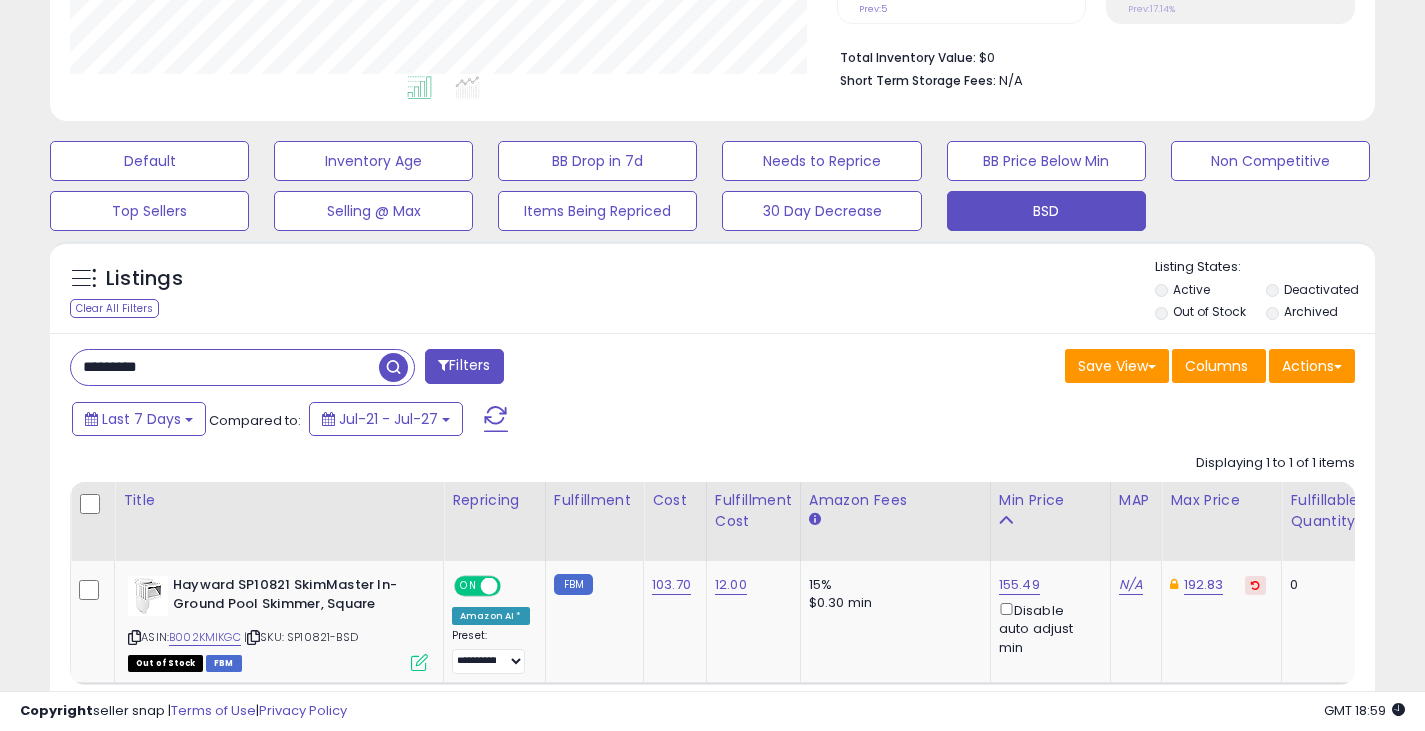 click at bounding box center [393, 367] 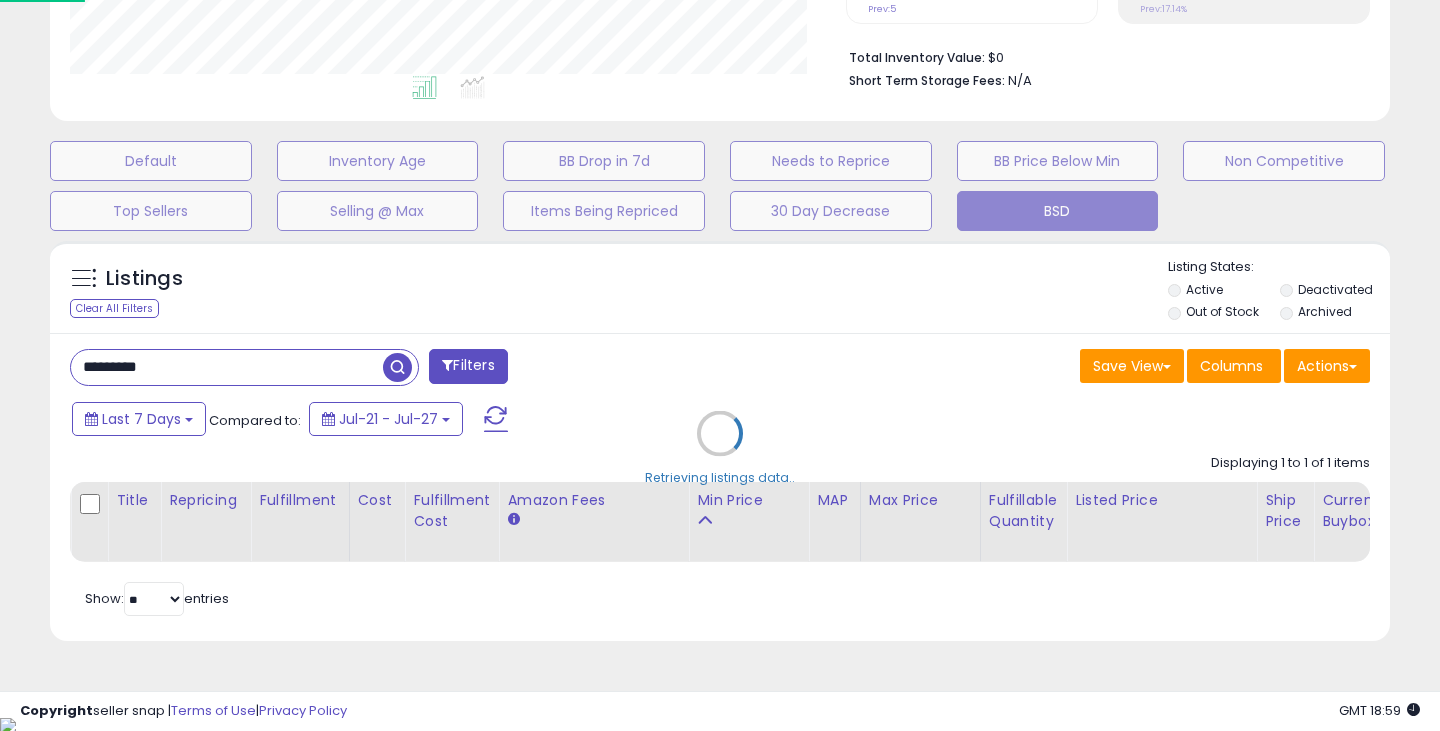 scroll, scrollTop: 999590, scrollLeft: 999224, axis: both 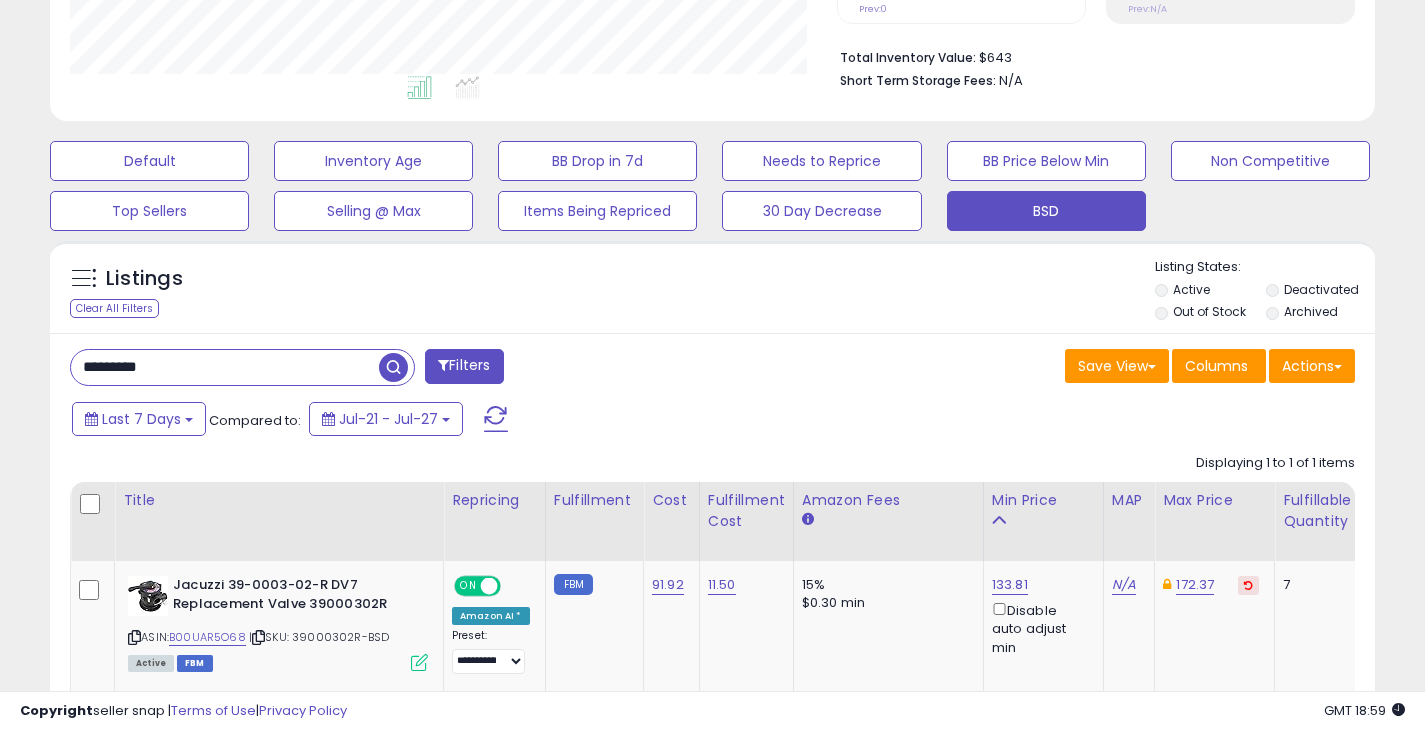 drag, startPoint x: 192, startPoint y: 360, endPoint x: 59, endPoint y: 372, distance: 133.54025 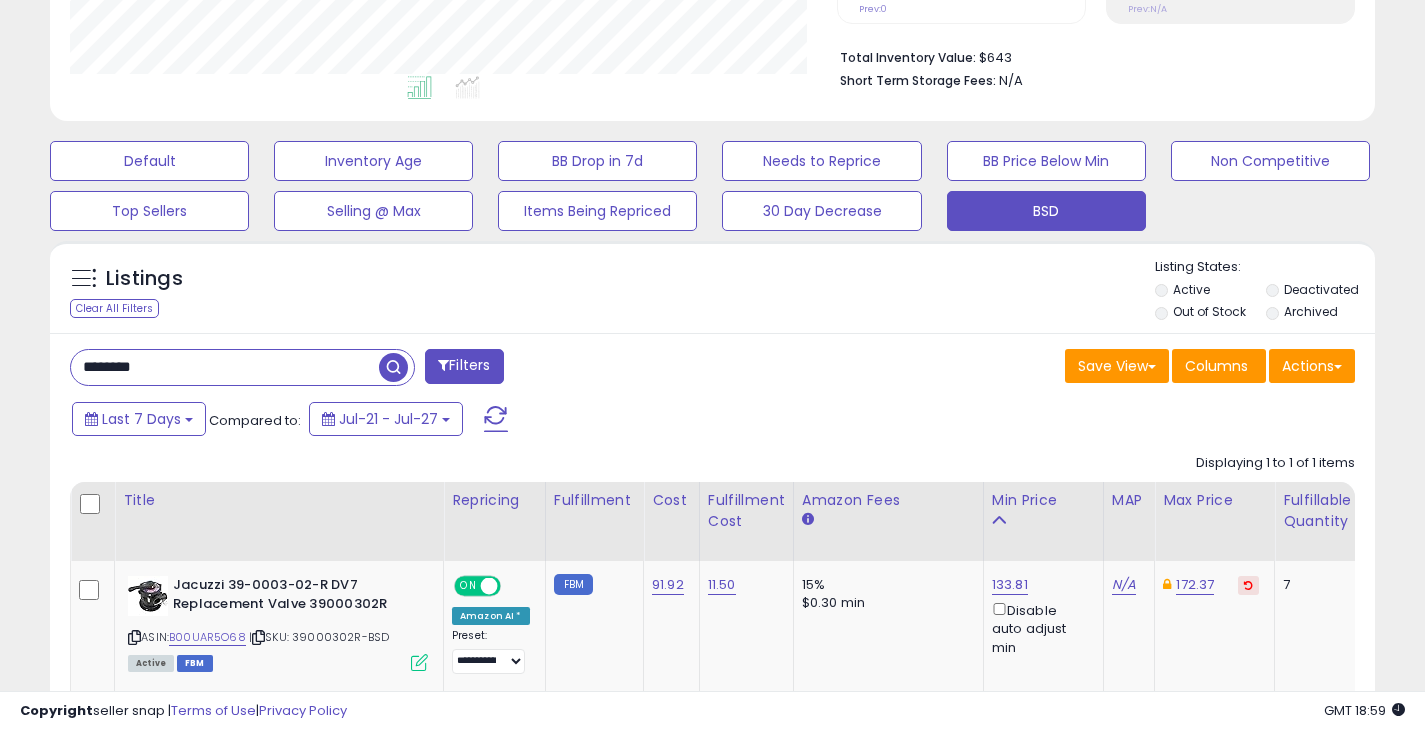 click at bounding box center [396, 365] 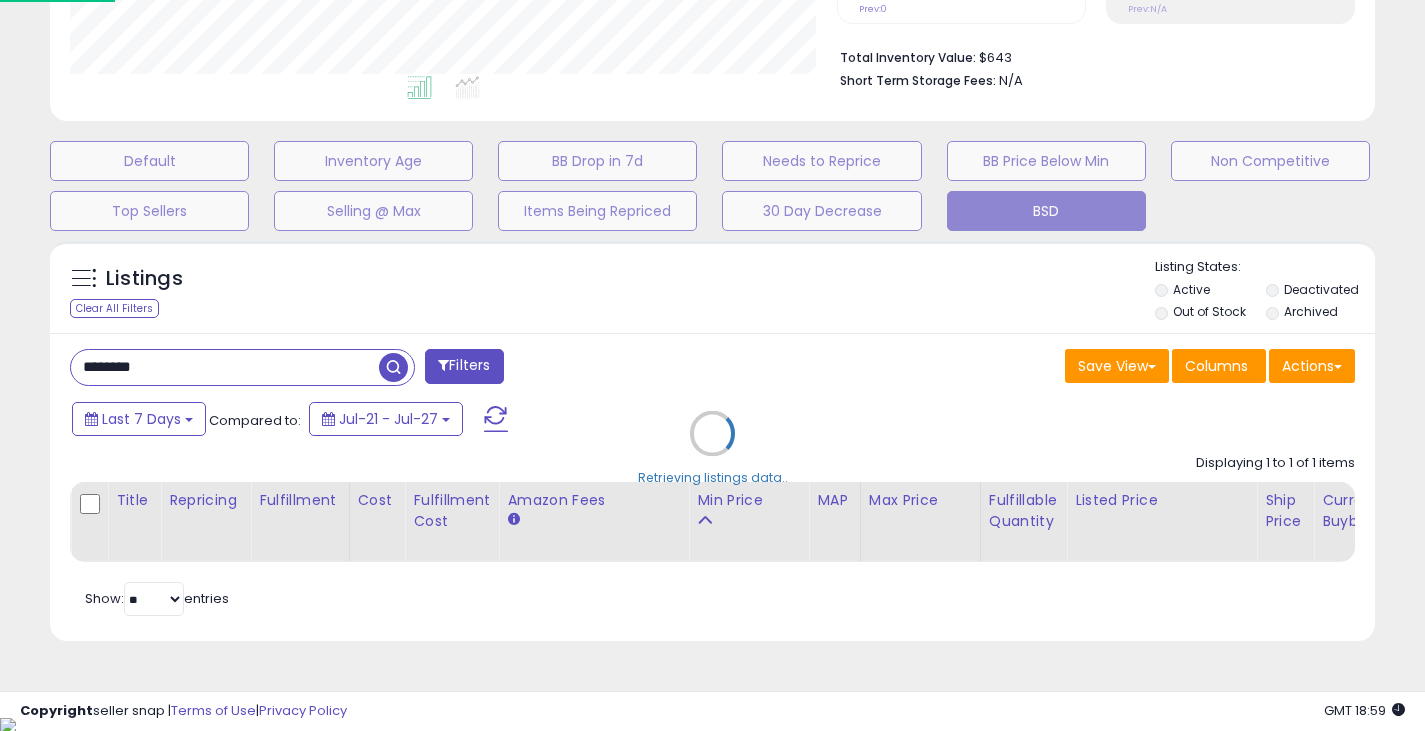 scroll, scrollTop: 999590, scrollLeft: 999224, axis: both 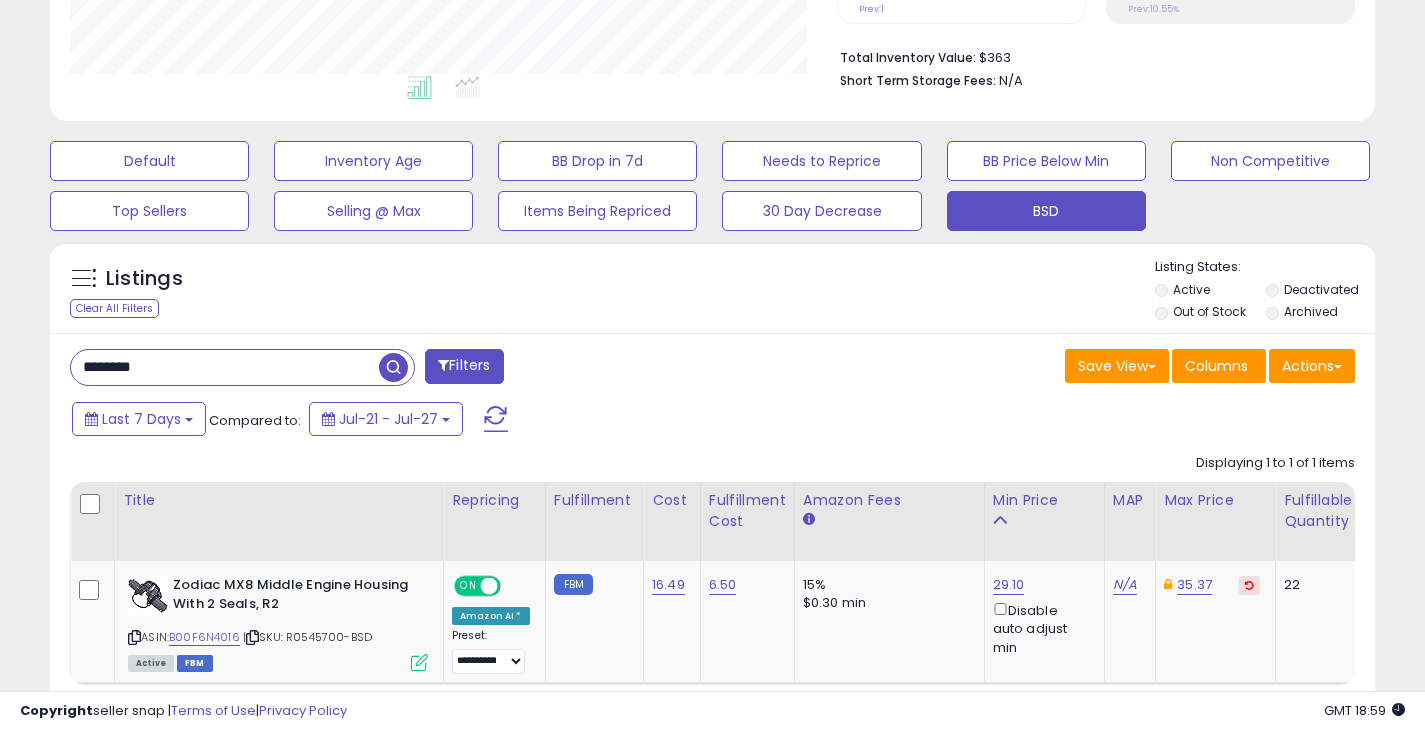 drag, startPoint x: 161, startPoint y: 374, endPoint x: 60, endPoint y: 382, distance: 101.31634 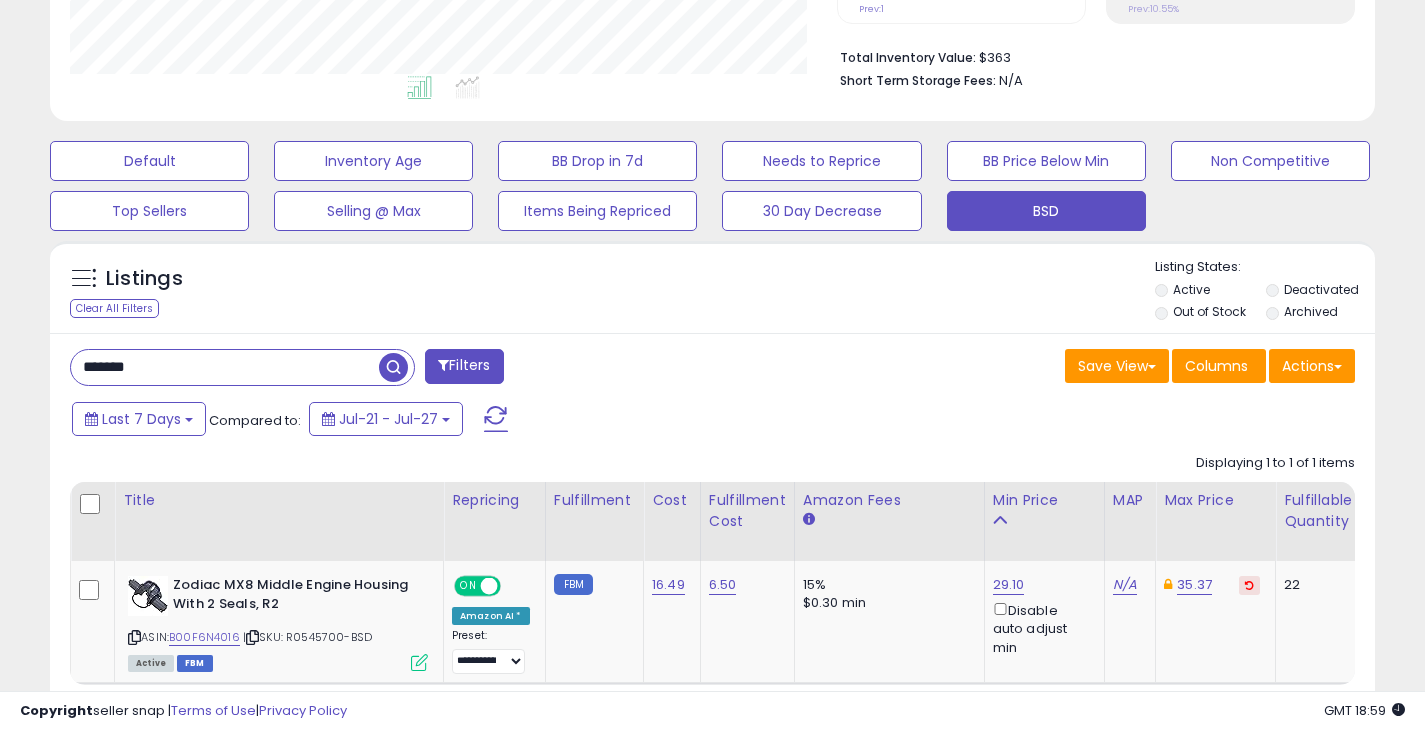 click at bounding box center (393, 367) 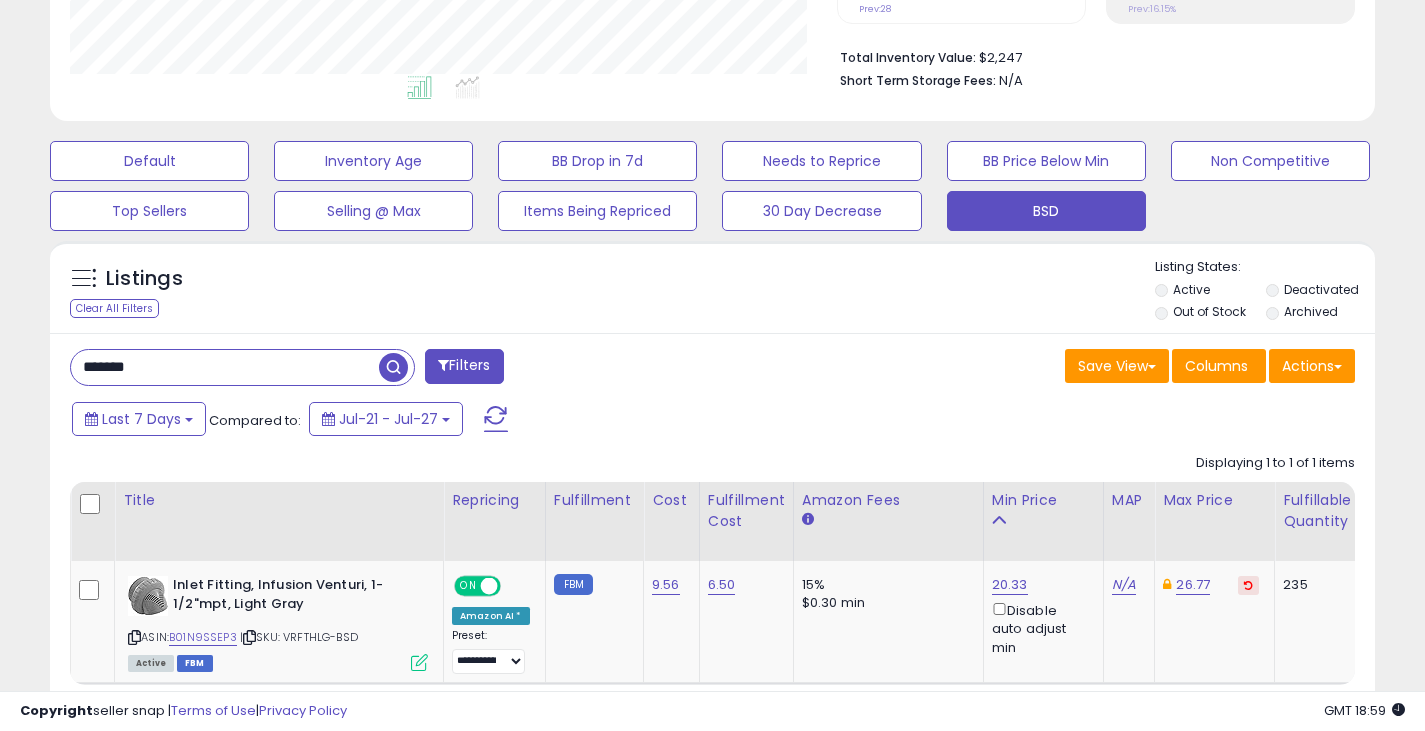 drag, startPoint x: 169, startPoint y: 367, endPoint x: 49, endPoint y: 381, distance: 120.8139 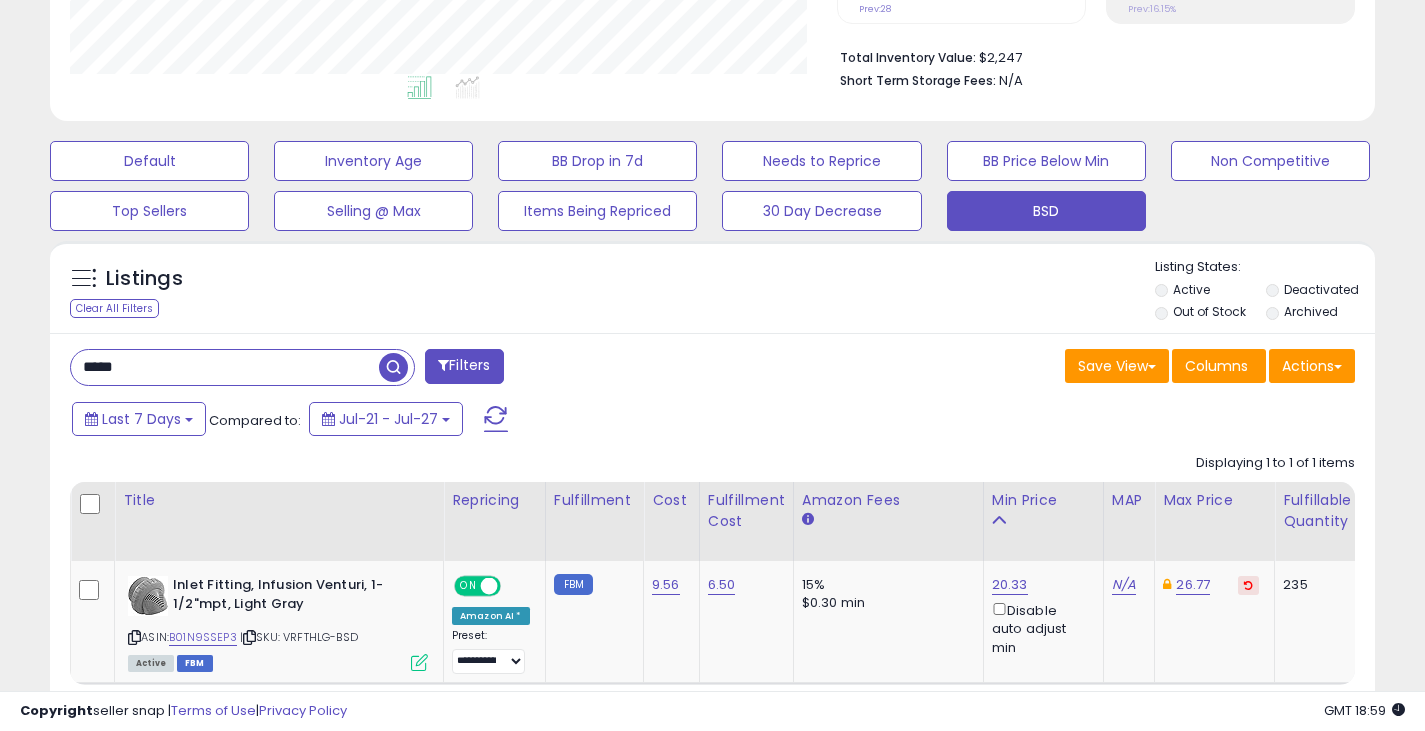click at bounding box center (393, 367) 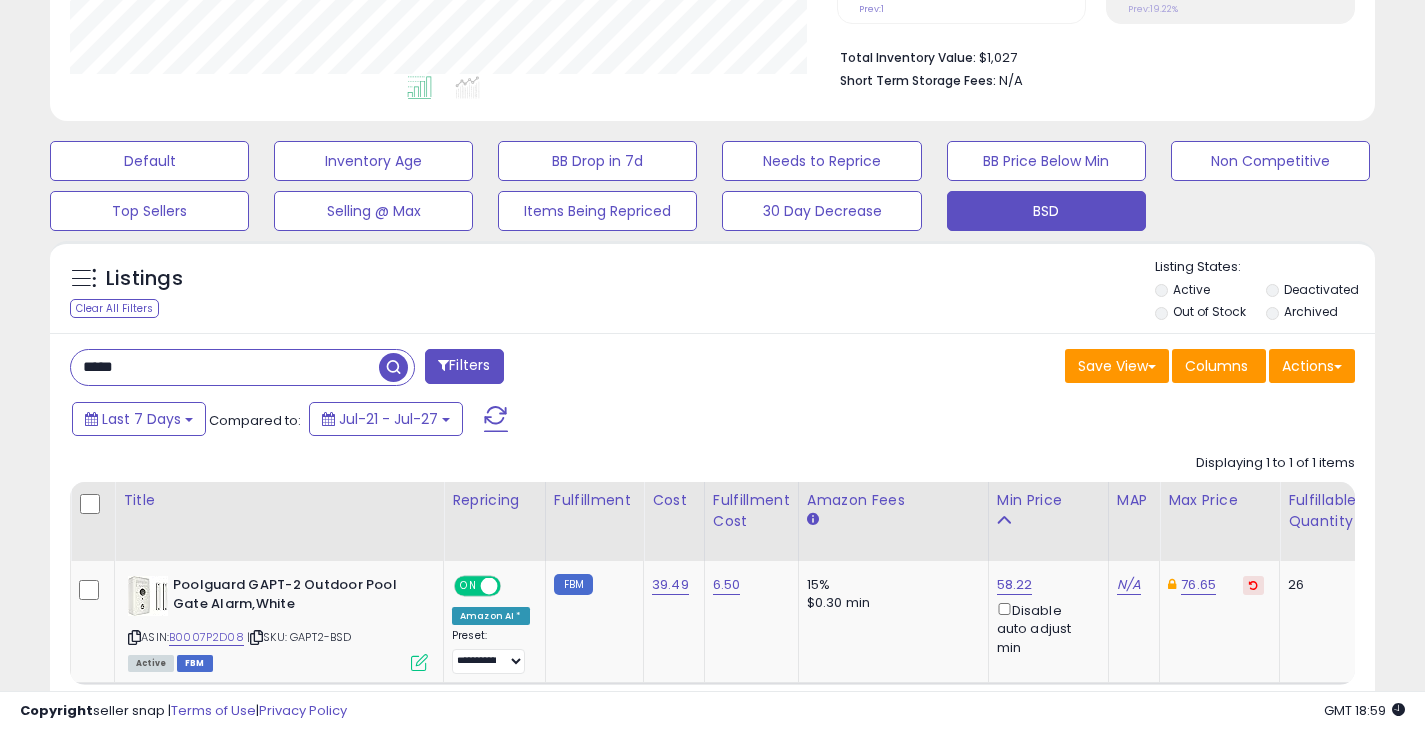 drag, startPoint x: 102, startPoint y: 385, endPoint x: 72, endPoint y: 386, distance: 30.016663 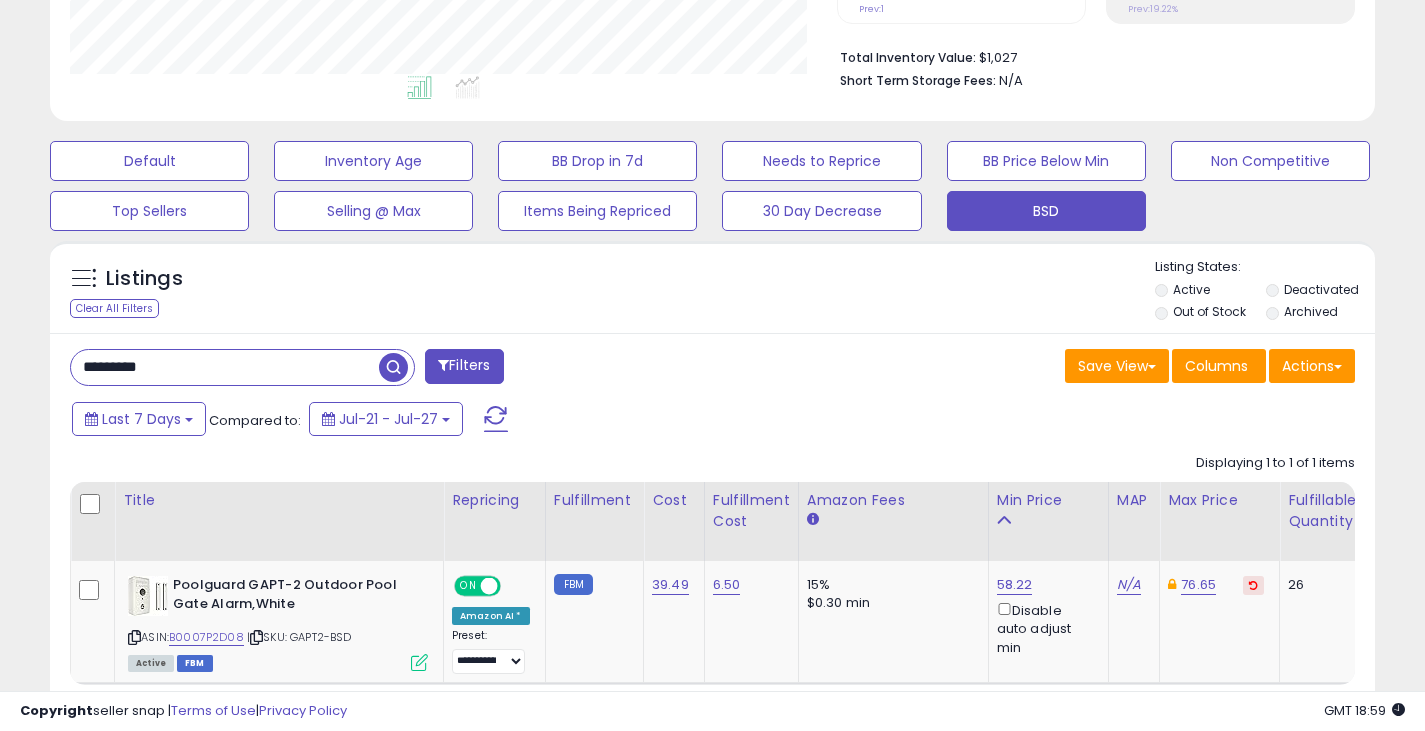 click at bounding box center [393, 367] 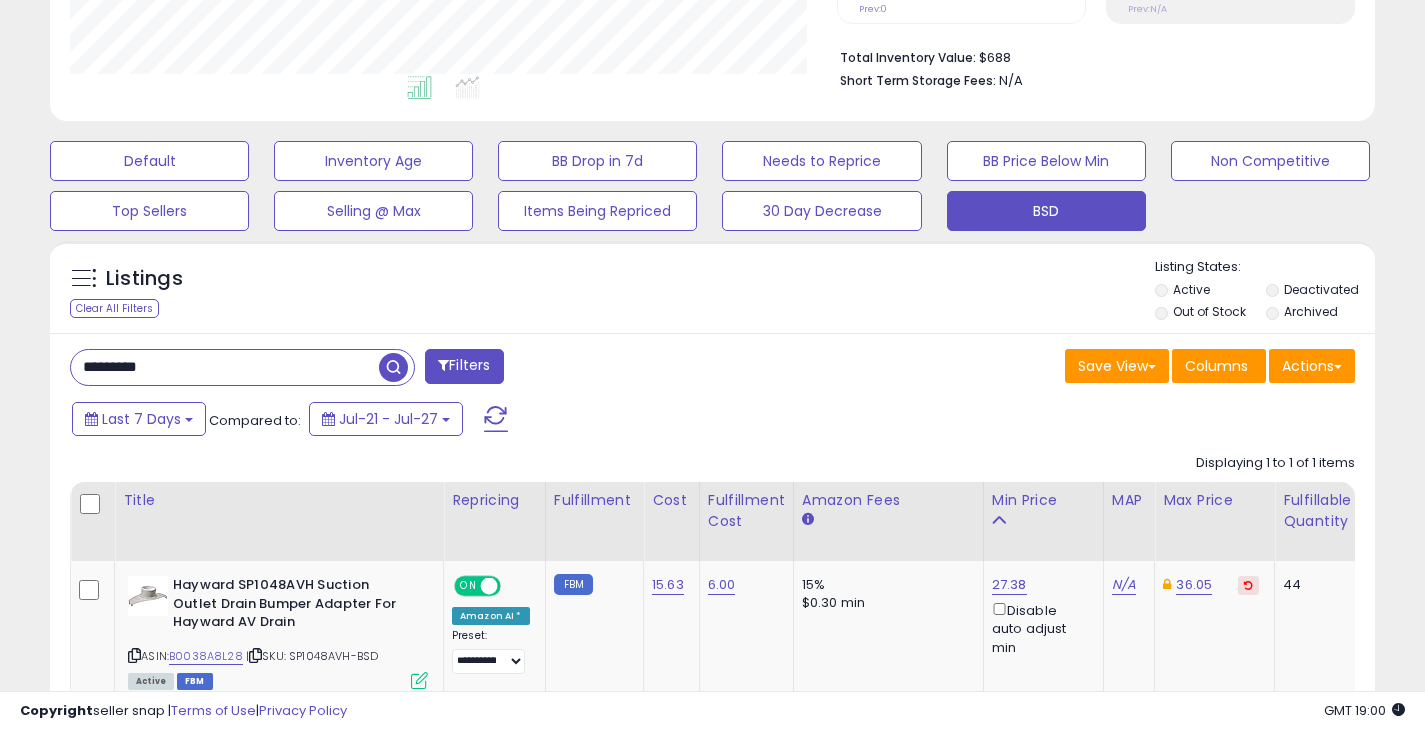 drag, startPoint x: 187, startPoint y: 380, endPoint x: 39, endPoint y: 394, distance: 148.66069 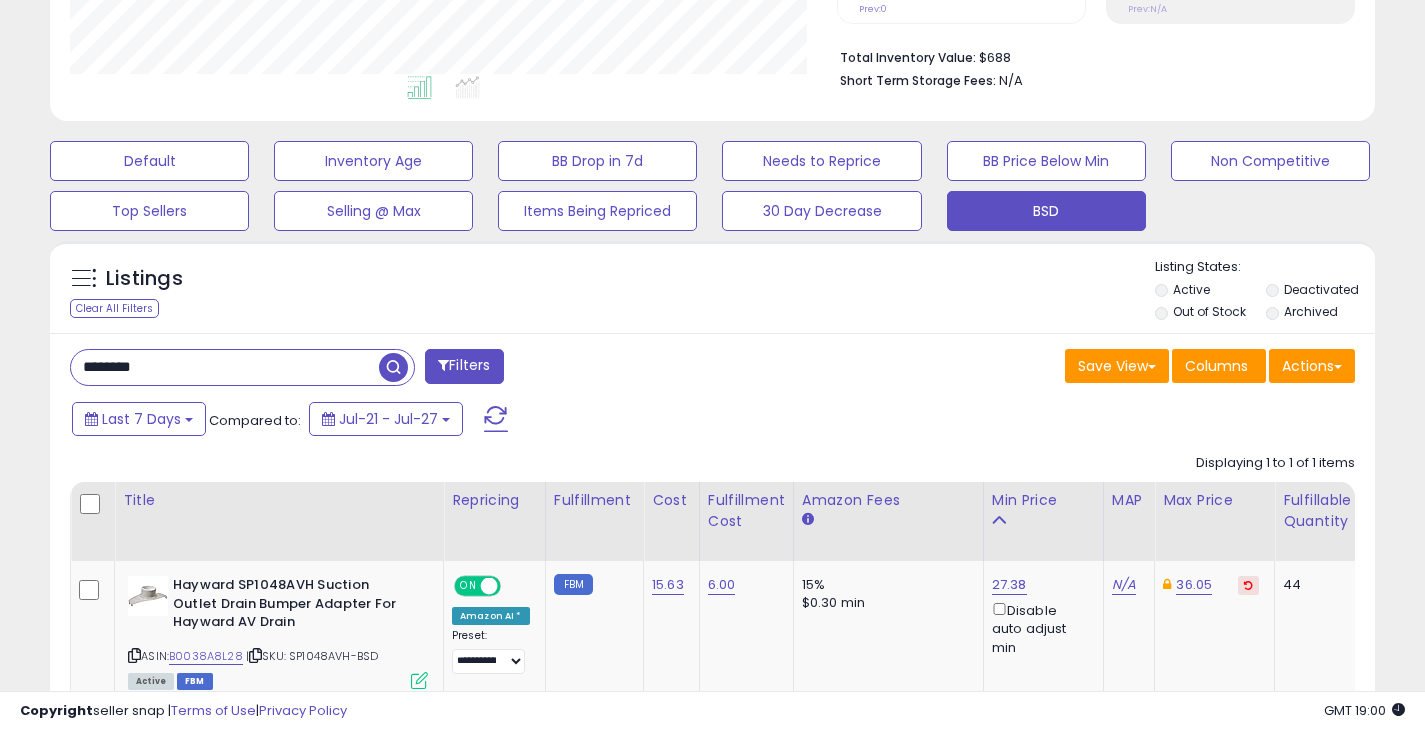 click at bounding box center (393, 367) 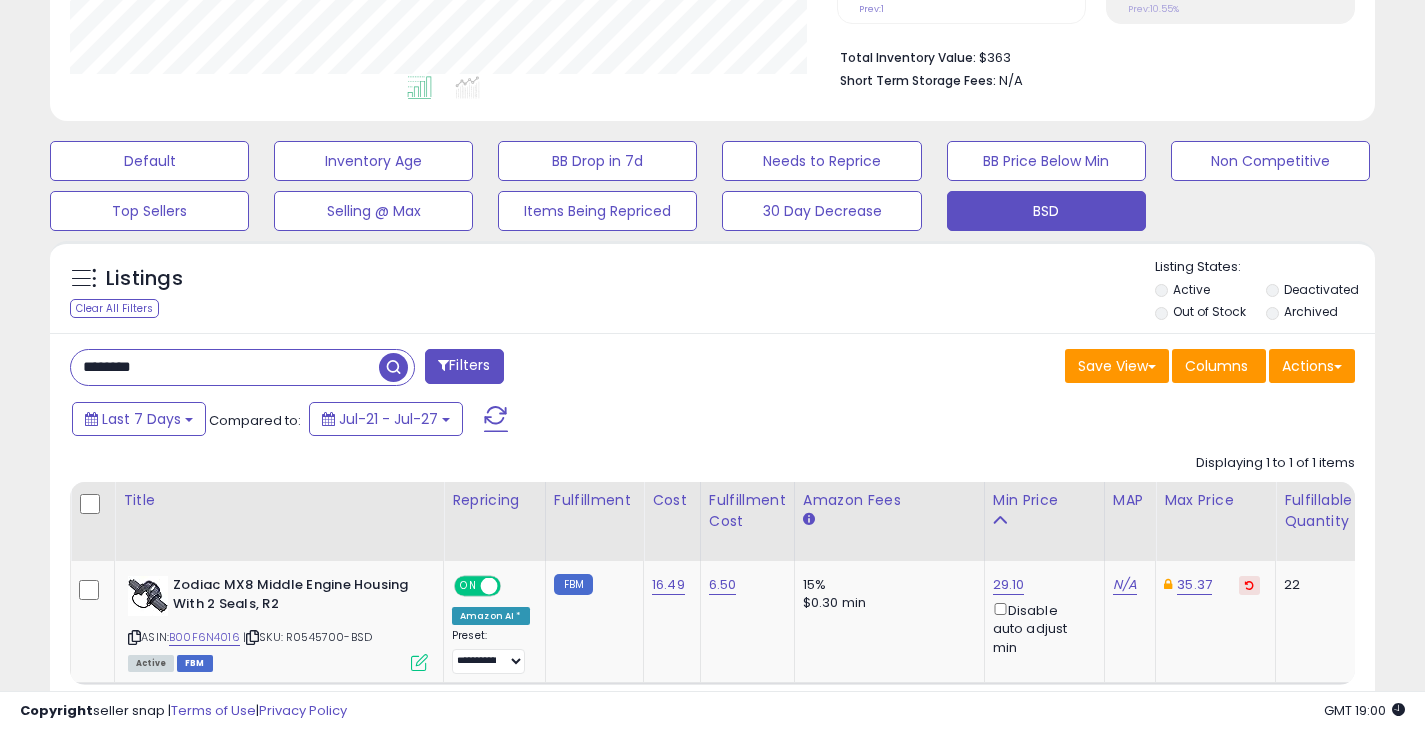 drag, startPoint x: 162, startPoint y: 366, endPoint x: 75, endPoint y: 381, distance: 88.28363 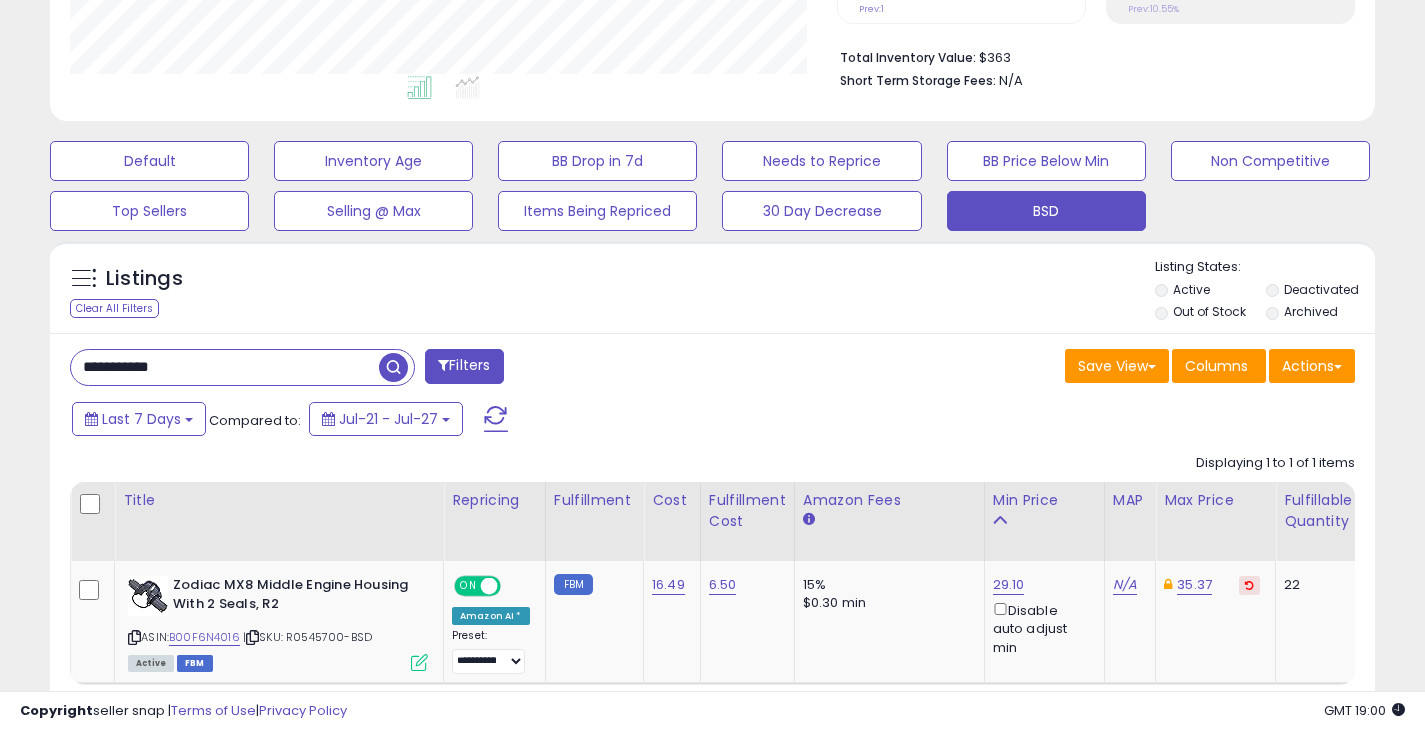 click at bounding box center [393, 367] 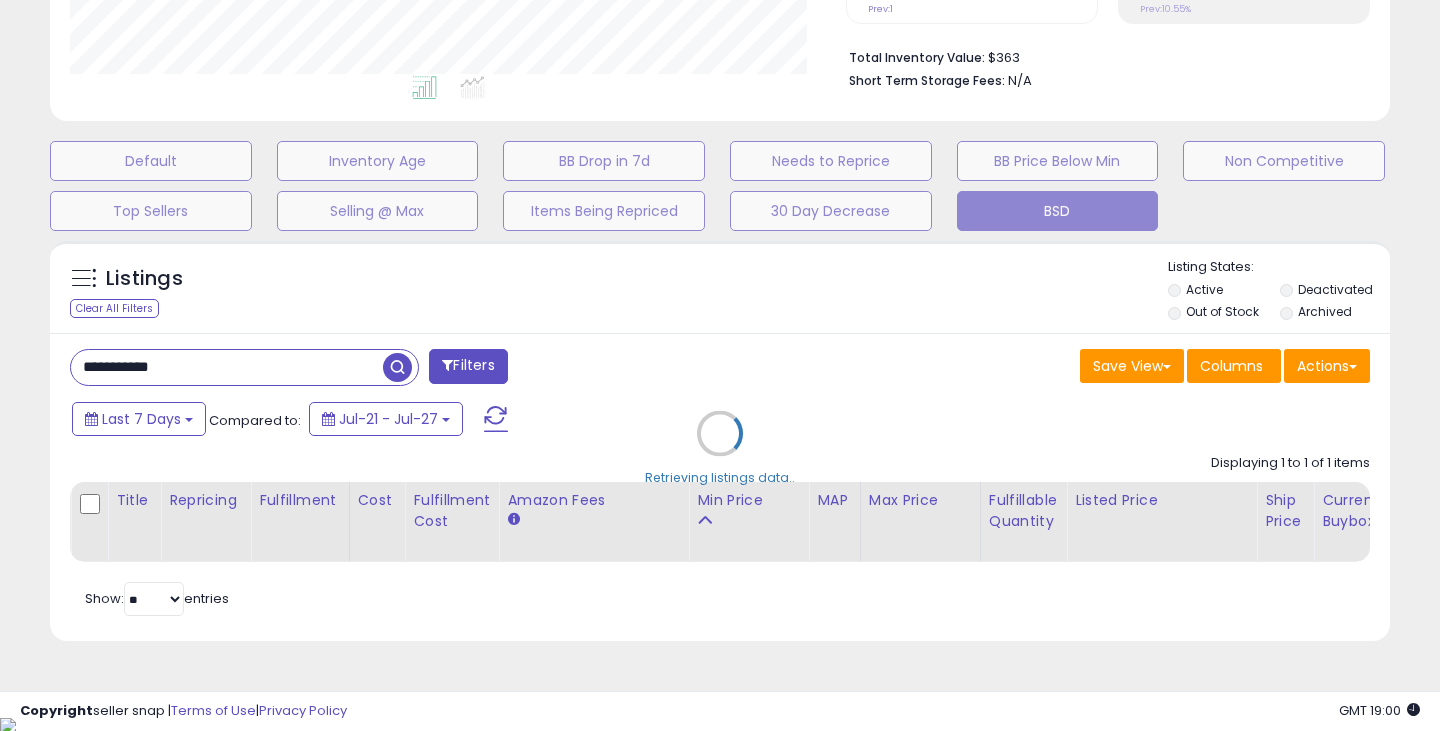 scroll, scrollTop: 999590, scrollLeft: 999224, axis: both 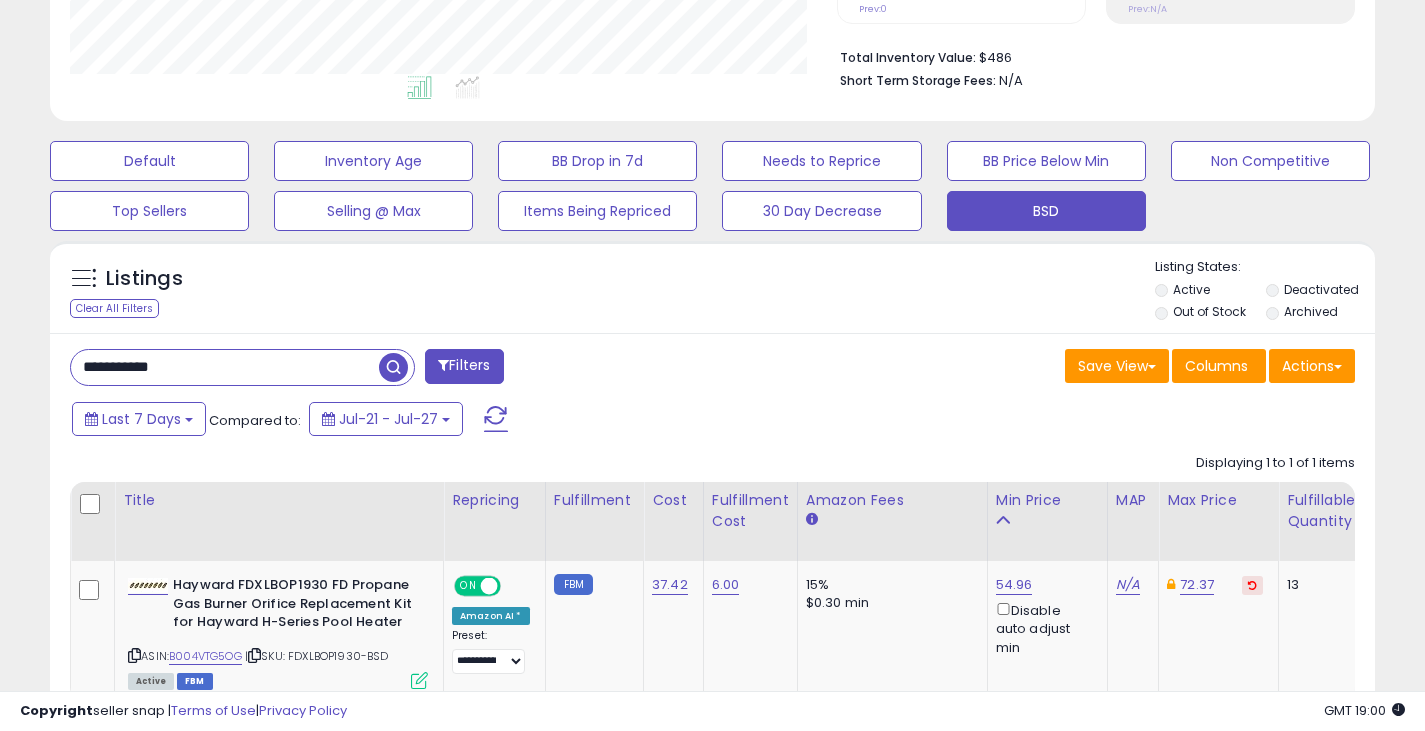 drag, startPoint x: 196, startPoint y: 367, endPoint x: 52, endPoint y: 386, distance: 145.24806 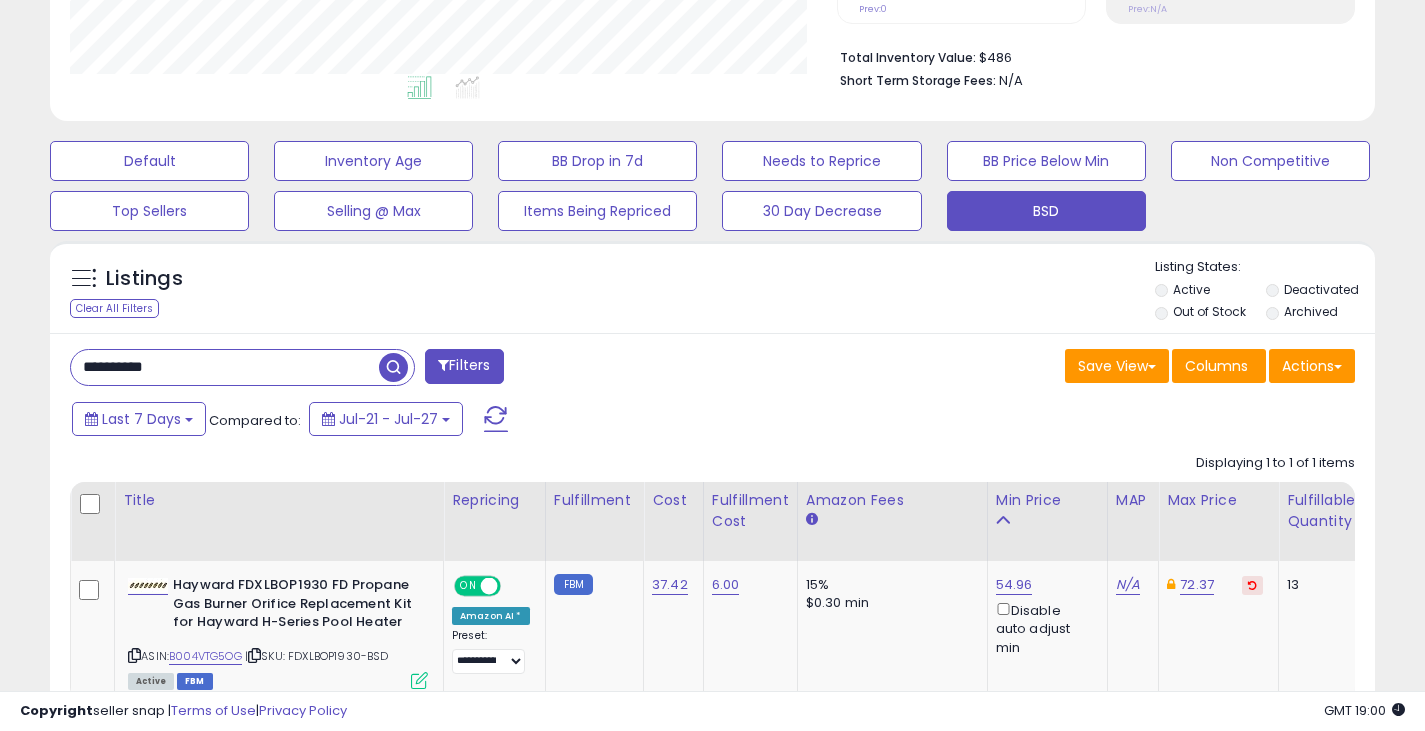 click at bounding box center (393, 367) 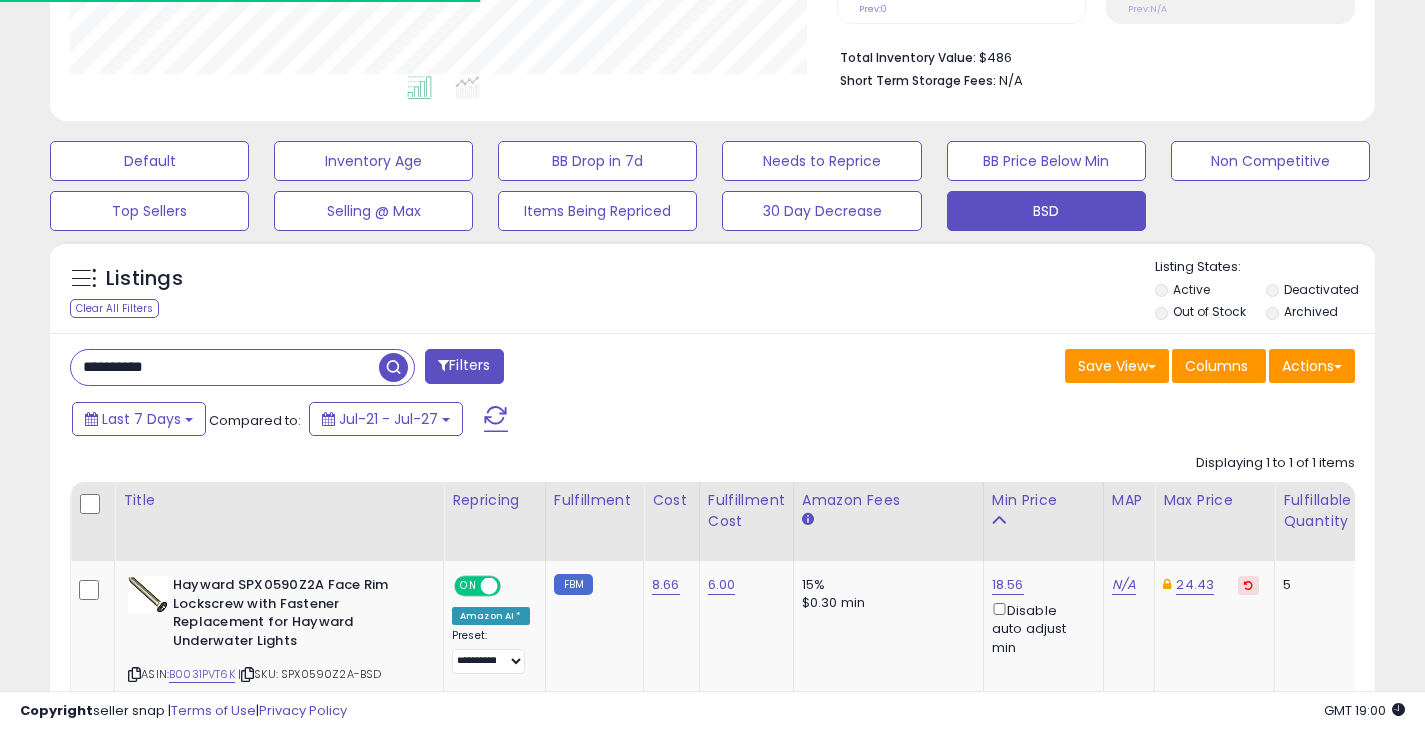 scroll, scrollTop: 410, scrollLeft: 767, axis: both 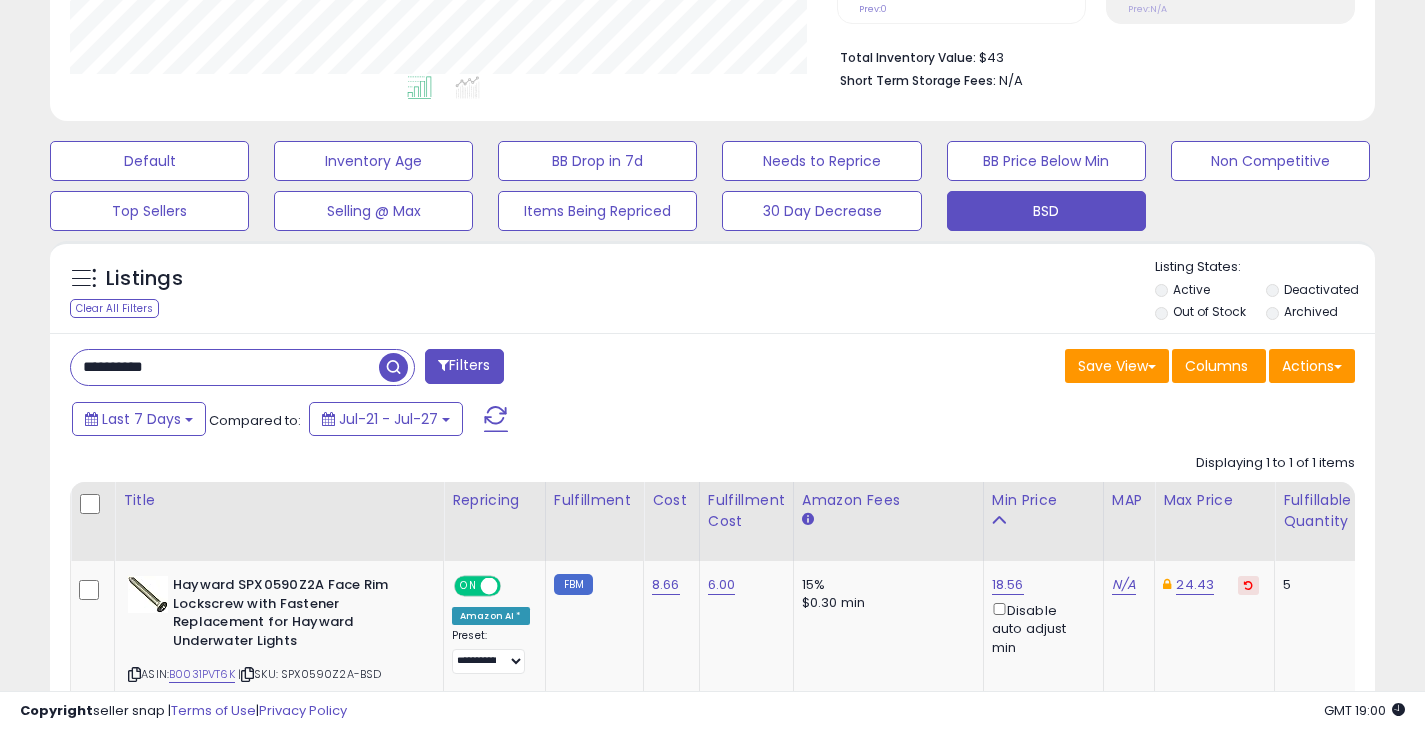 drag, startPoint x: 191, startPoint y: 365, endPoint x: 47, endPoint y: 373, distance: 144.22205 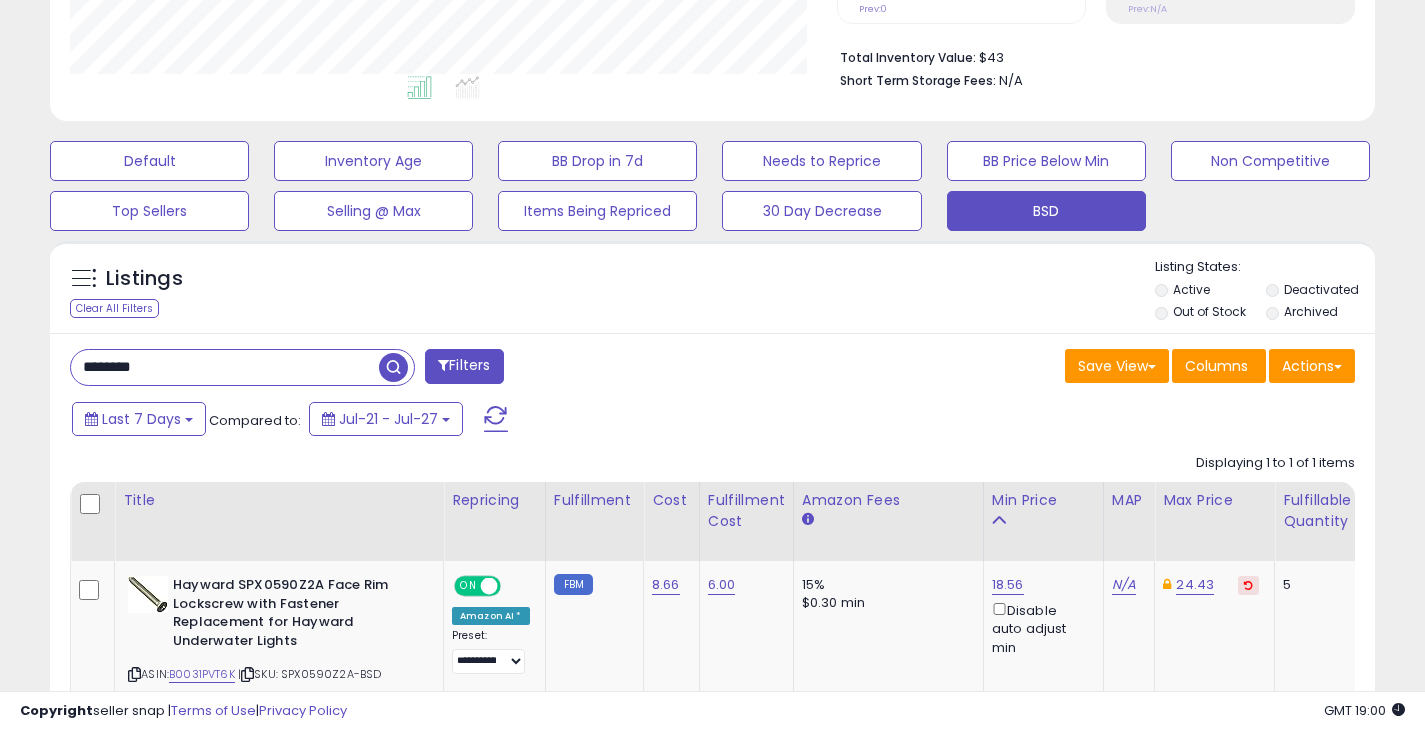 type on "********" 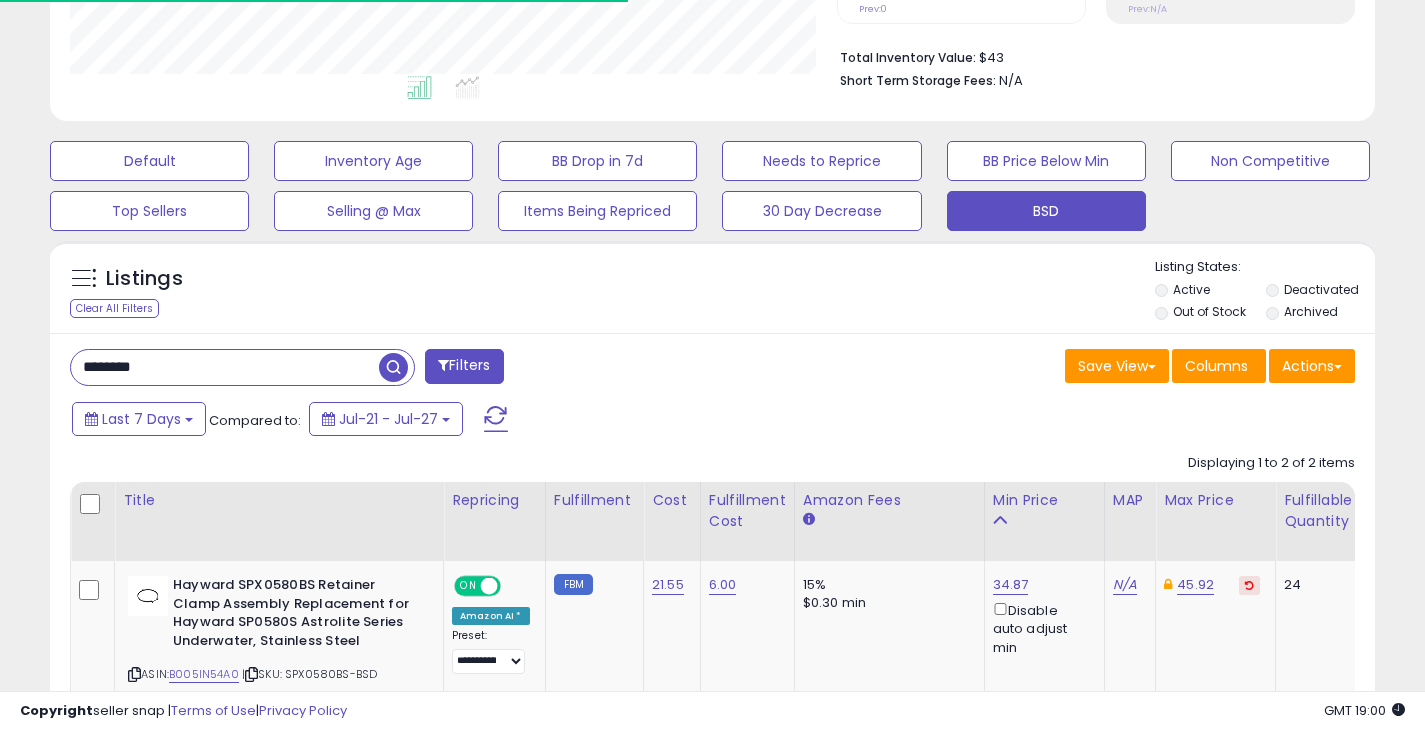 scroll, scrollTop: 410, scrollLeft: 767, axis: both 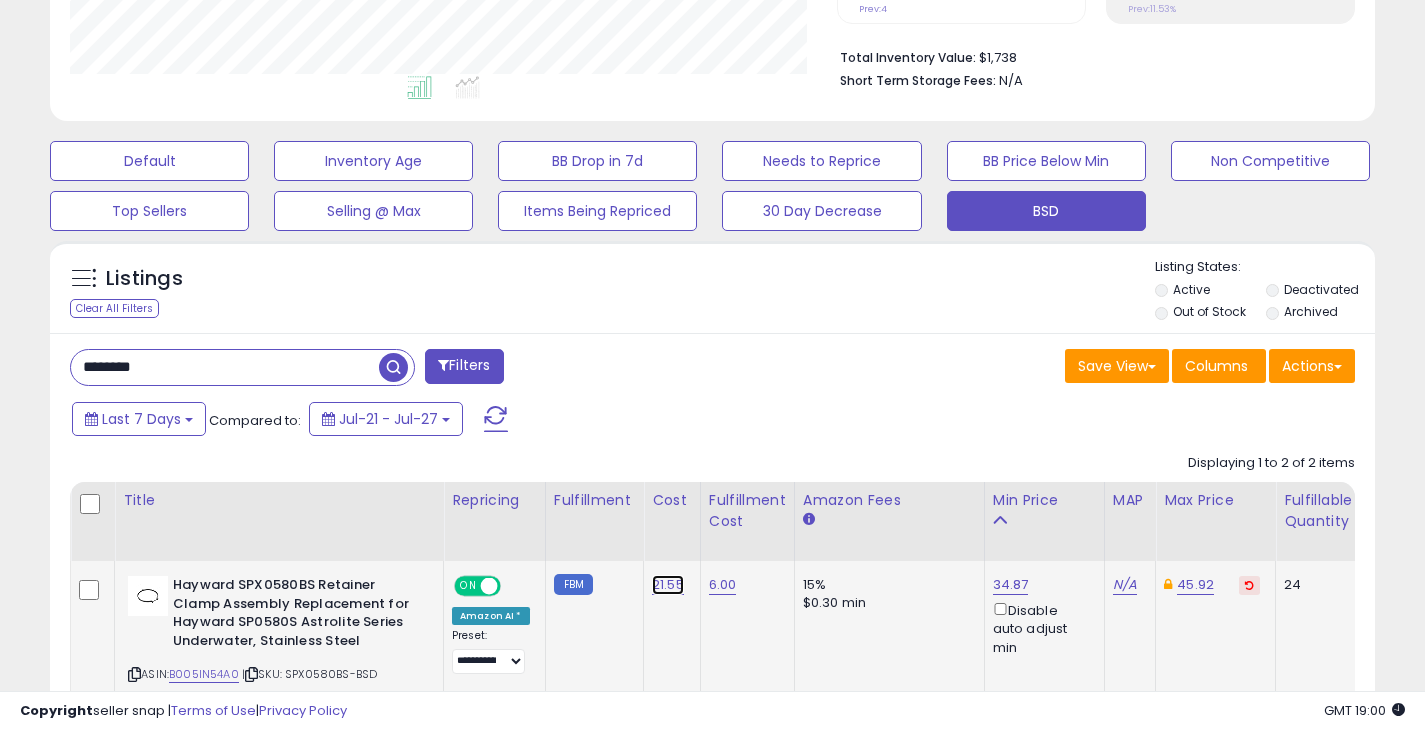 click on "21.55" at bounding box center (668, 585) 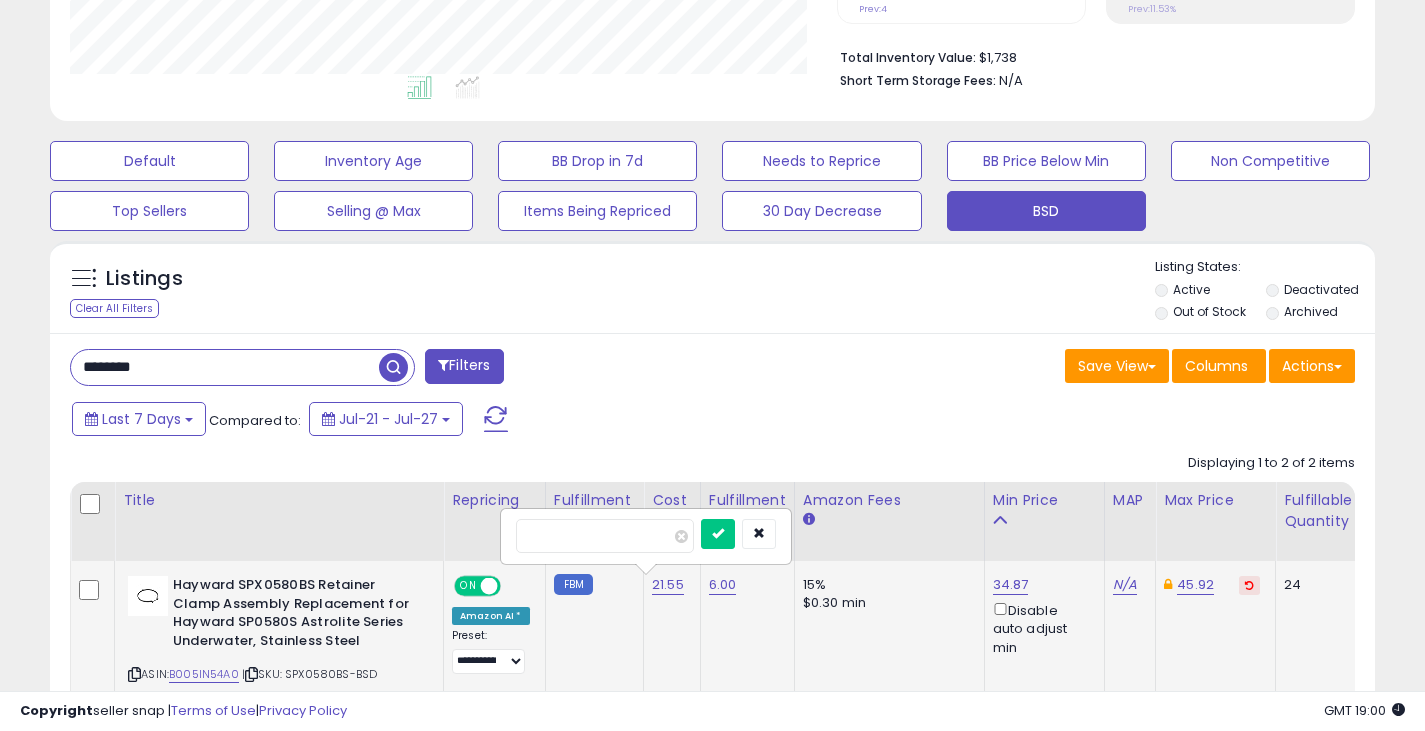 type on "*****" 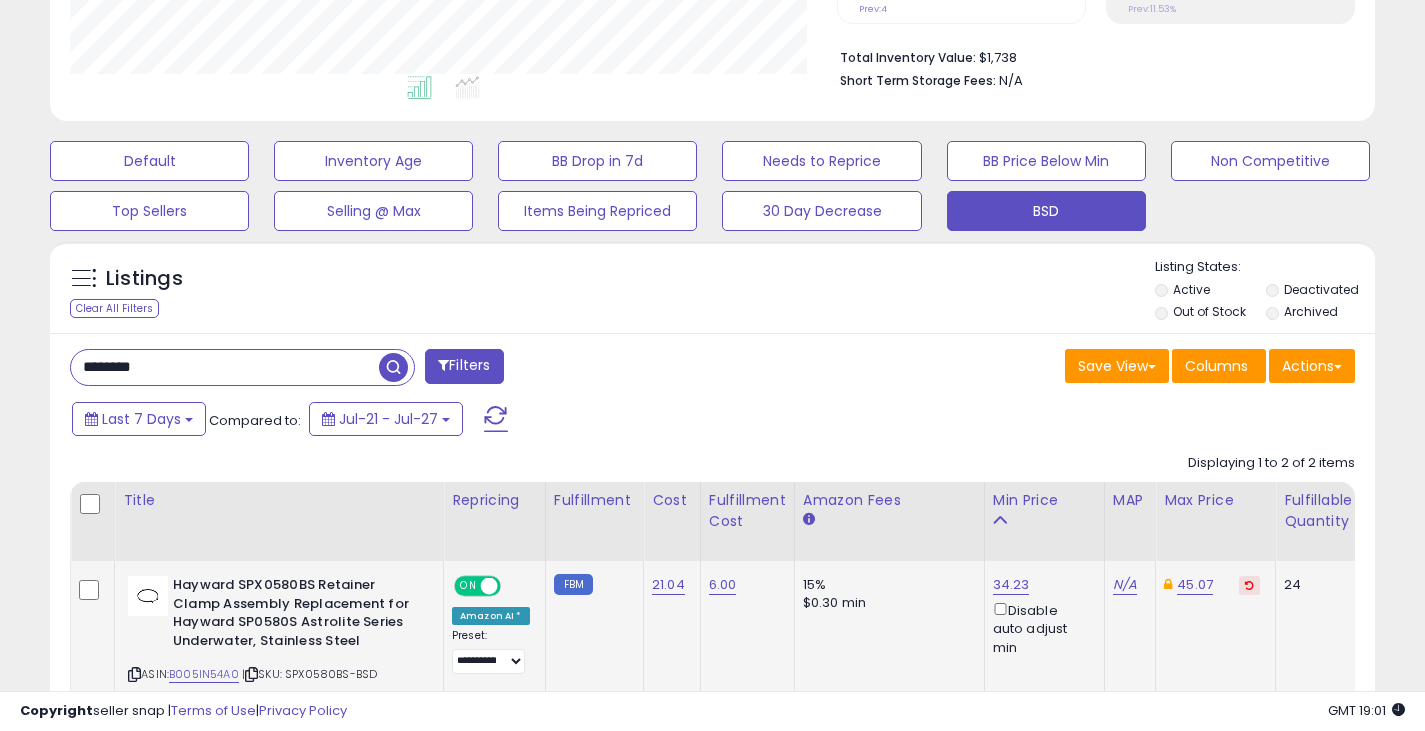 drag, startPoint x: 85, startPoint y: 371, endPoint x: 28, endPoint y: 370, distance: 57.00877 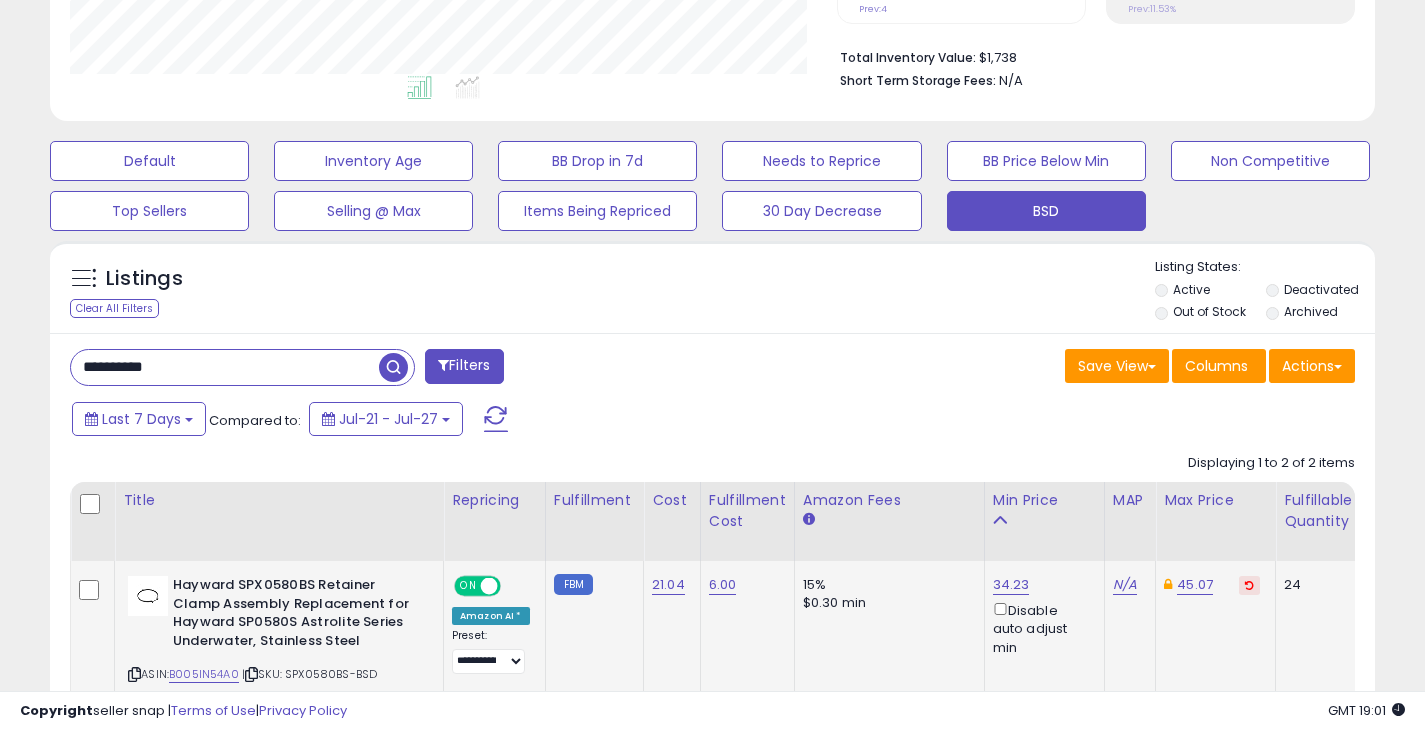 click at bounding box center (393, 367) 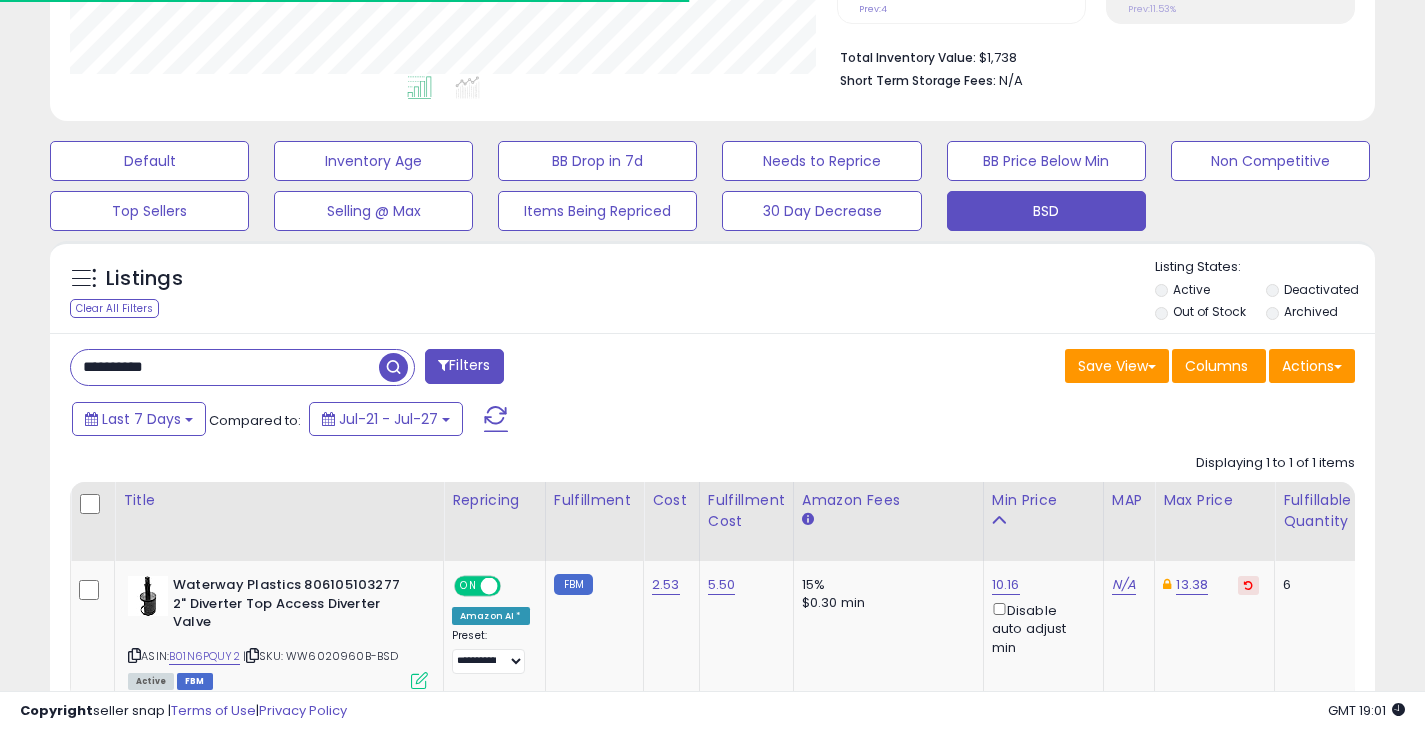 scroll, scrollTop: 410, scrollLeft: 767, axis: both 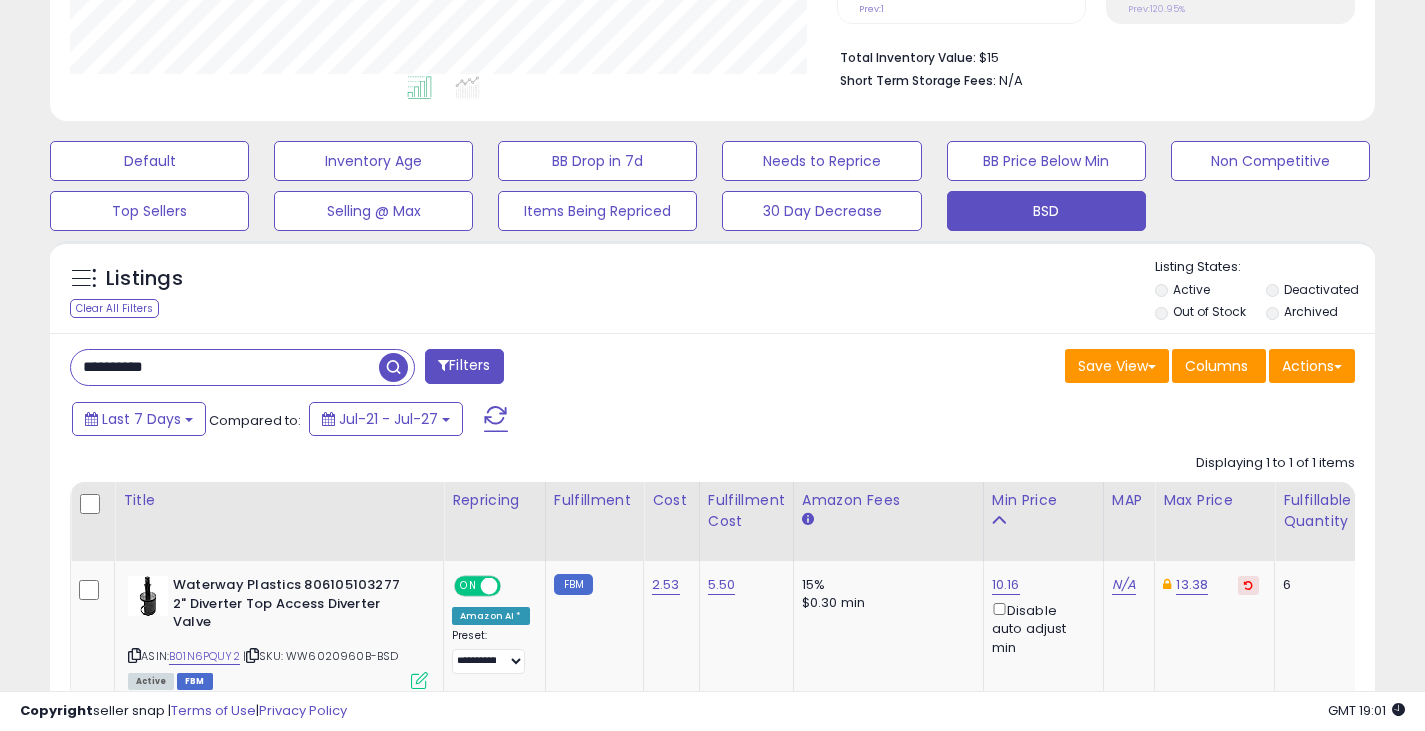 drag, startPoint x: 322, startPoint y: 360, endPoint x: 23, endPoint y: 375, distance: 299.376 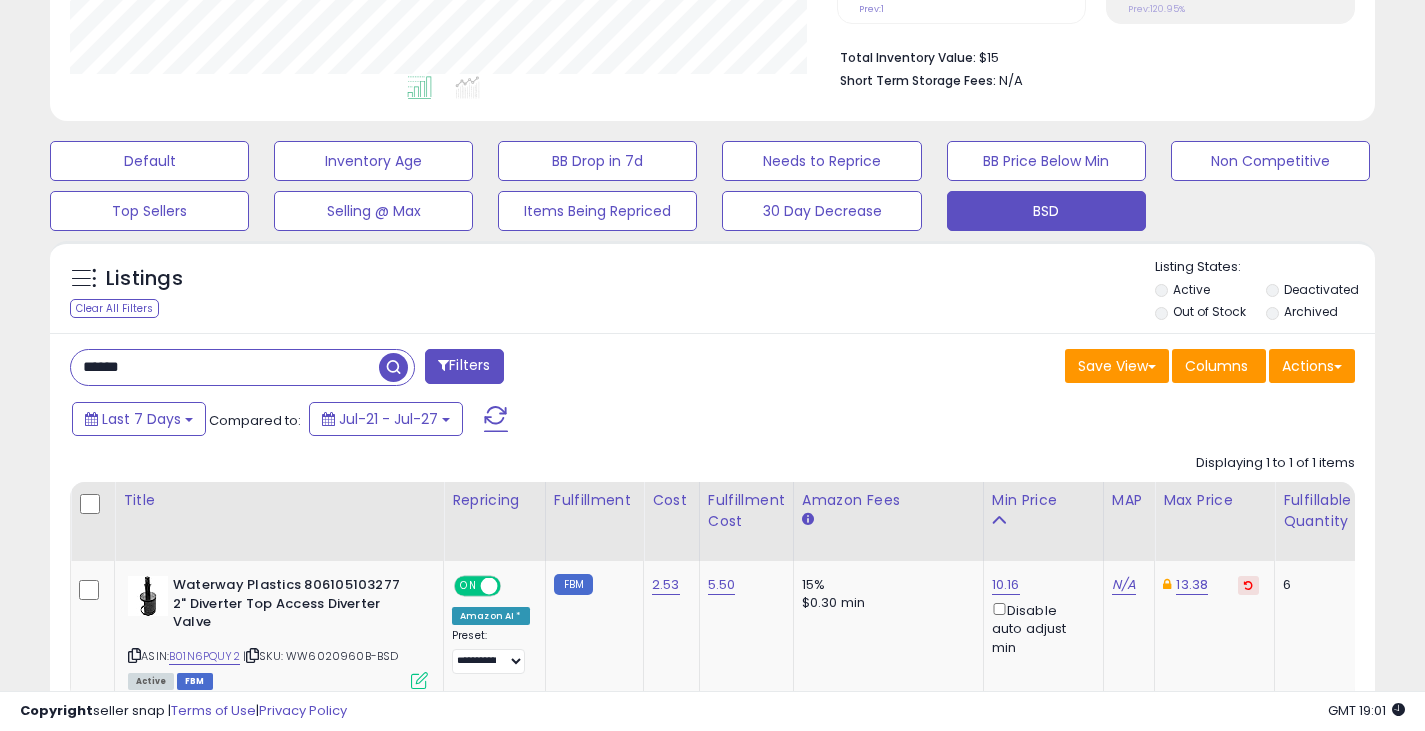 type on "******" 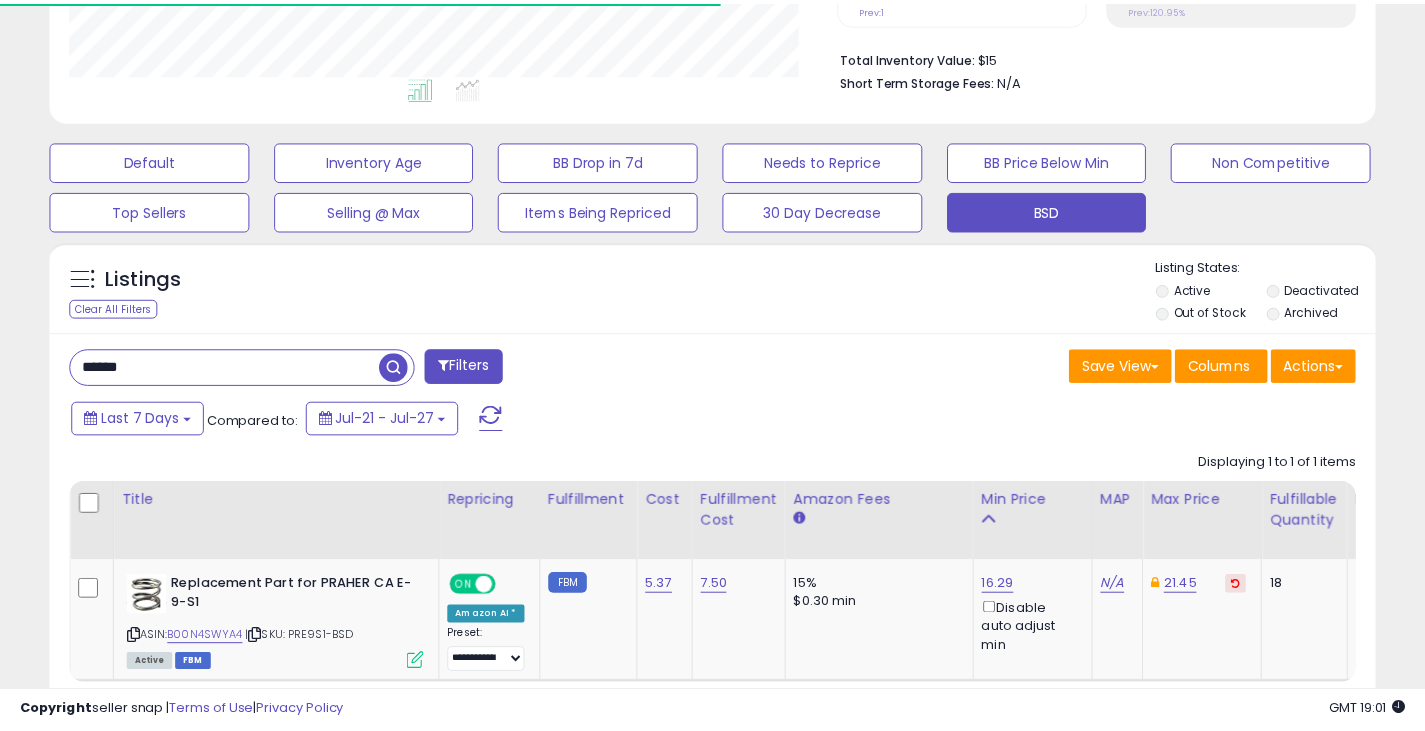 scroll, scrollTop: 410, scrollLeft: 767, axis: both 